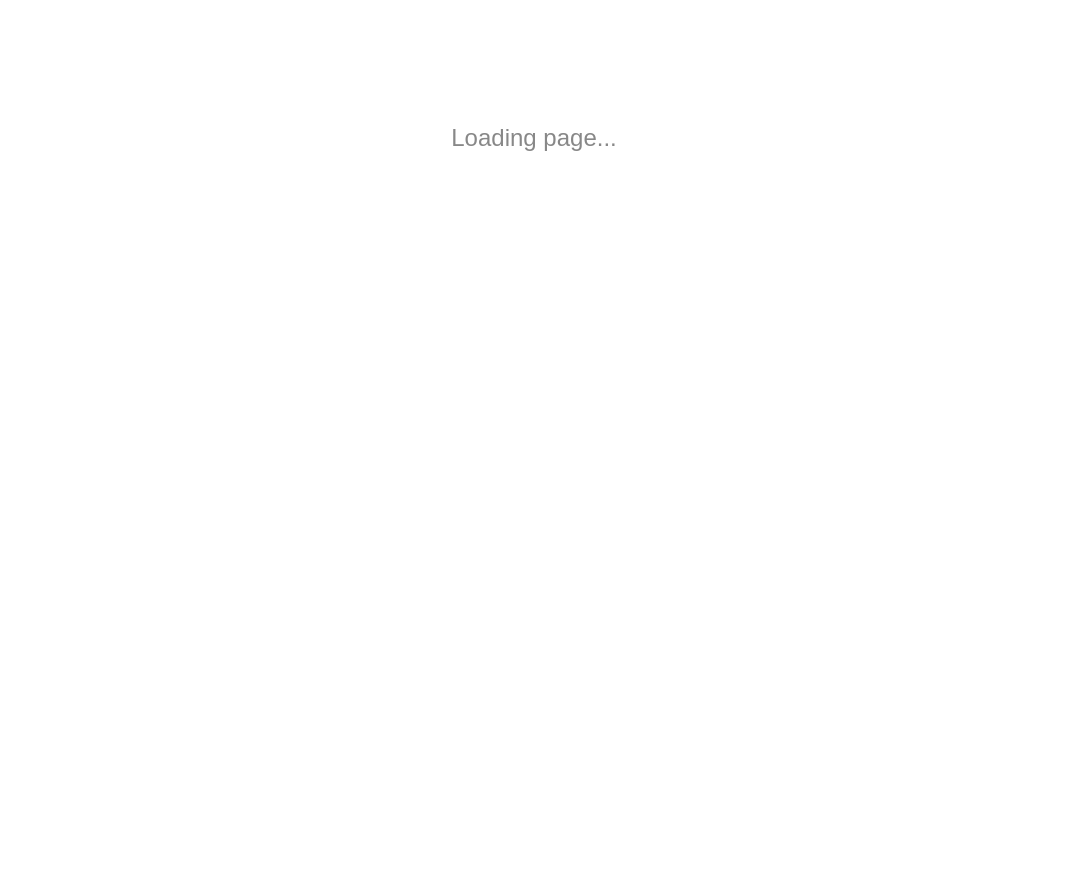 scroll, scrollTop: 0, scrollLeft: 0, axis: both 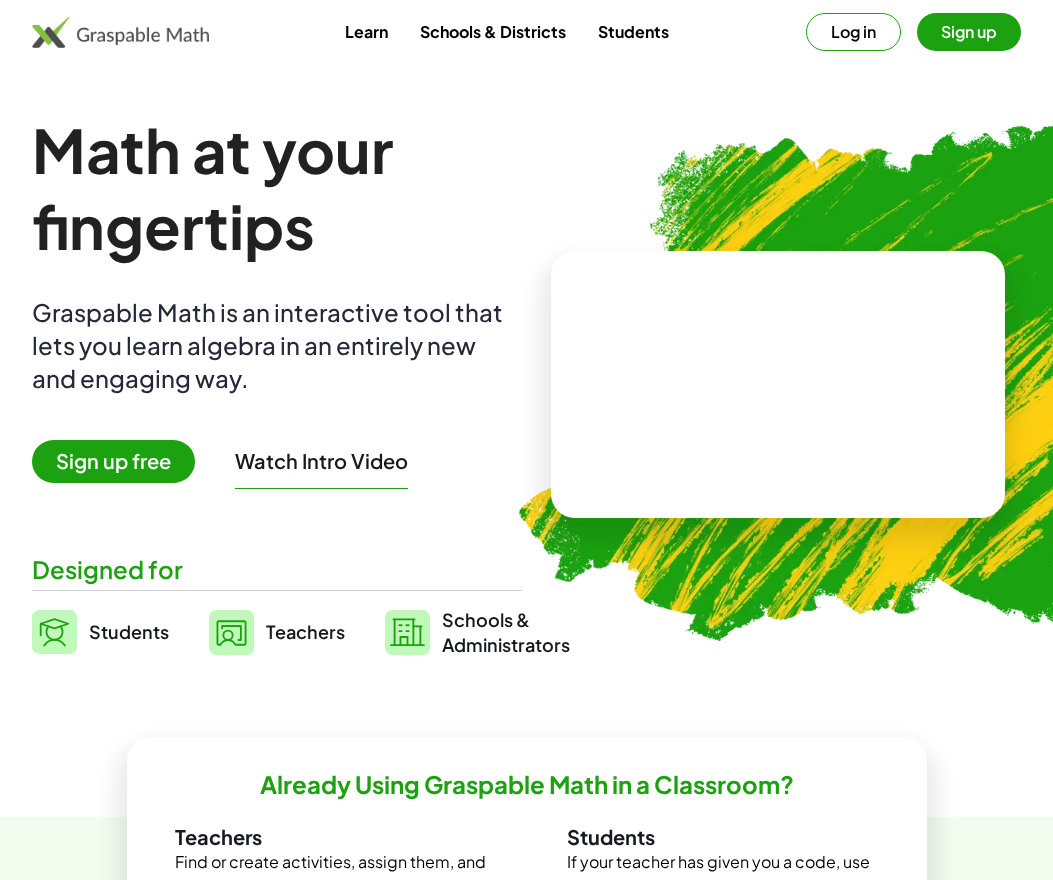 click on "Sign up free" at bounding box center [113, 461] 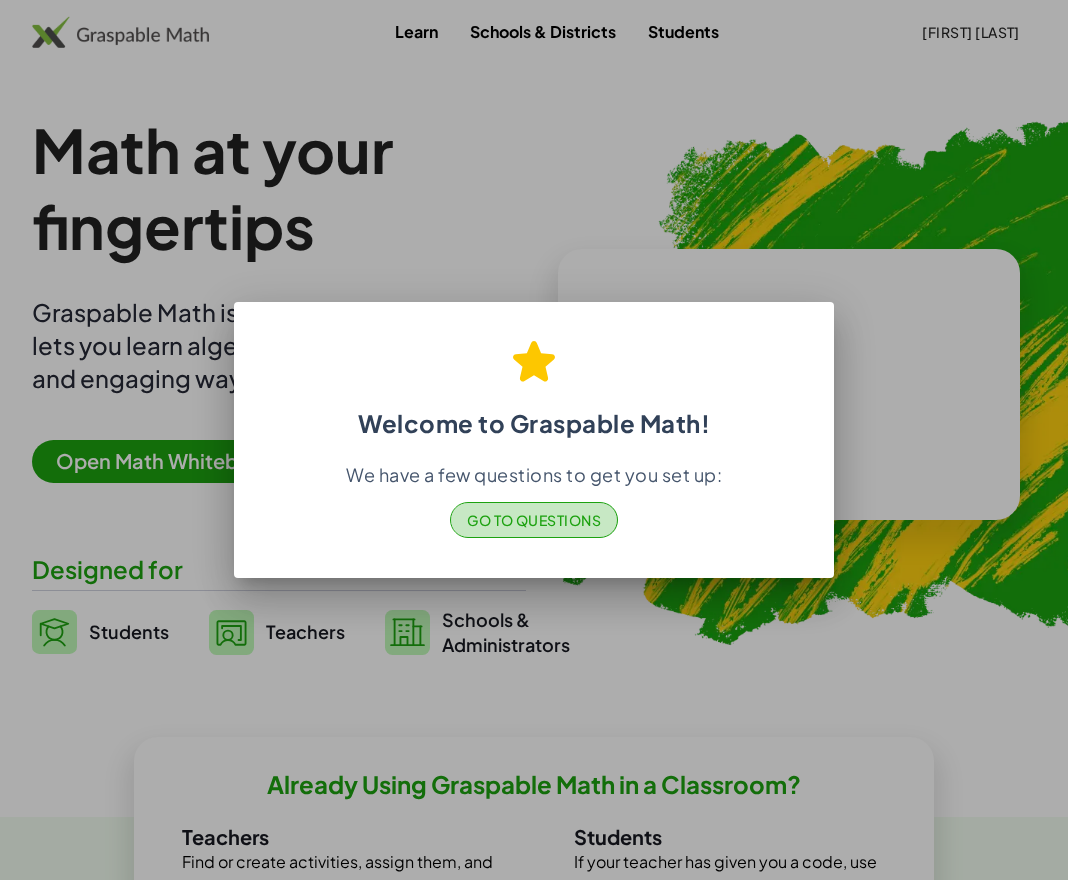 click on "Go to Questions" 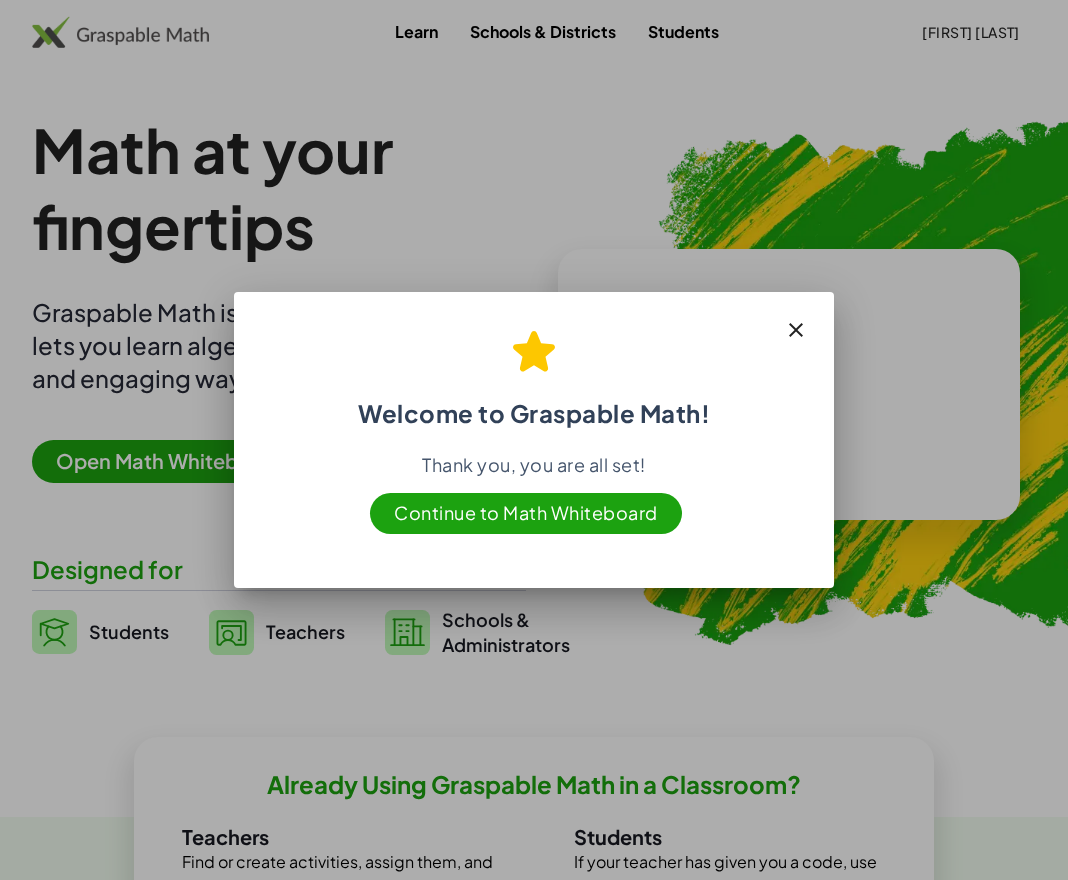 click on "Continue to Math Whiteboard" at bounding box center [526, 513] 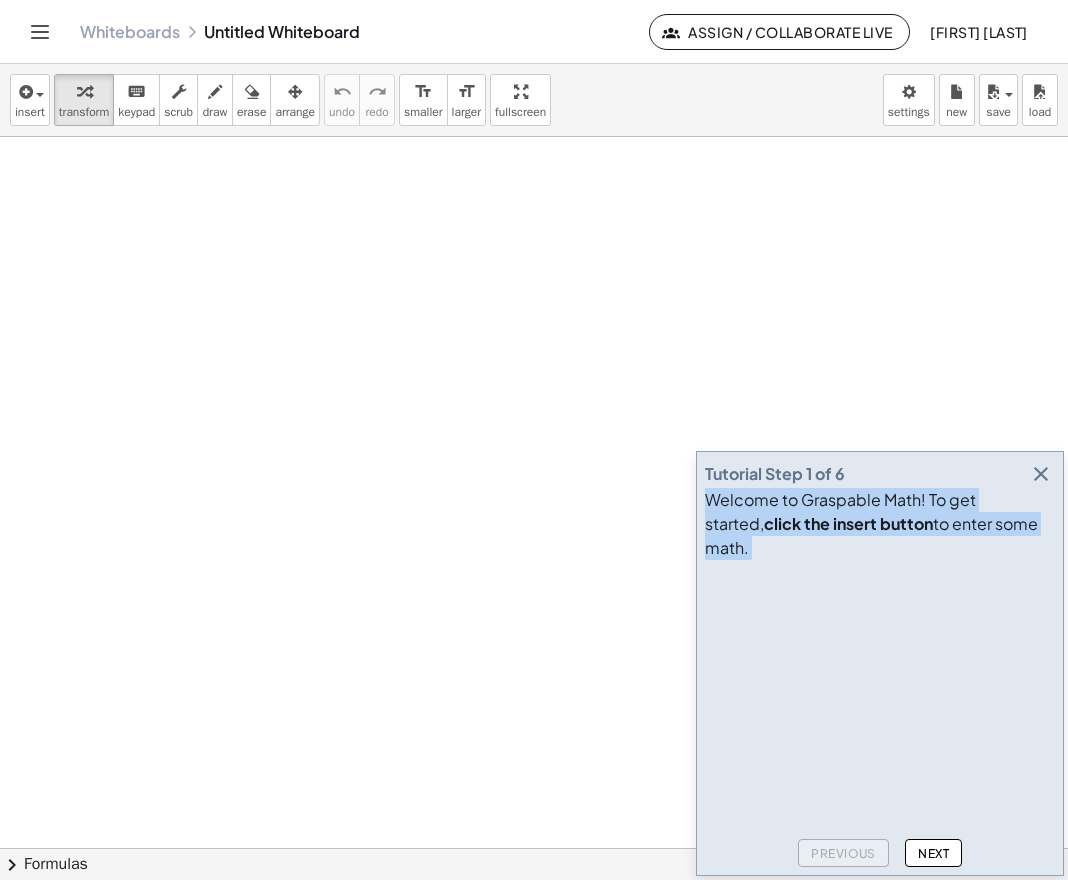 drag, startPoint x: 894, startPoint y: 501, endPoint x: 780, endPoint y: 406, distance: 148.39474 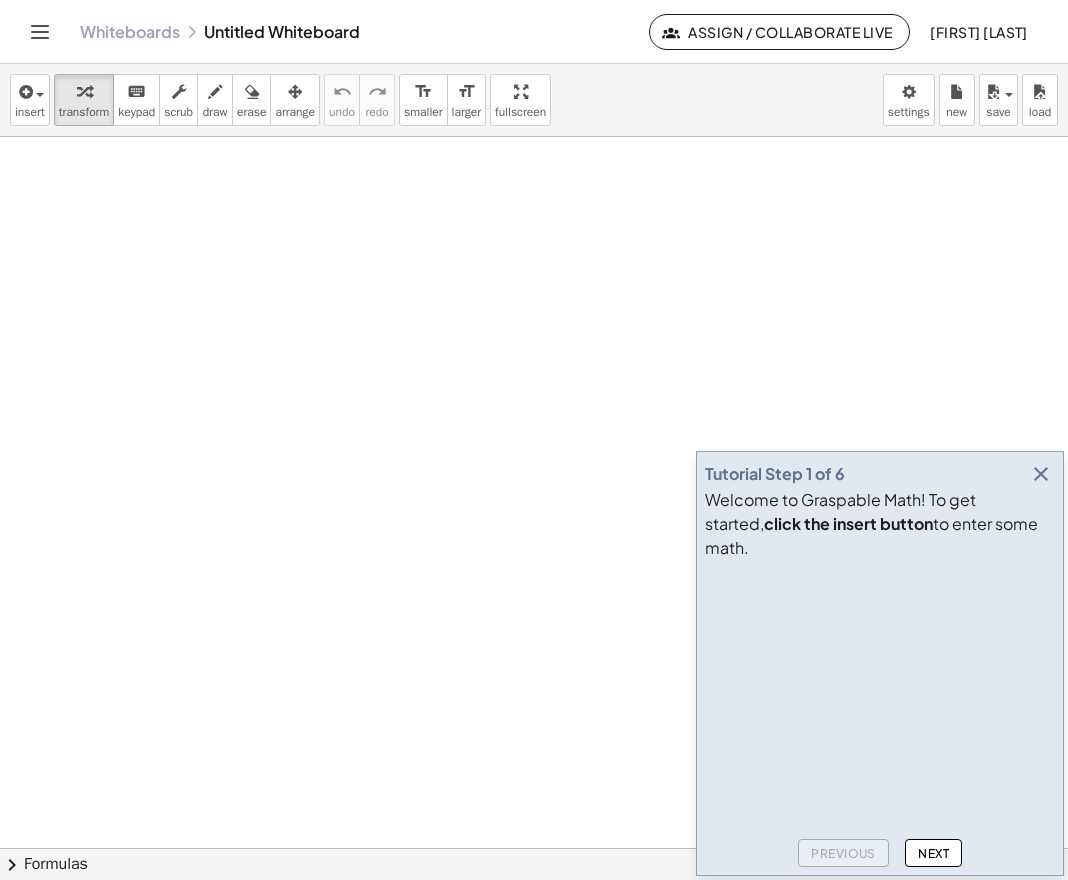 click on "Next" 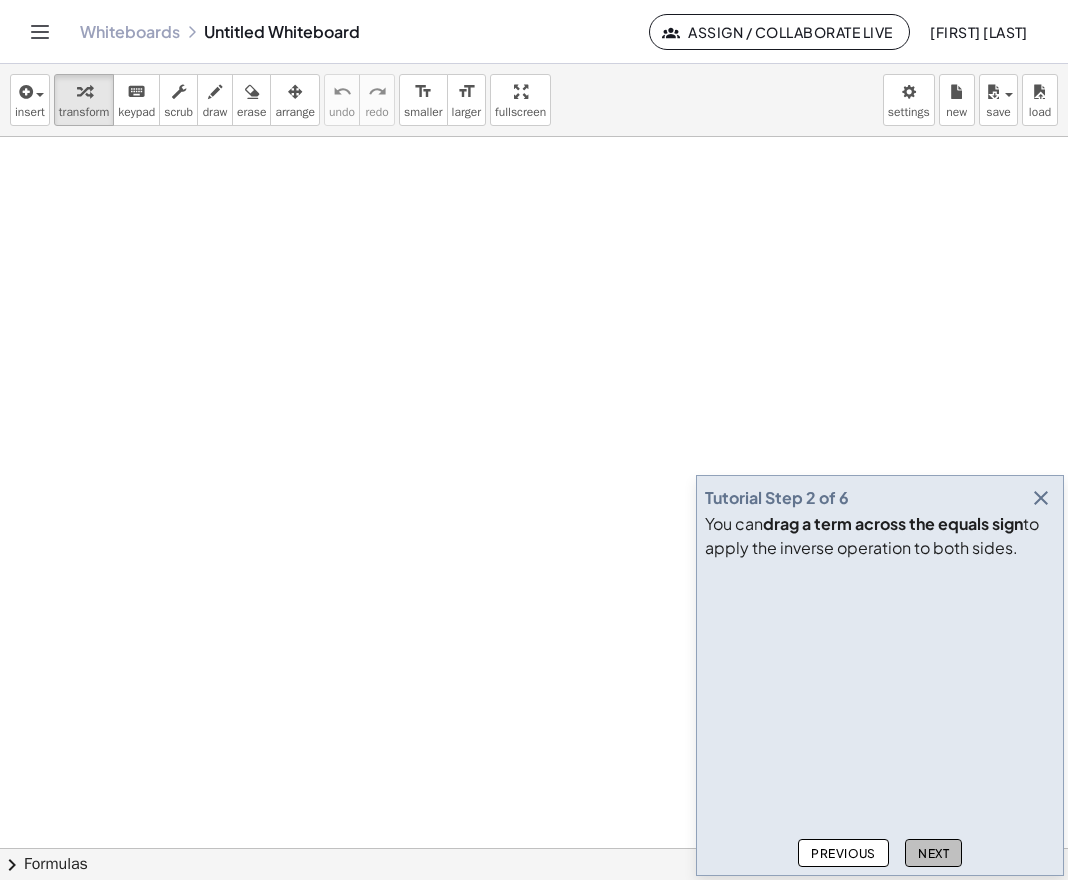 click on "Next" at bounding box center [933, 853] 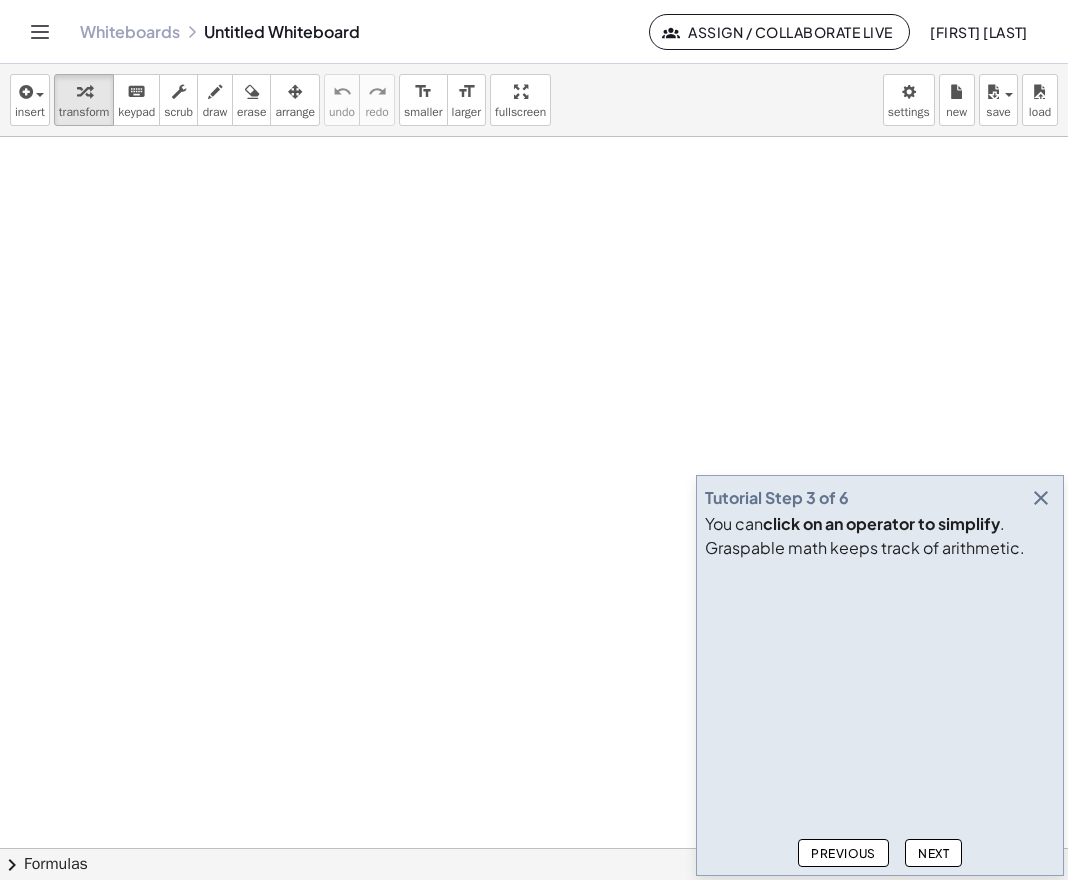 click on "Next" 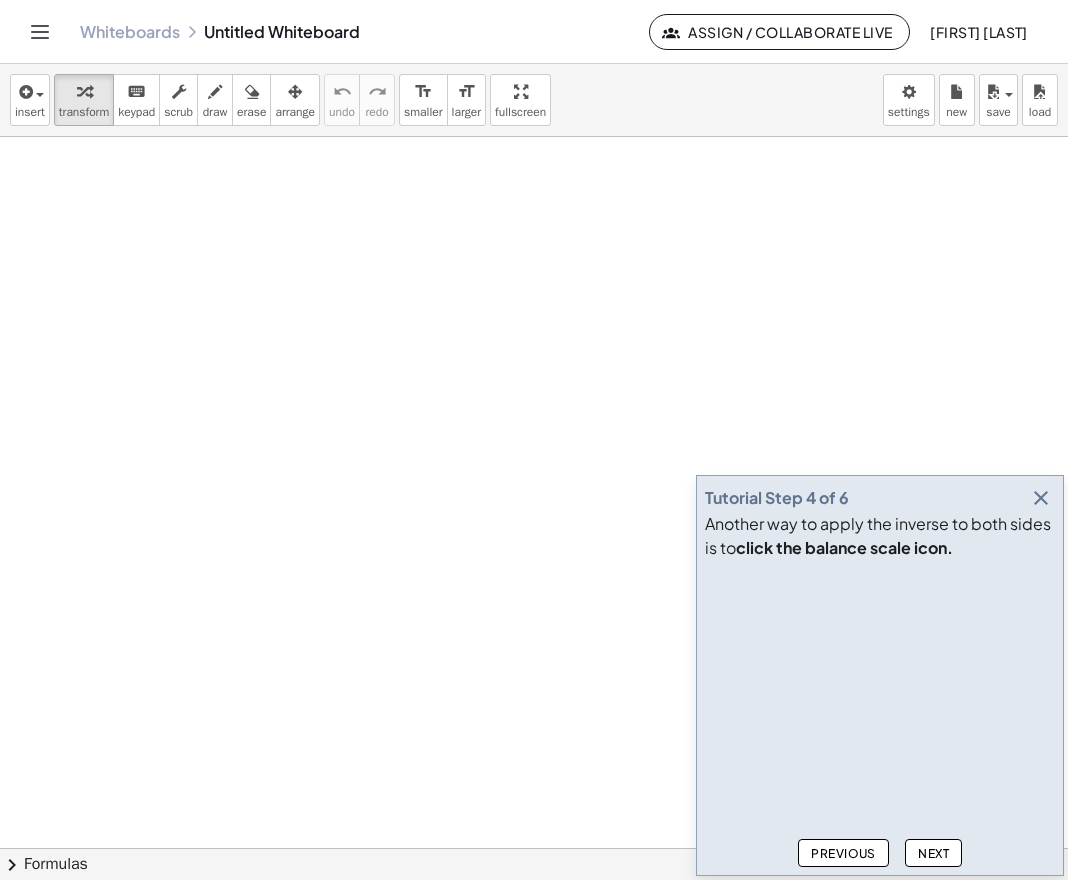 click on "Next" at bounding box center (933, 853) 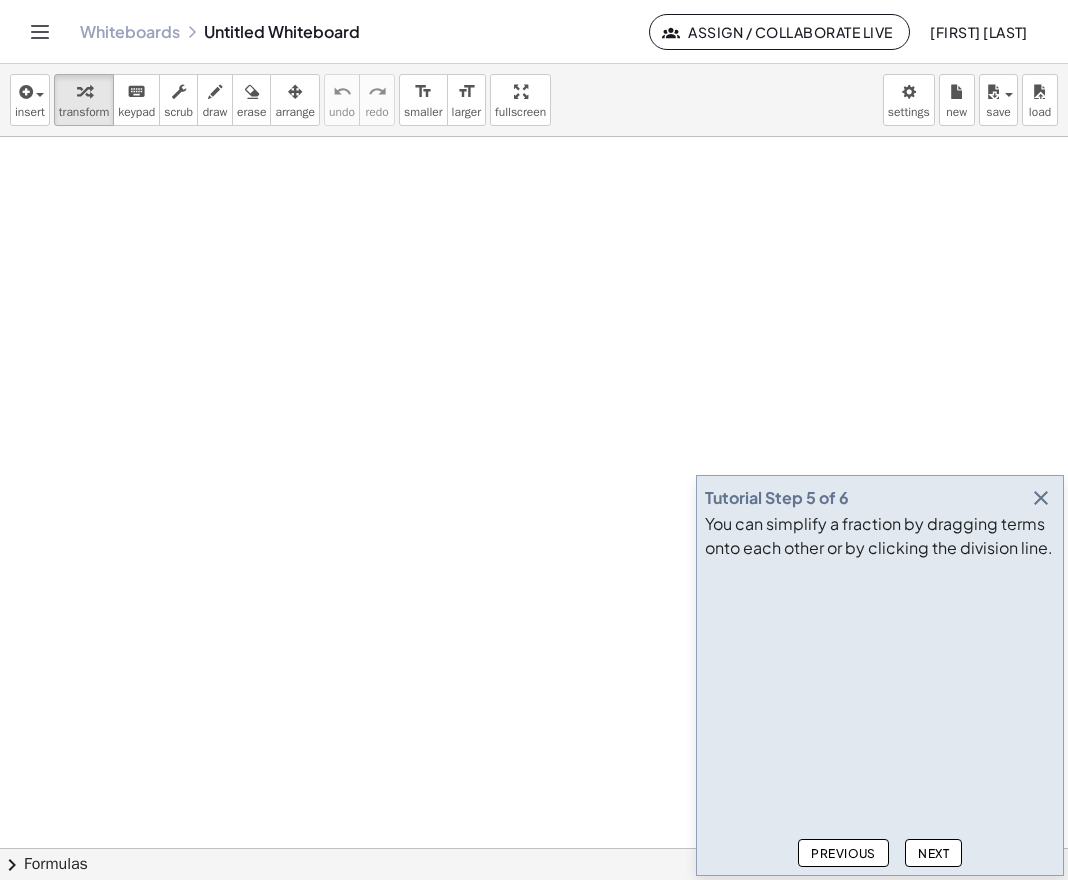 click on "Next" at bounding box center [933, 853] 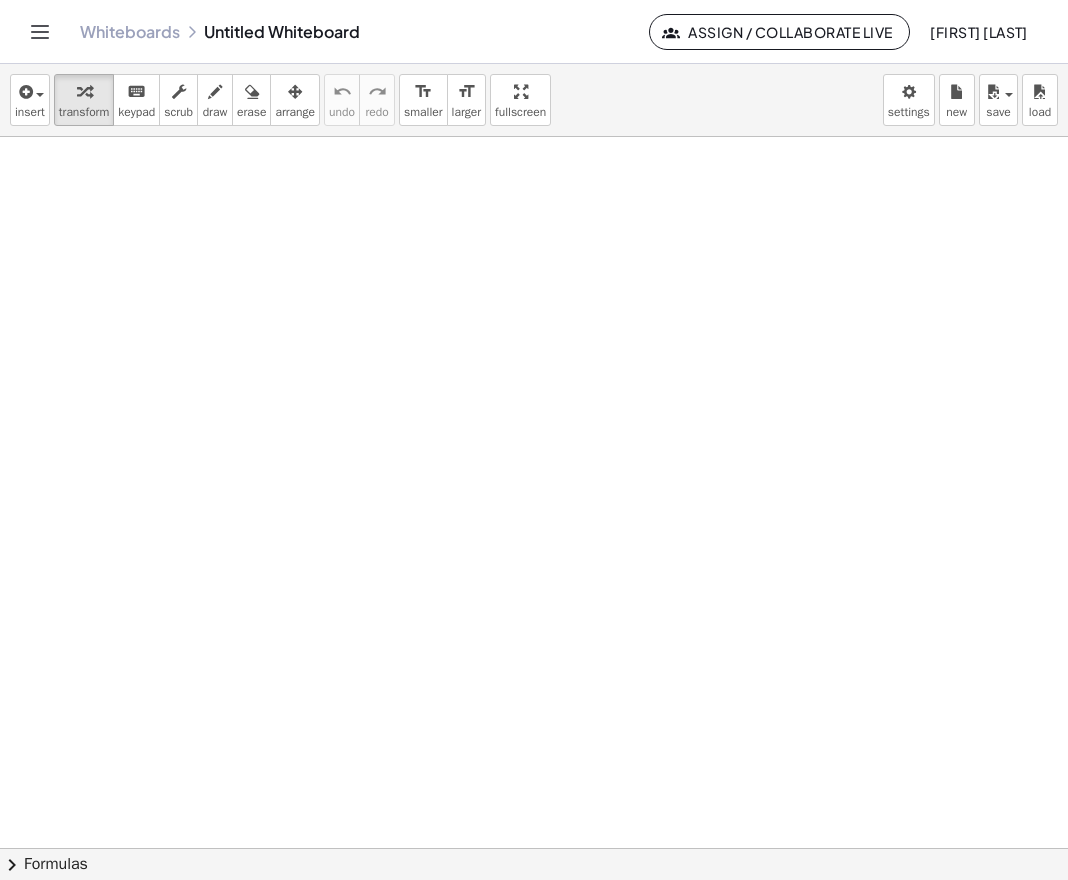 scroll, scrollTop: 0, scrollLeft: 0, axis: both 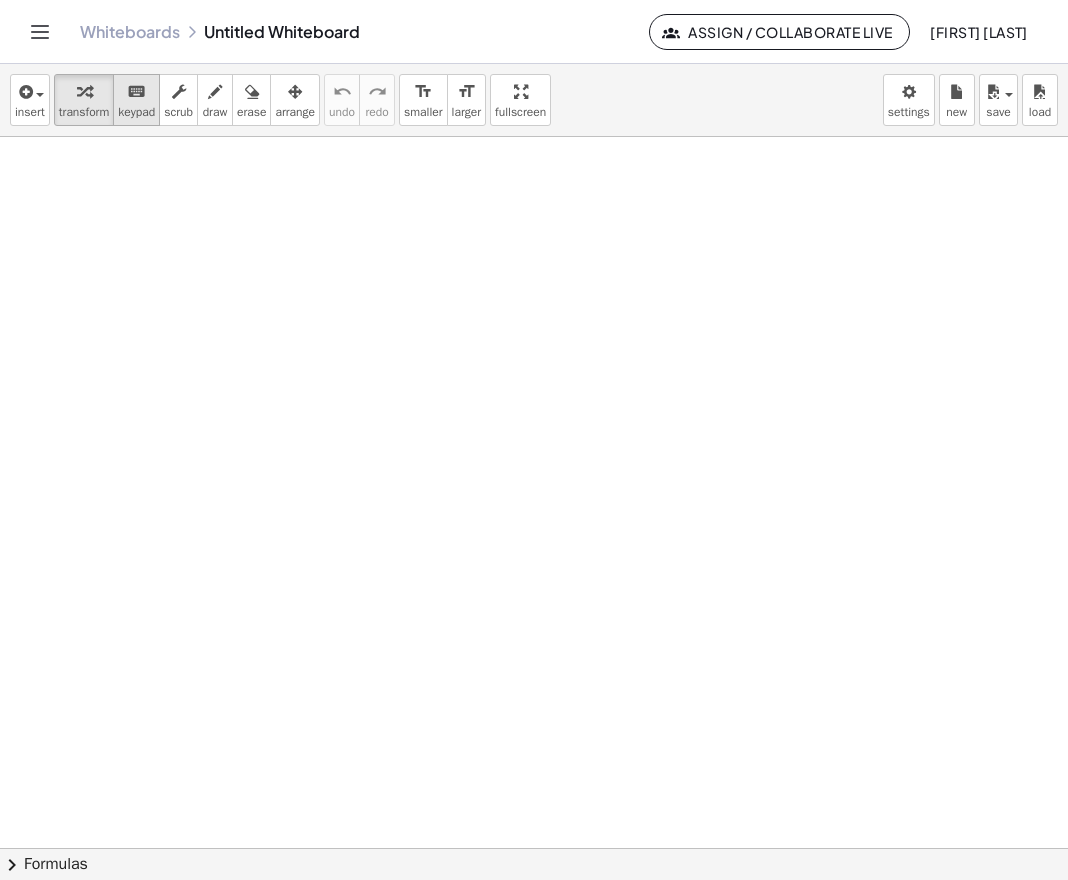 click on "keypad" at bounding box center (136, 112) 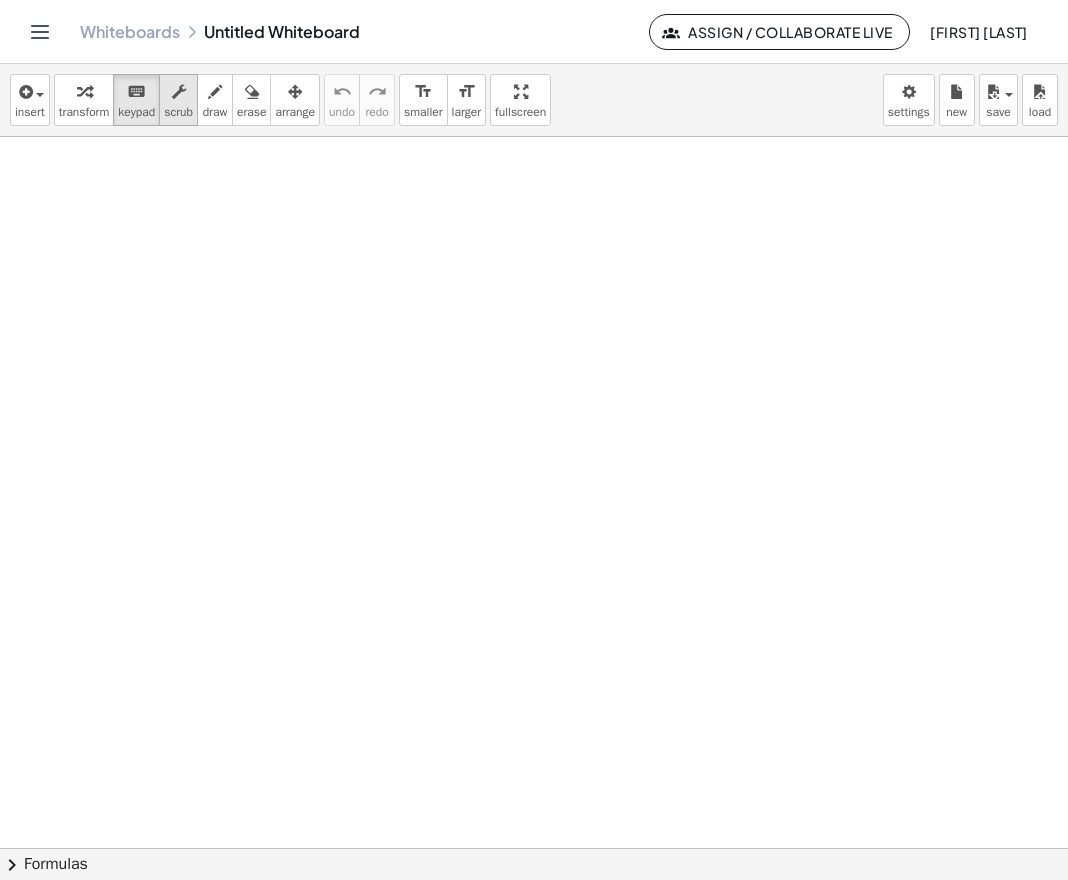 click on "scrub" at bounding box center (178, 112) 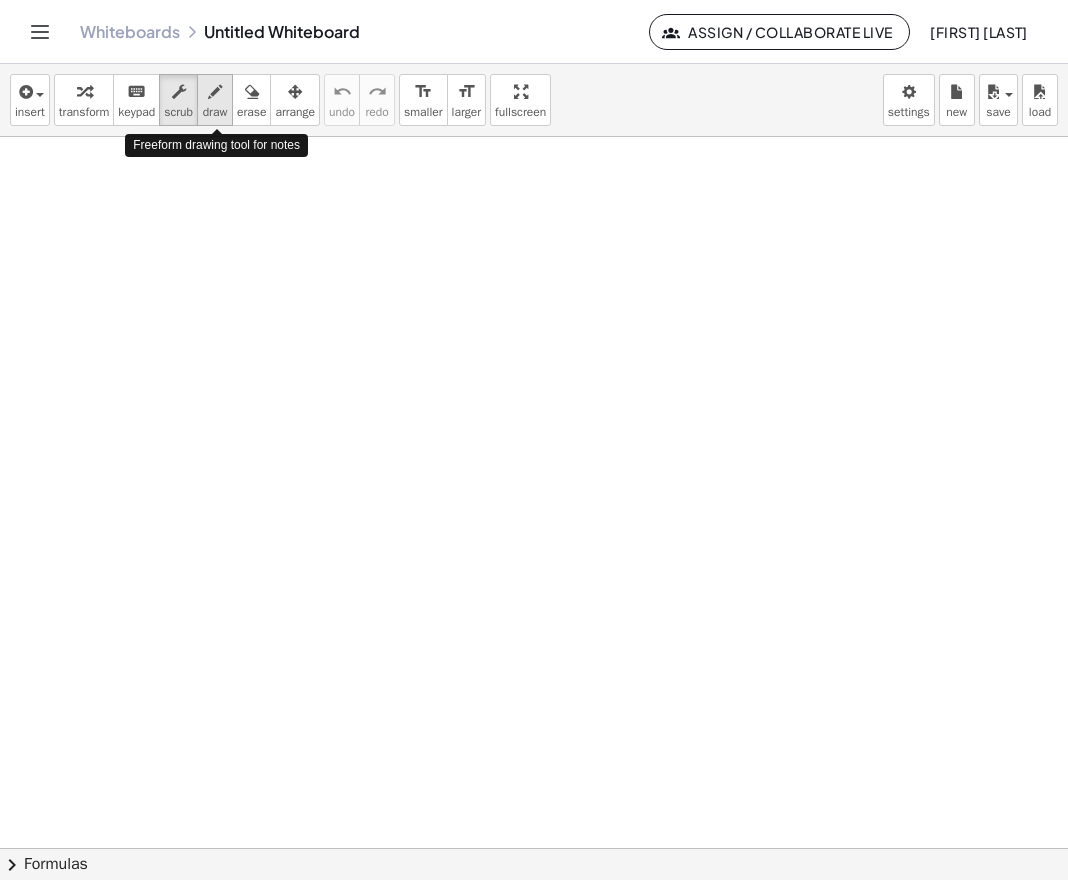 click on "draw" at bounding box center (215, 100) 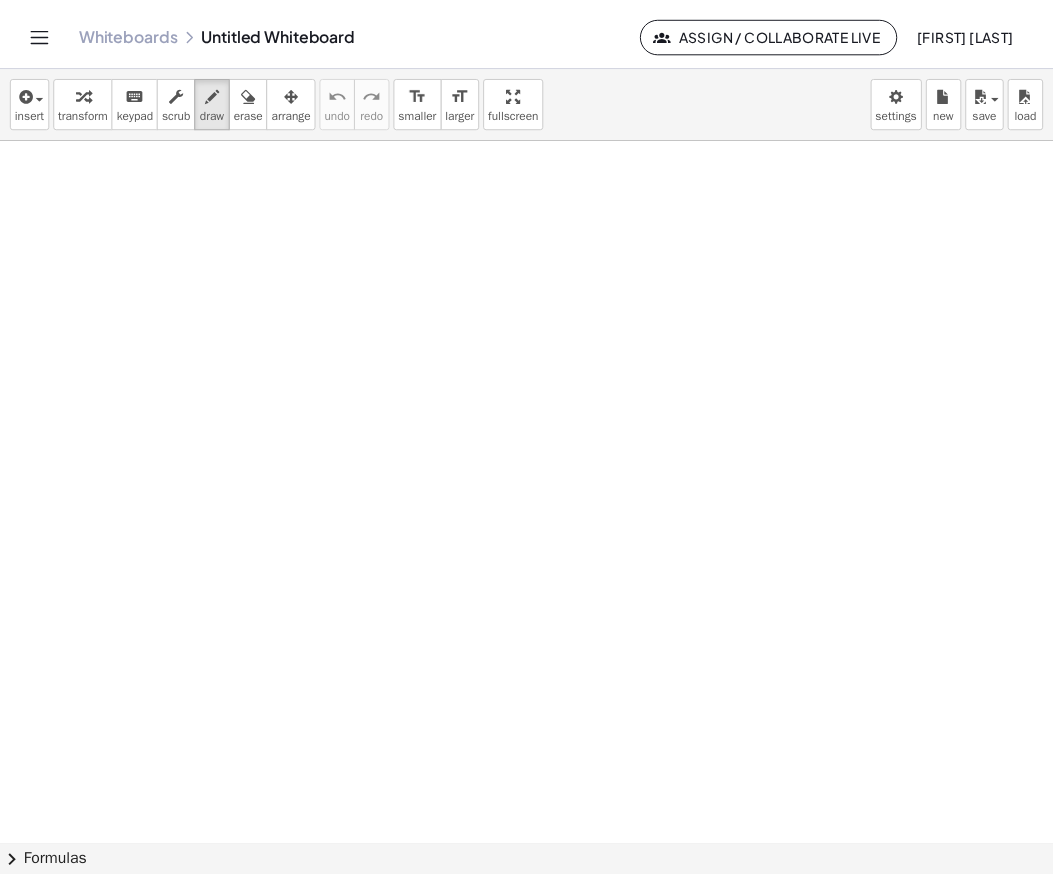 scroll, scrollTop: 0, scrollLeft: 0, axis: both 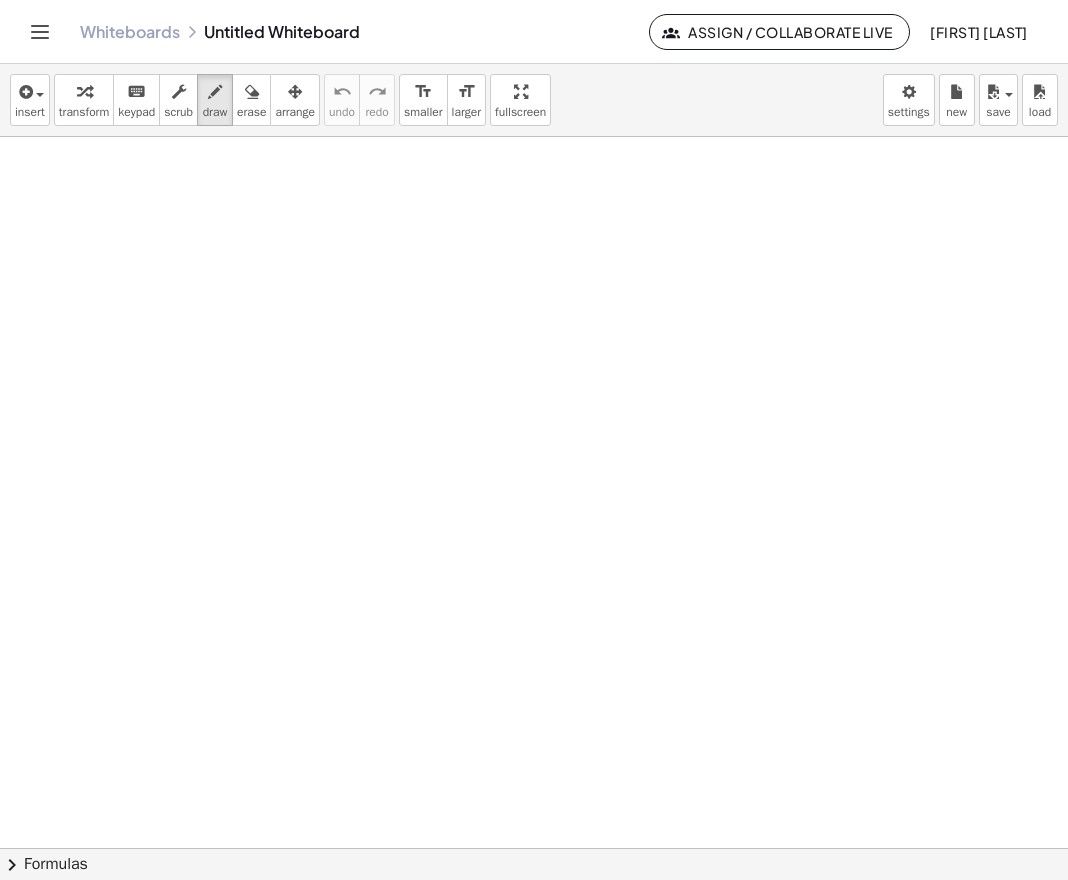 click 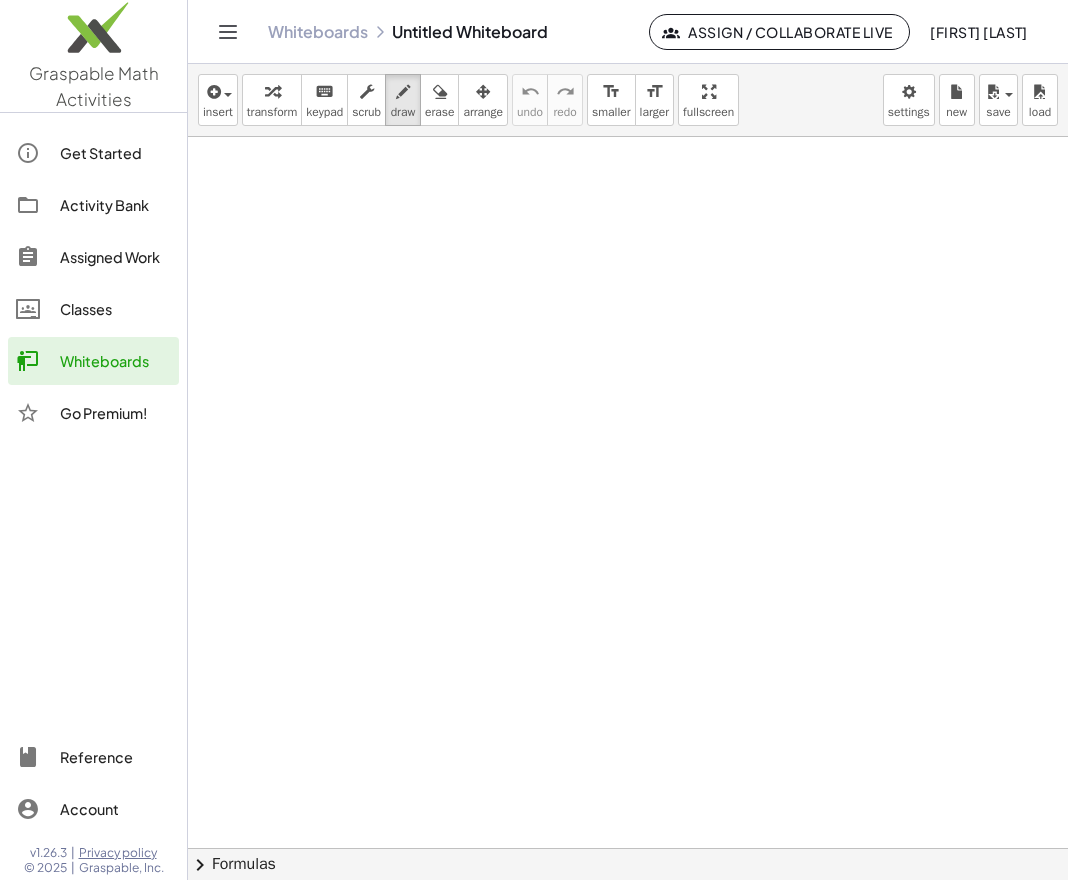 click on "Activity Bank" 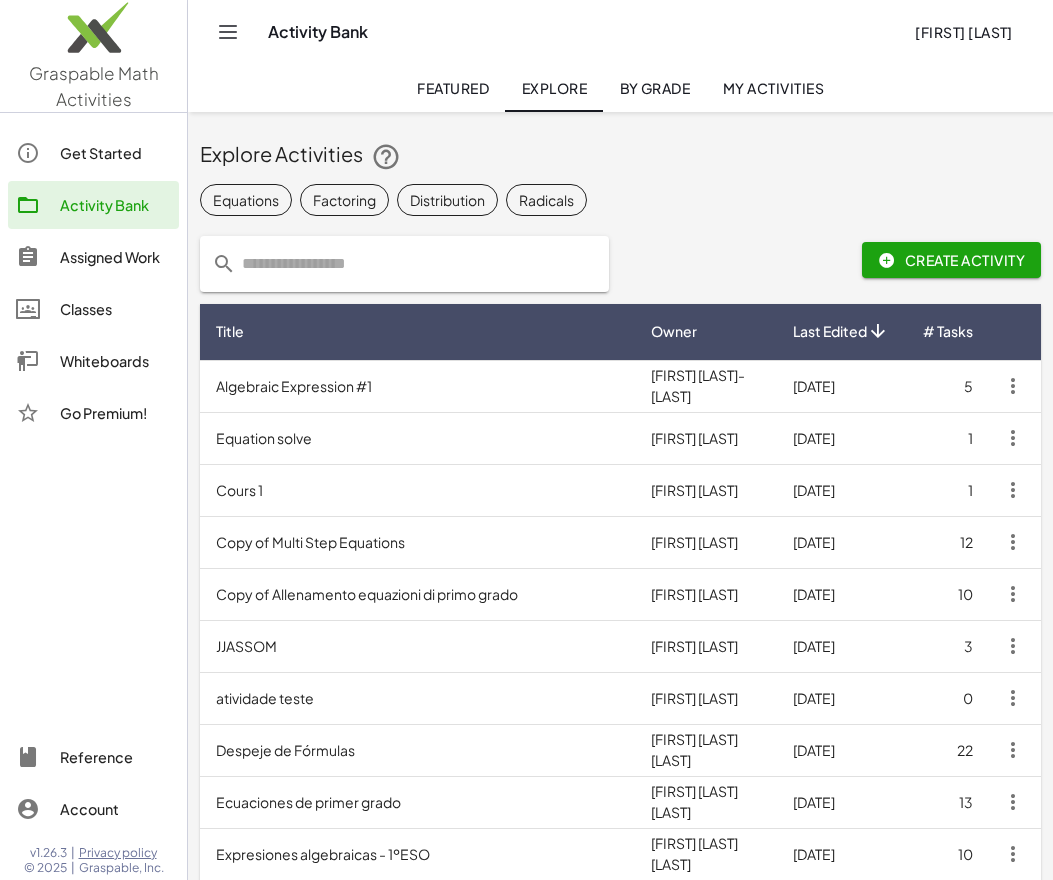 click on "Equation solve" at bounding box center (417, 438) 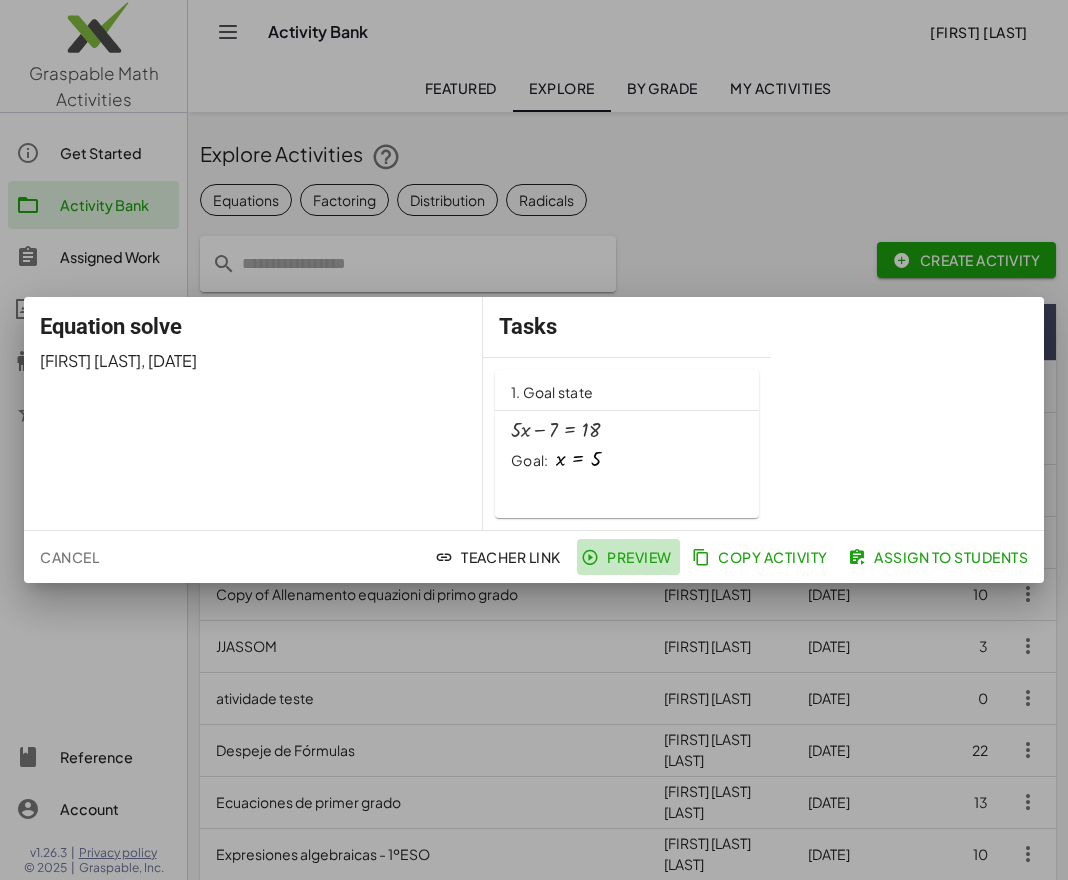 click on "Preview" 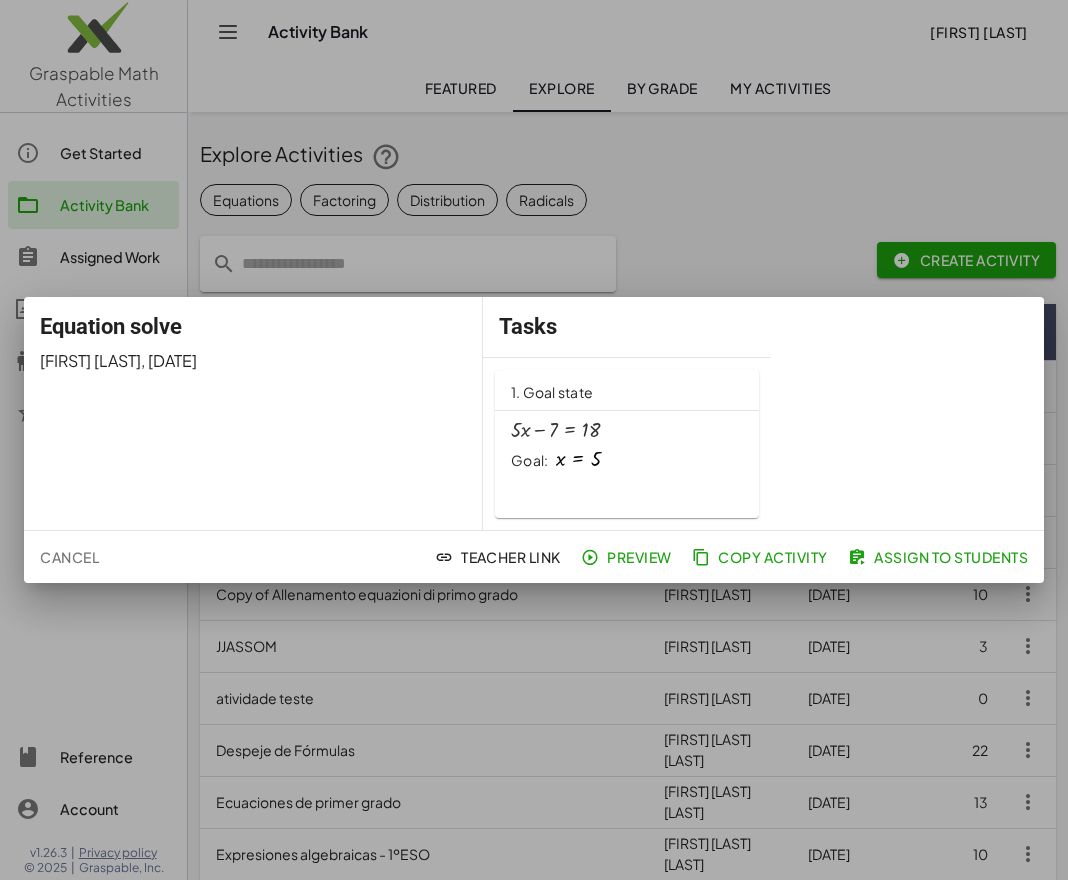click on "Cancel" 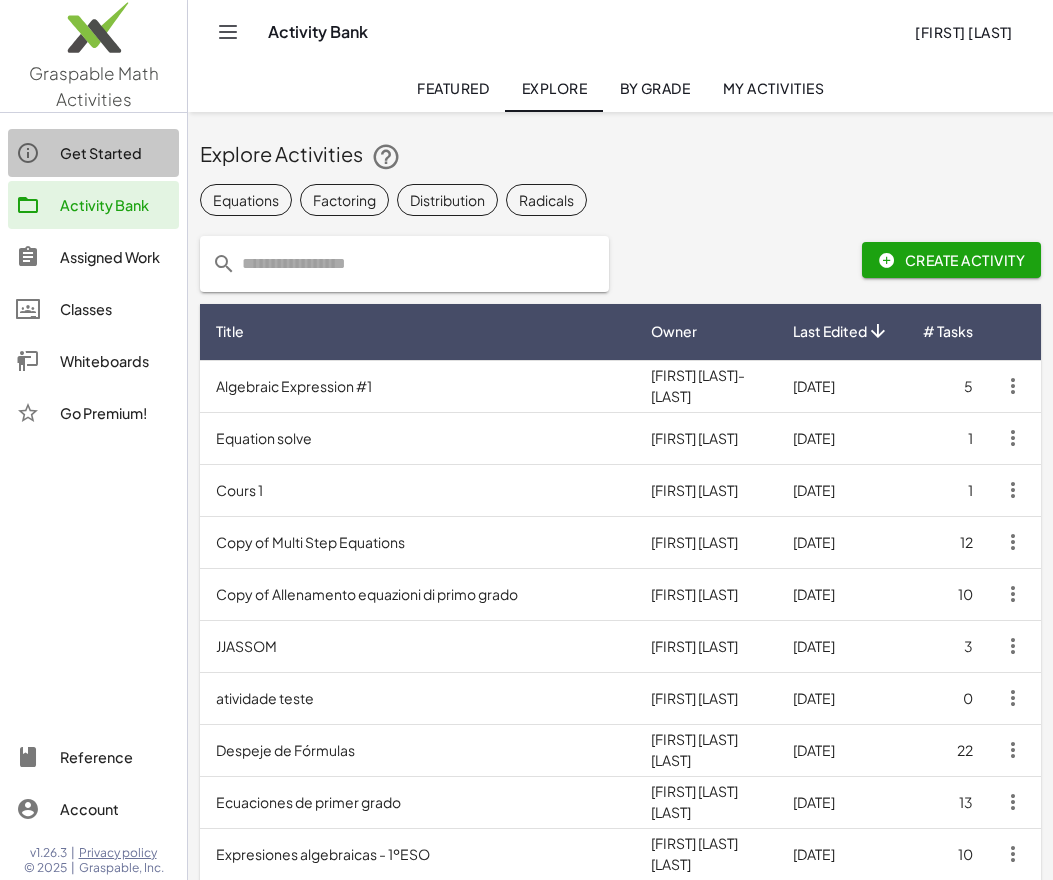 click on "Get Started" 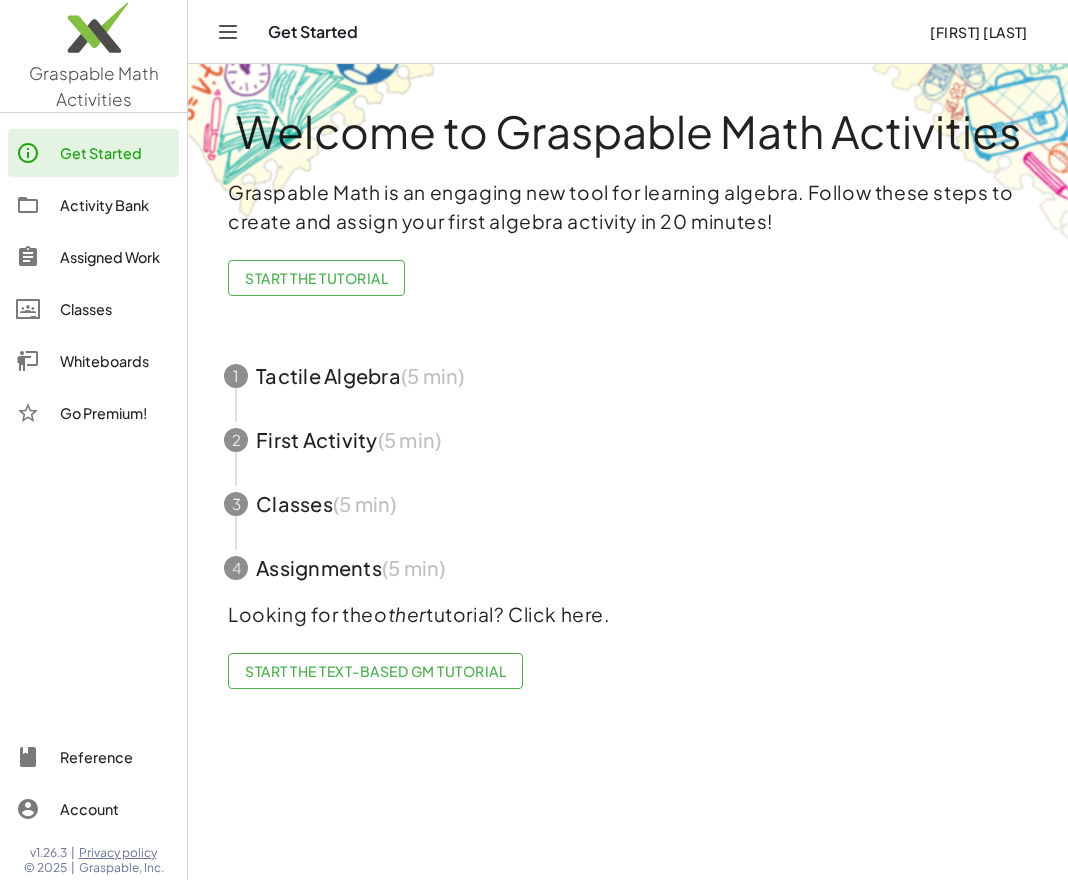 click at bounding box center (628, 440) 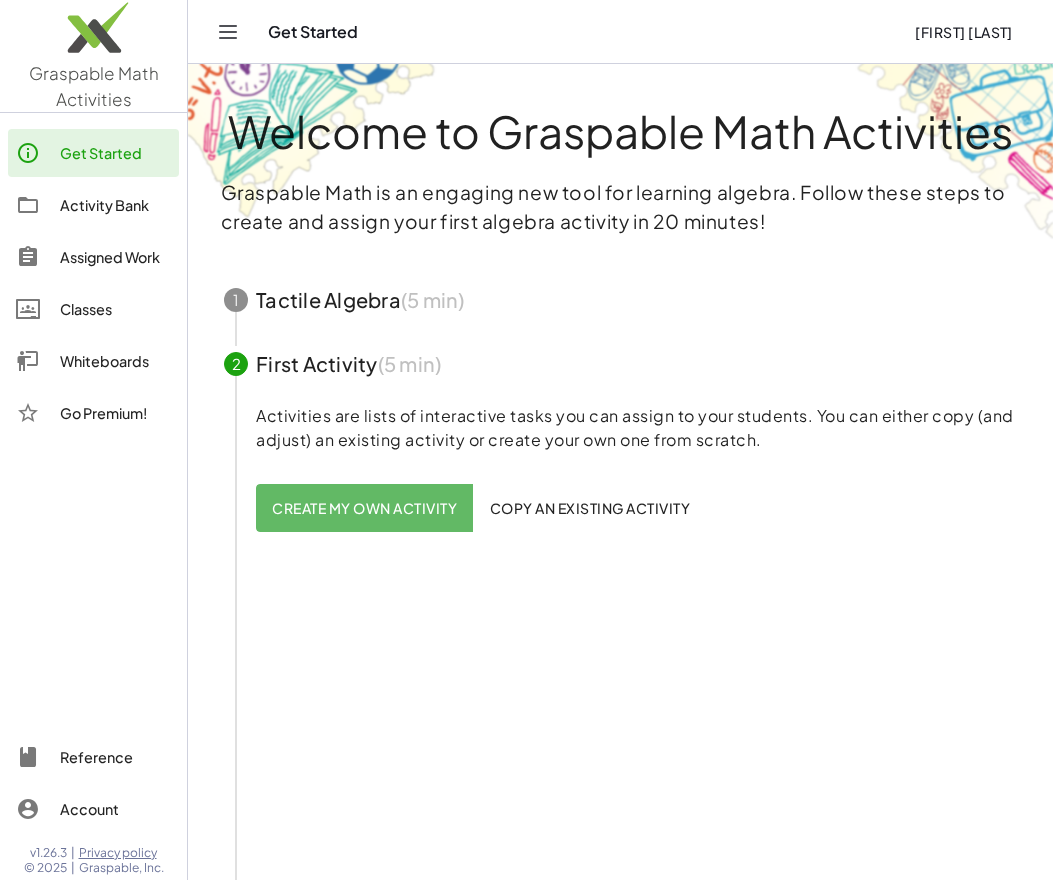 click at bounding box center (620, 300) 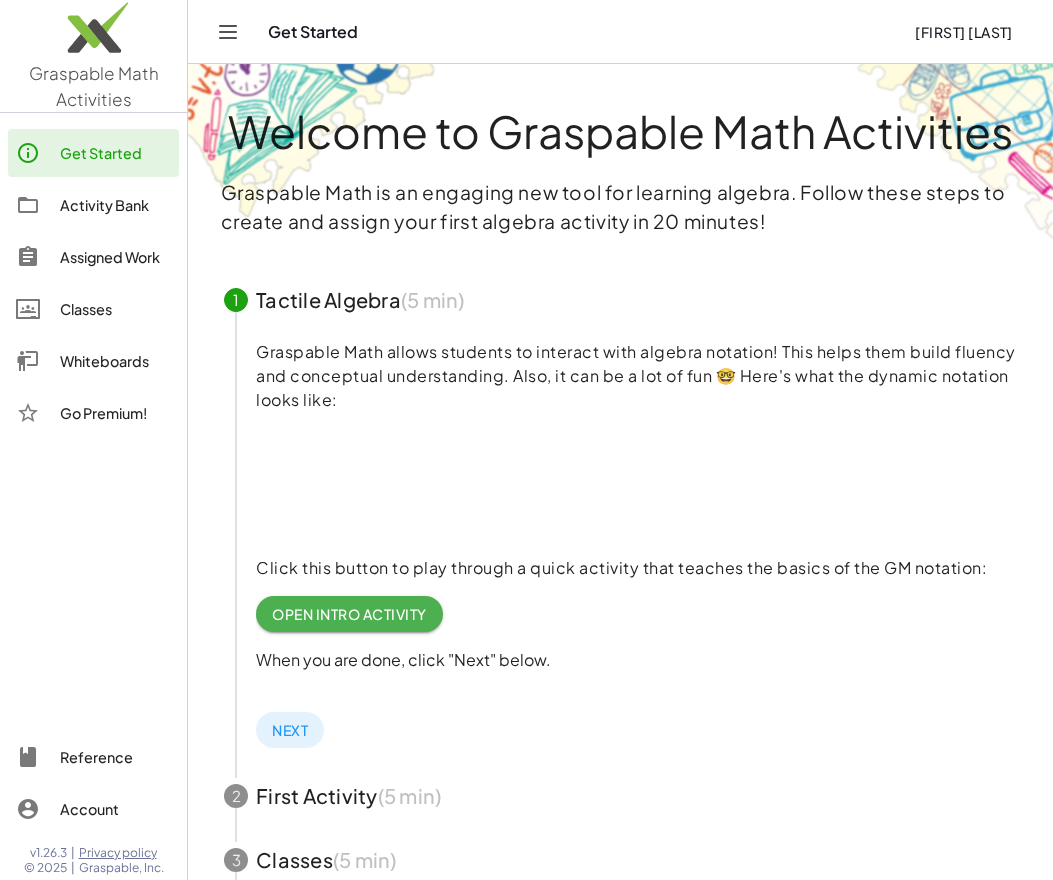 click on "Open Intro Activity" 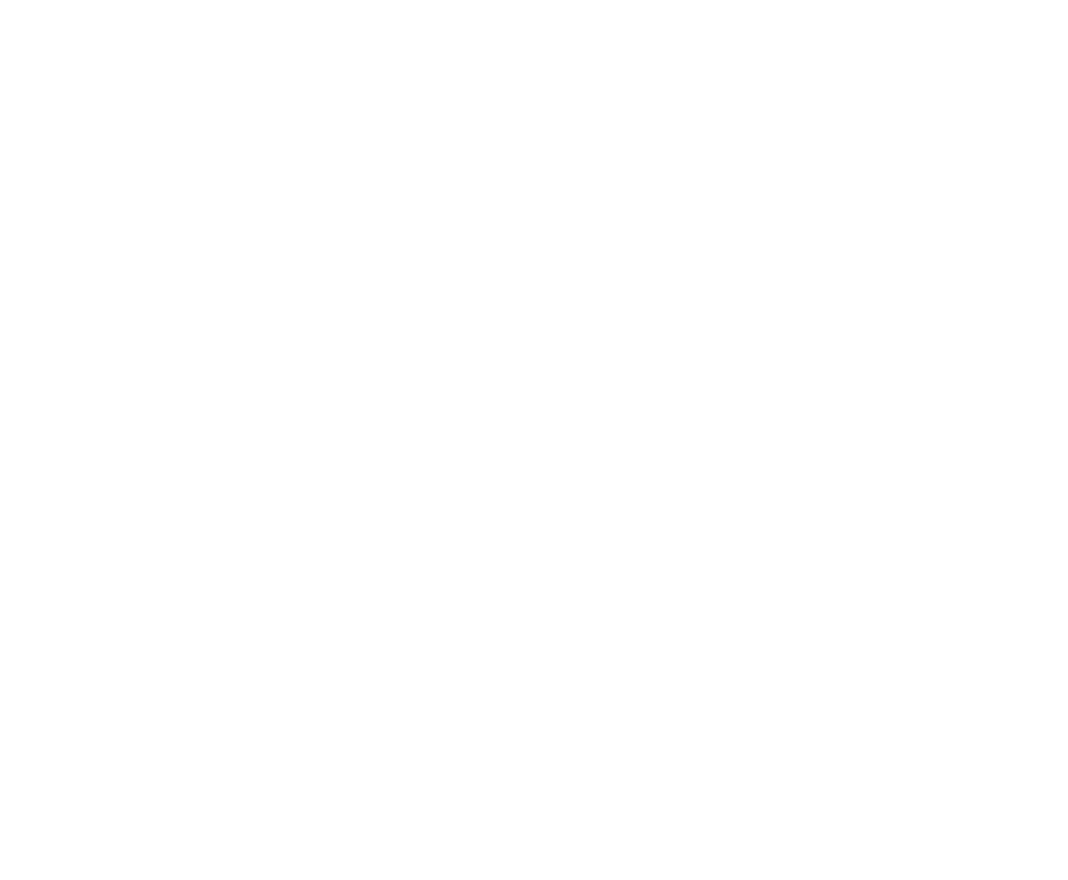 scroll, scrollTop: 0, scrollLeft: 0, axis: both 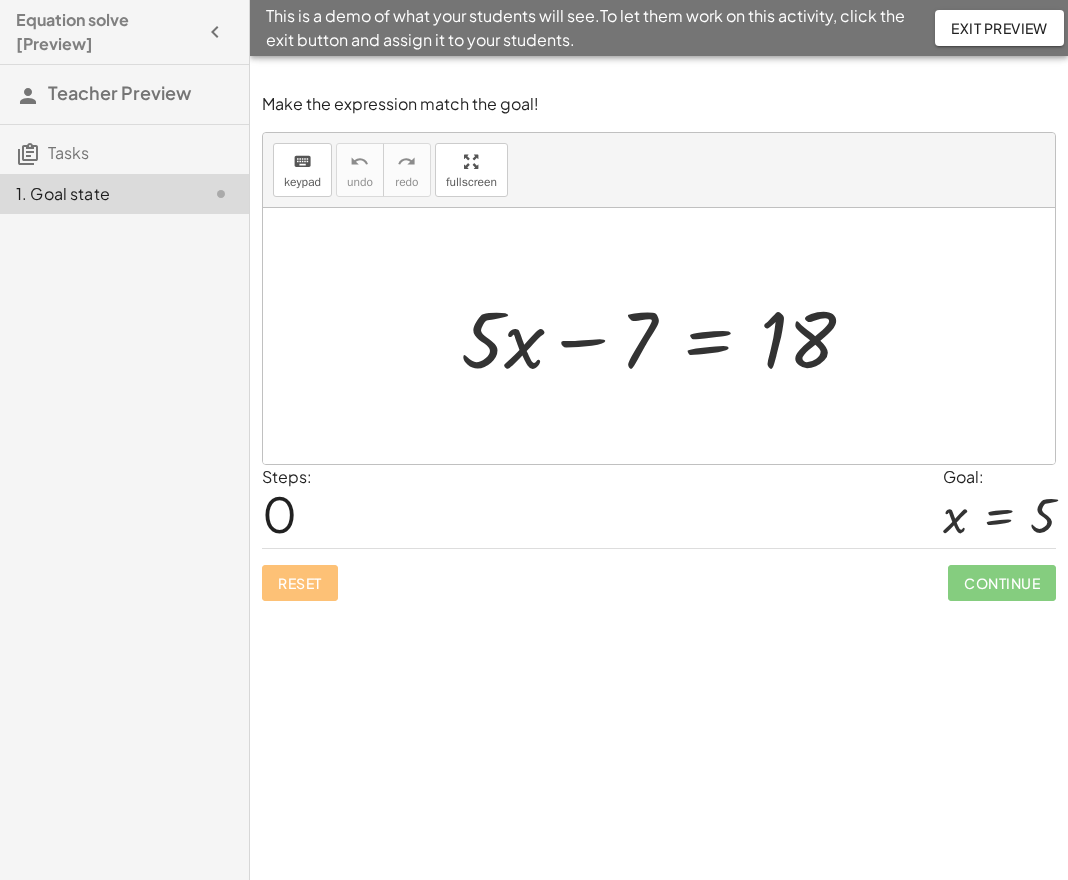 click at bounding box center [666, 336] 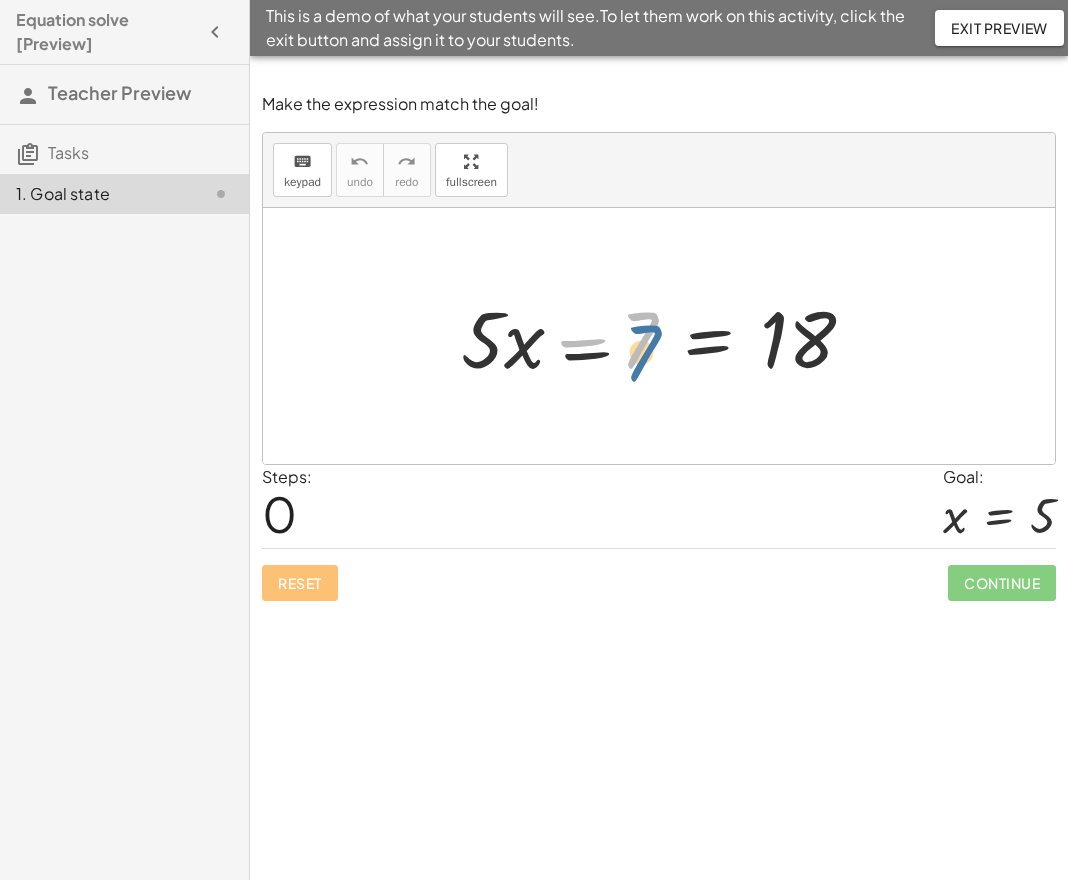drag, startPoint x: 631, startPoint y: 339, endPoint x: 636, endPoint y: 358, distance: 19.646883 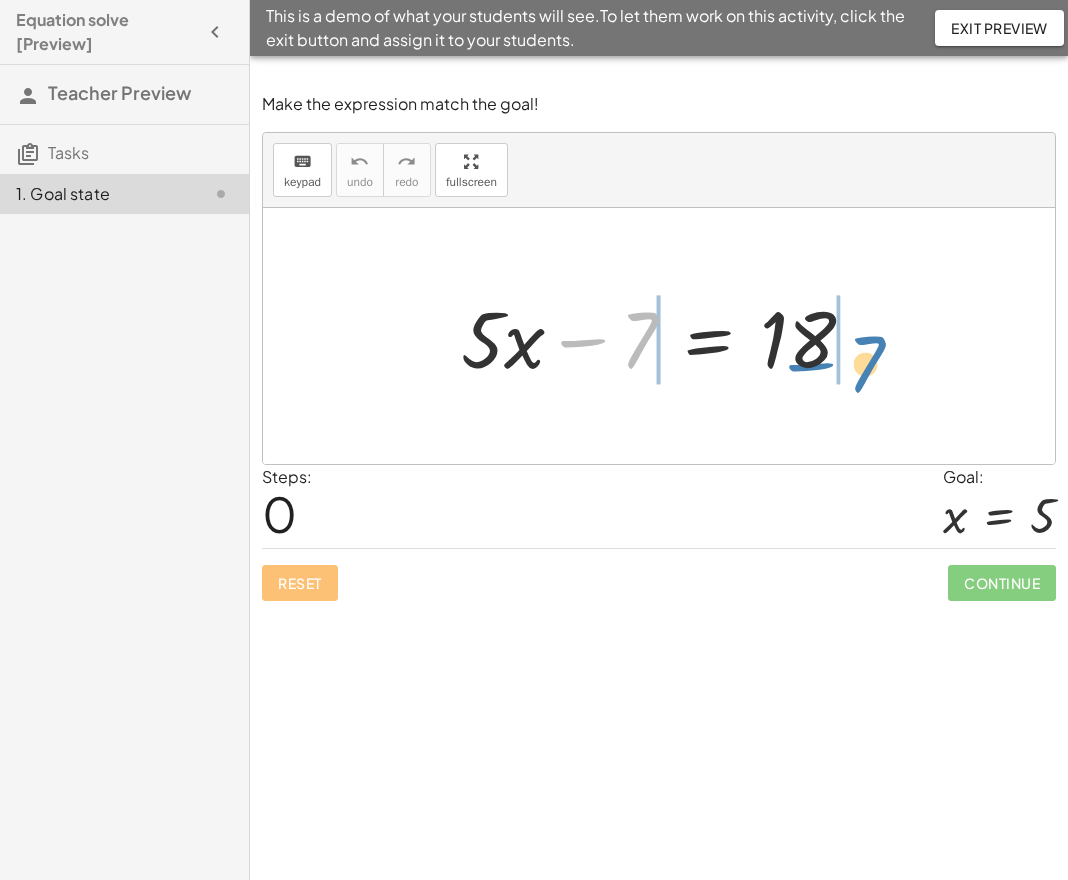 drag, startPoint x: 636, startPoint y: 345, endPoint x: 878, endPoint y: 345, distance: 242 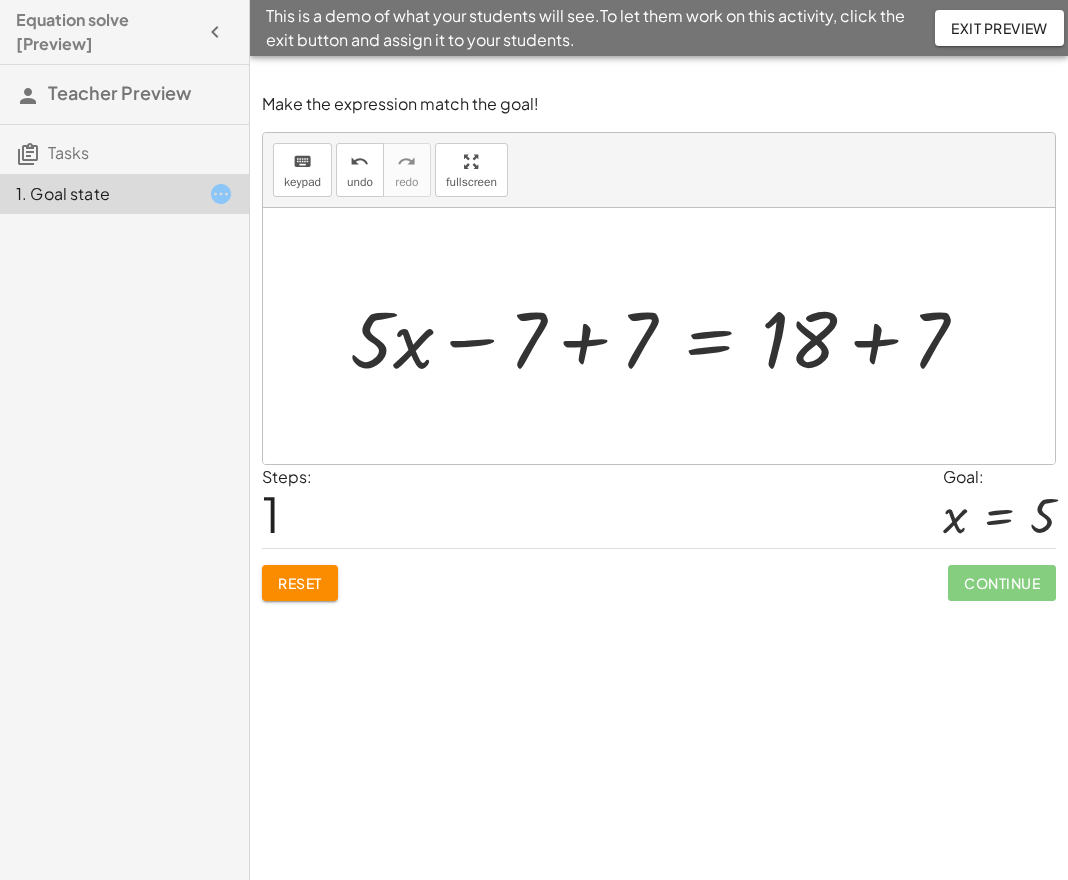 click at bounding box center (666, 336) 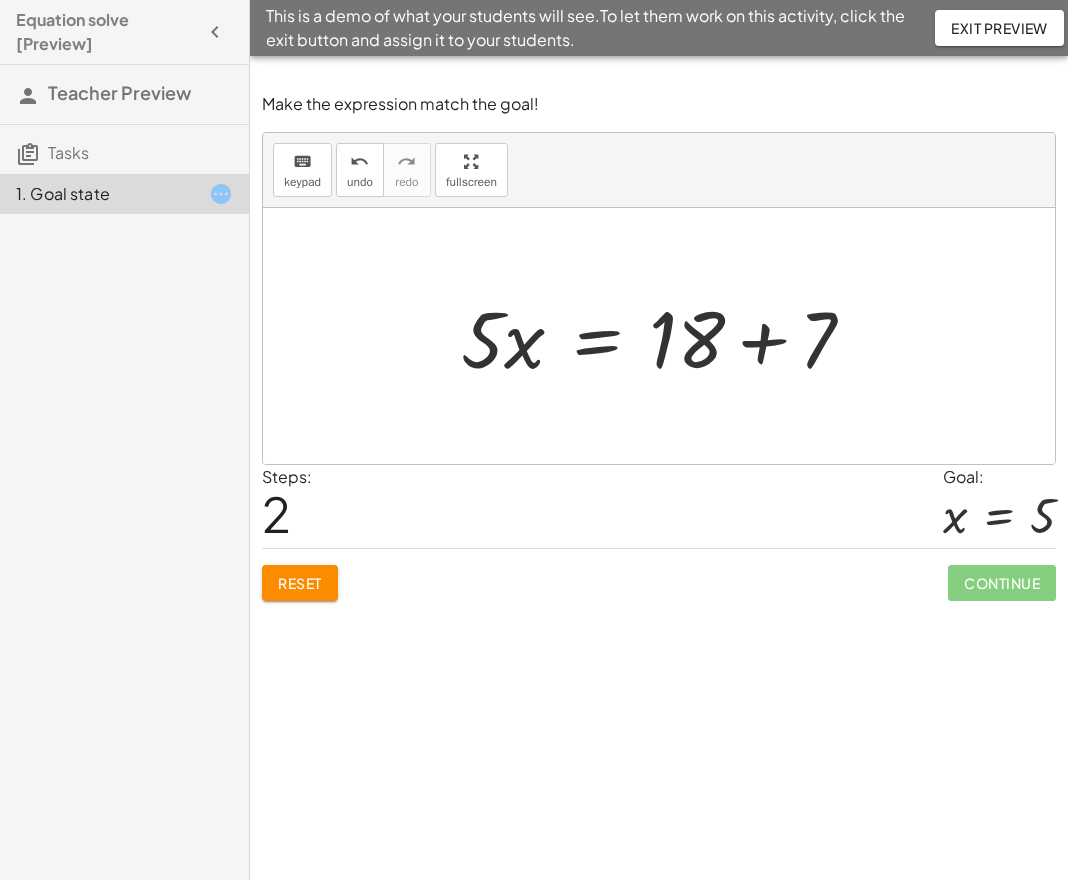 click at bounding box center [666, 336] 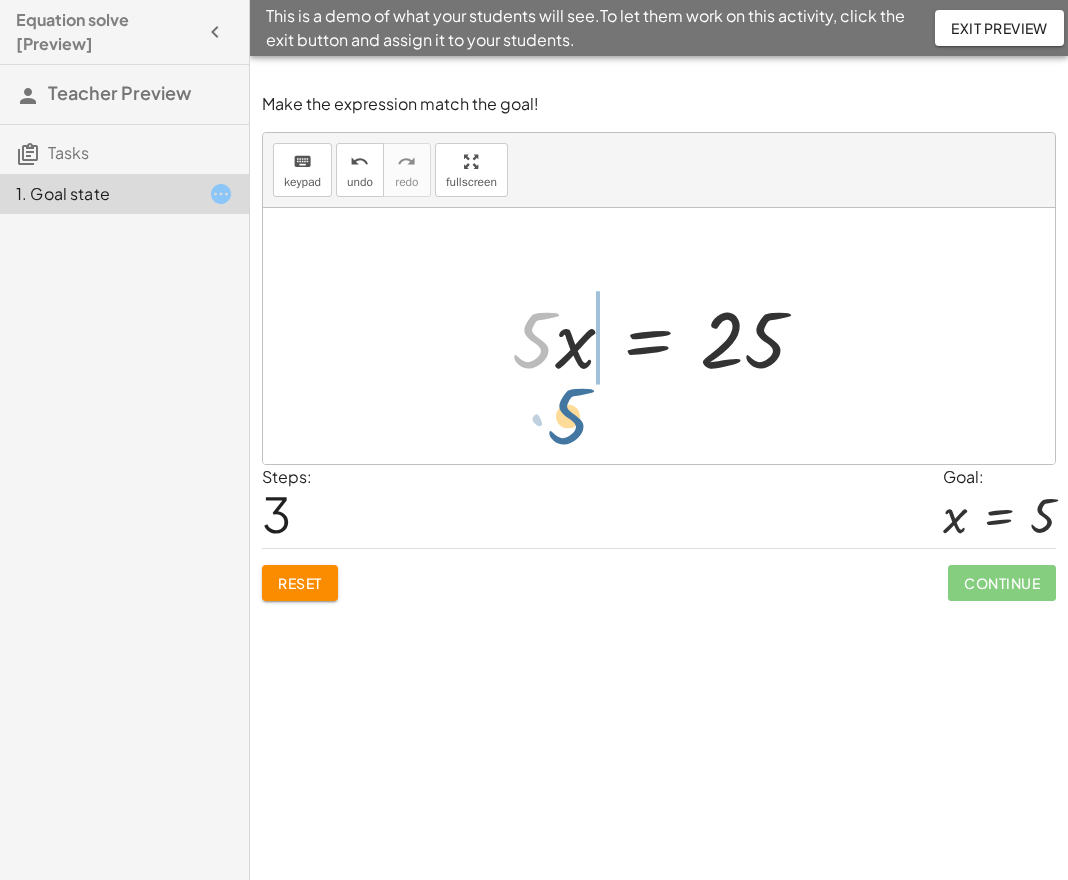 drag, startPoint x: 538, startPoint y: 350, endPoint x: 575, endPoint y: 429, distance: 87.23531 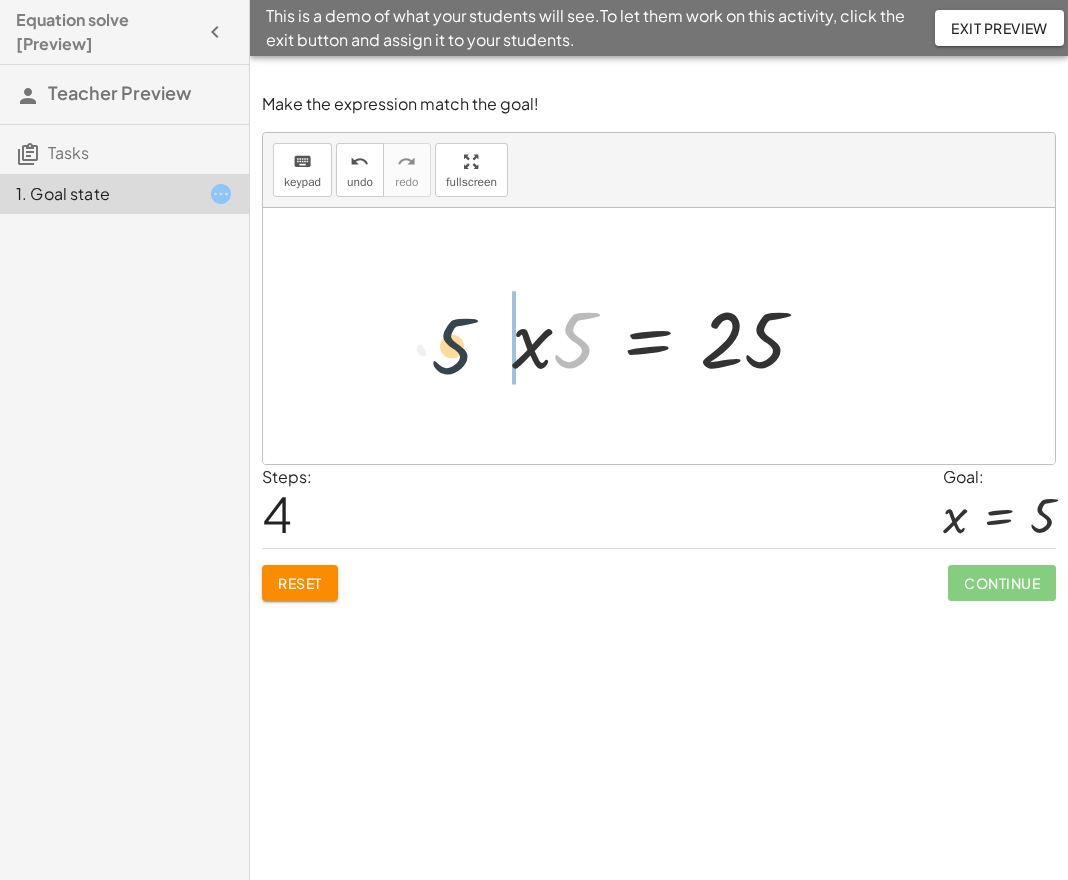 drag, startPoint x: 585, startPoint y: 350, endPoint x: 458, endPoint y: 356, distance: 127.141655 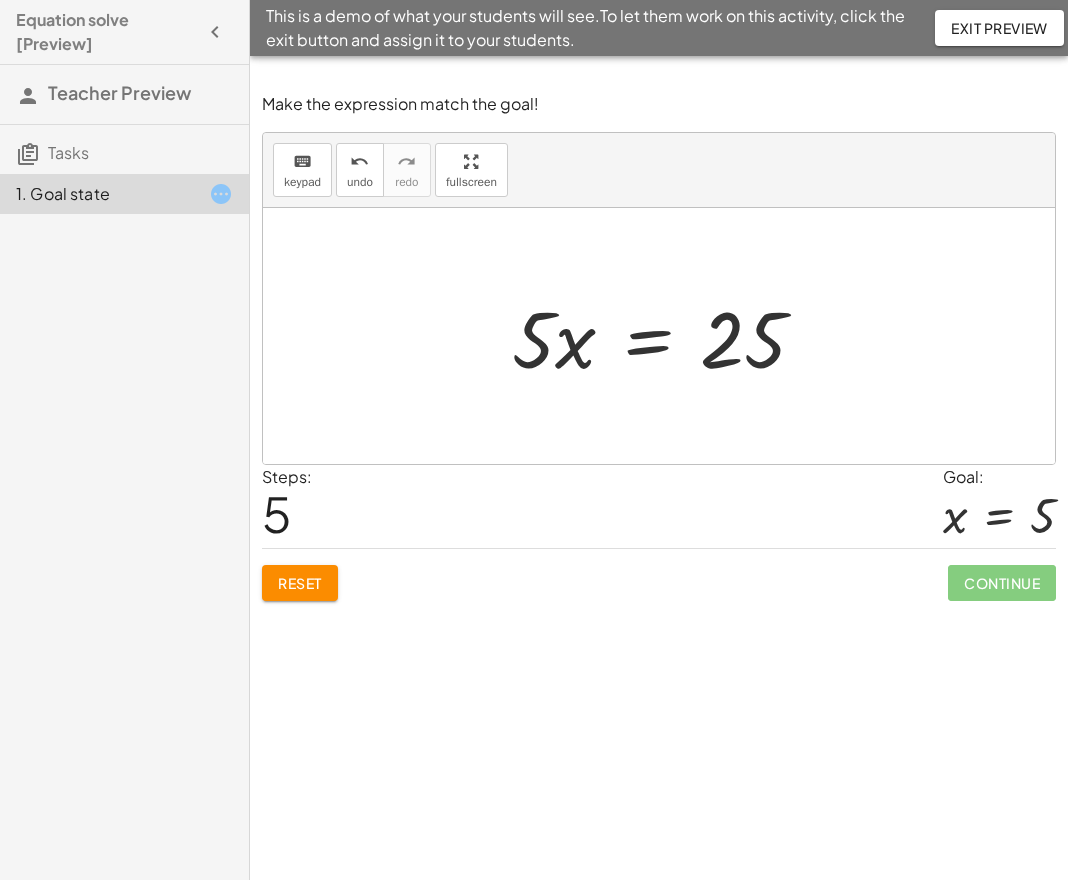 click at bounding box center [667, 336] 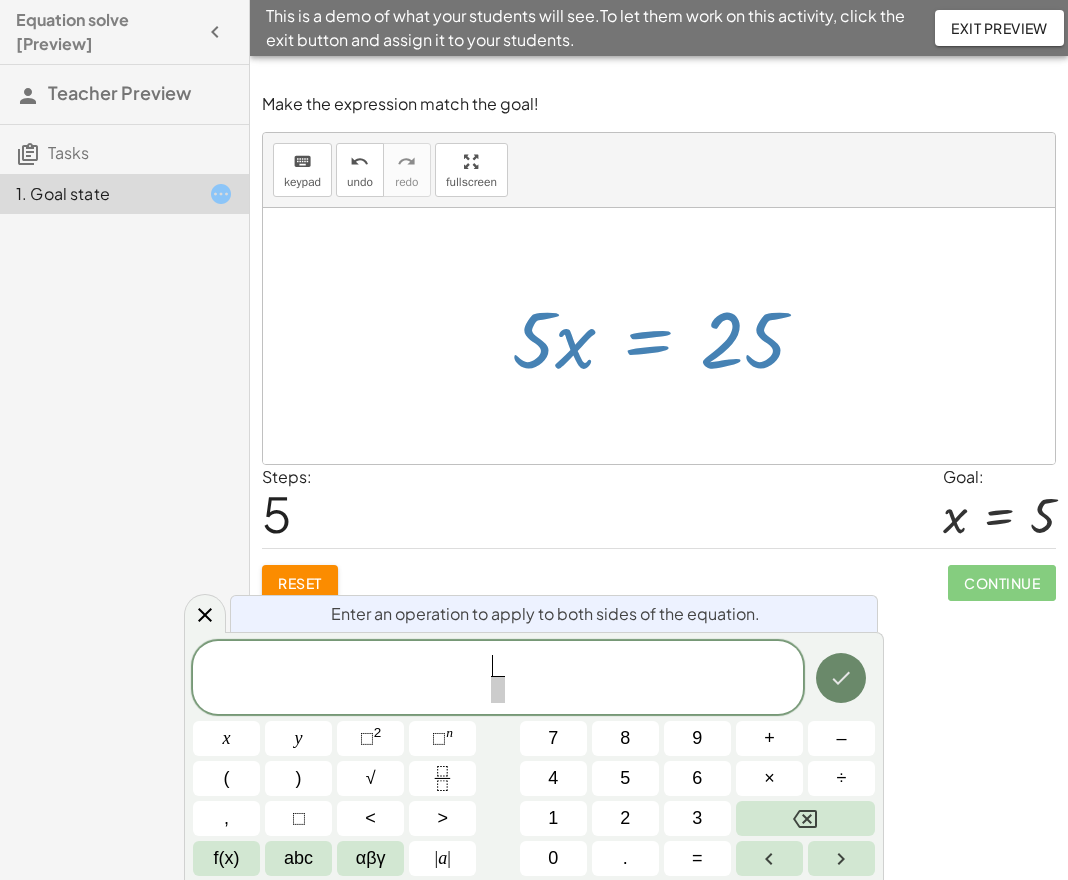 click at bounding box center [841, 678] 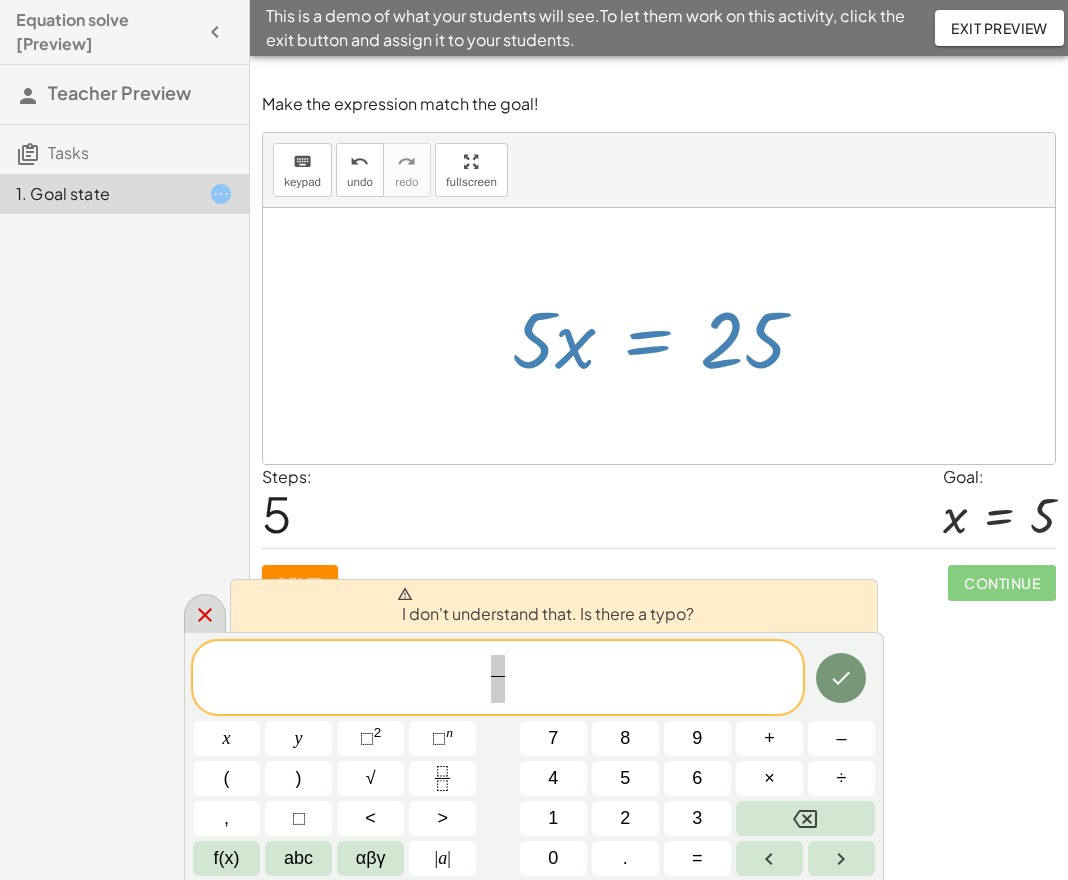 click 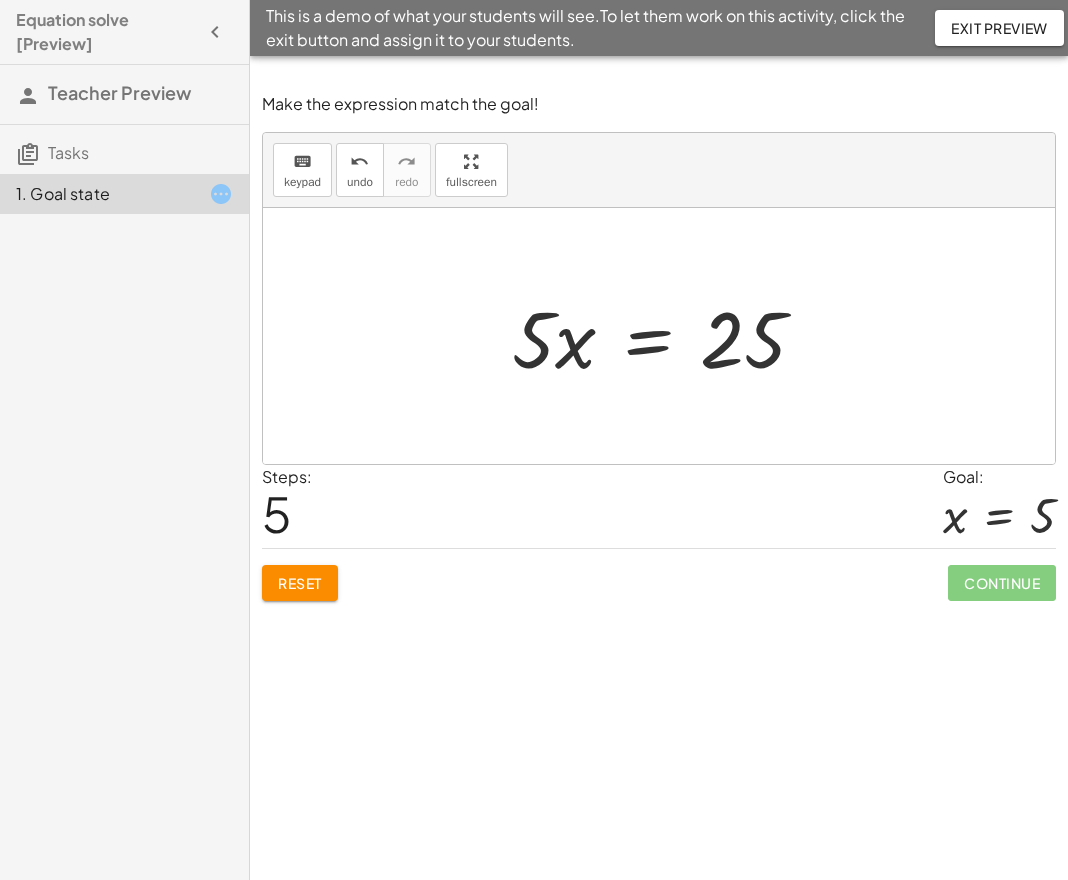 click at bounding box center (667, 336) 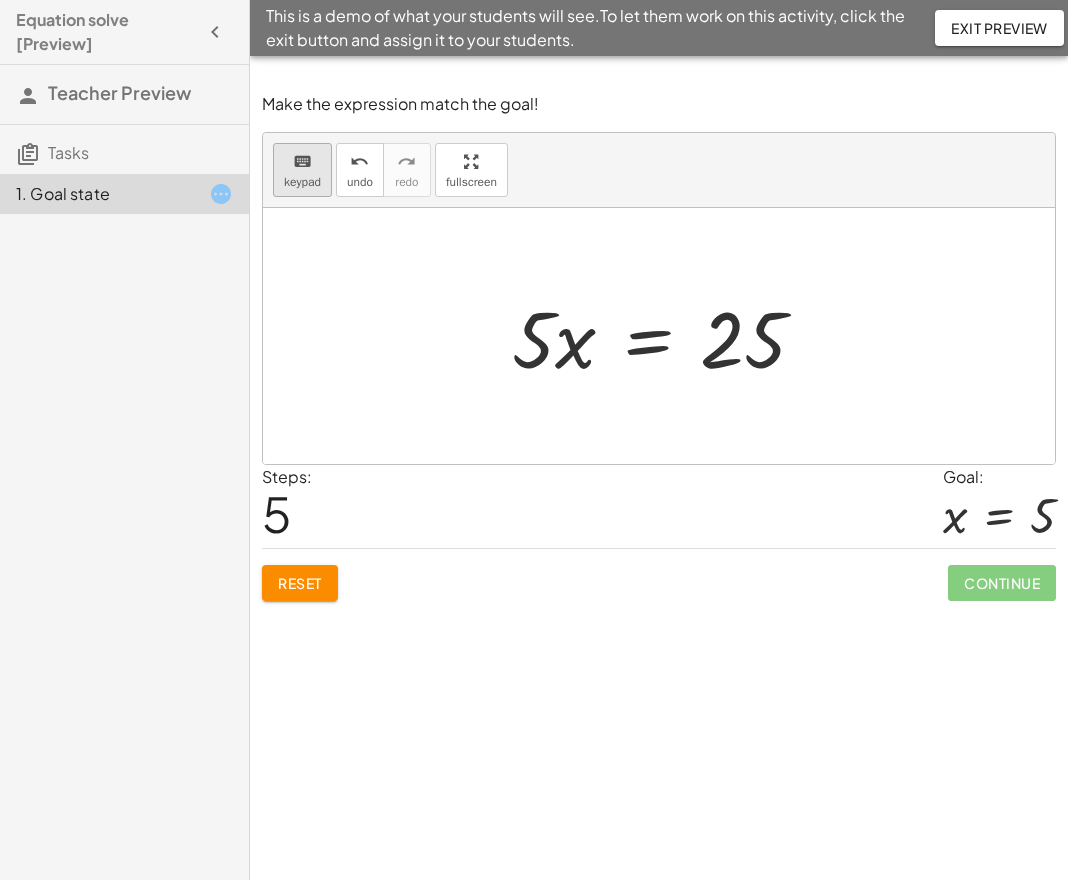 click on "keyboard" at bounding box center [302, 161] 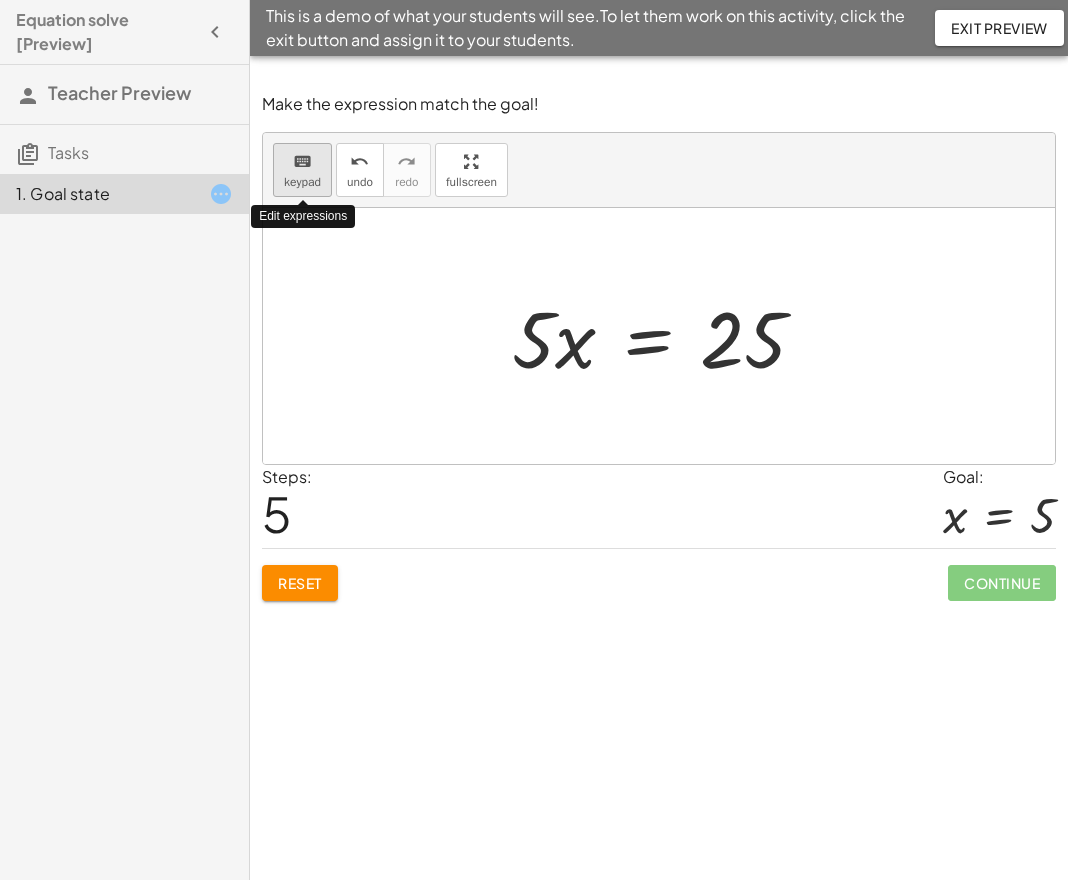 click on "keyboard" at bounding box center [302, 161] 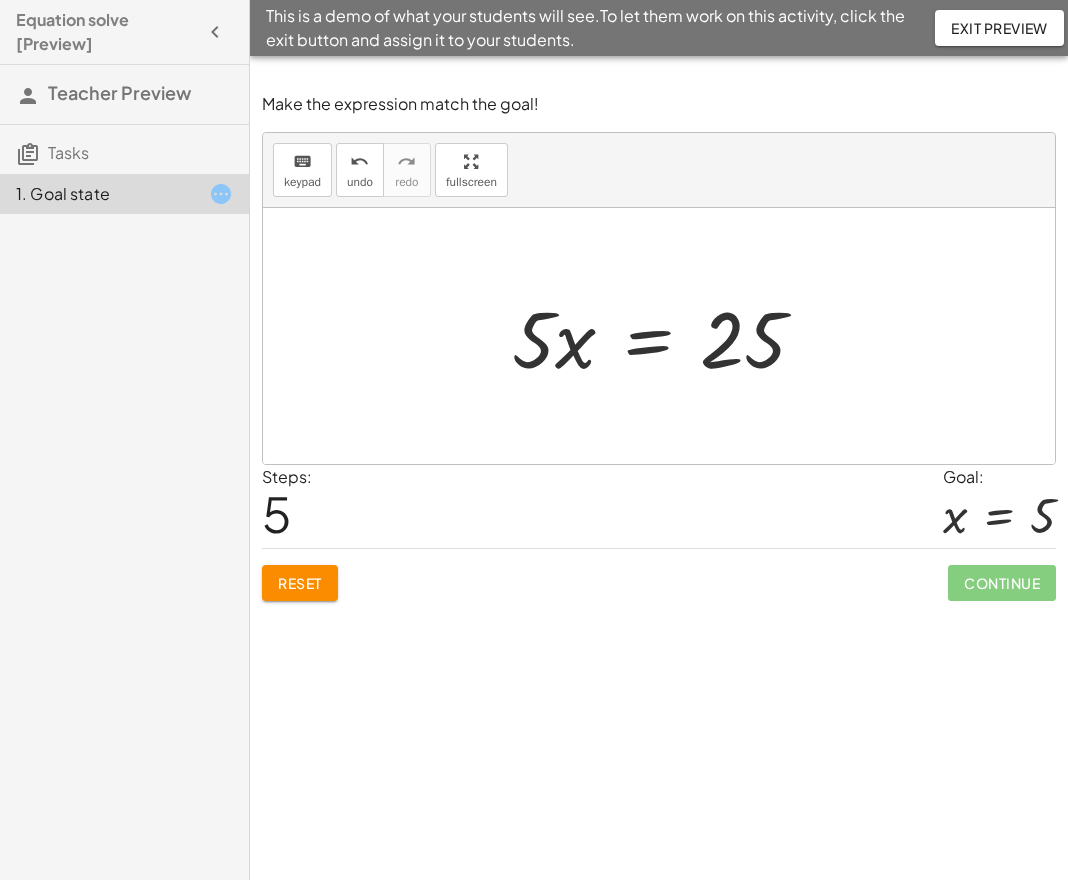 drag, startPoint x: 515, startPoint y: 388, endPoint x: 581, endPoint y: 387, distance: 66.007576 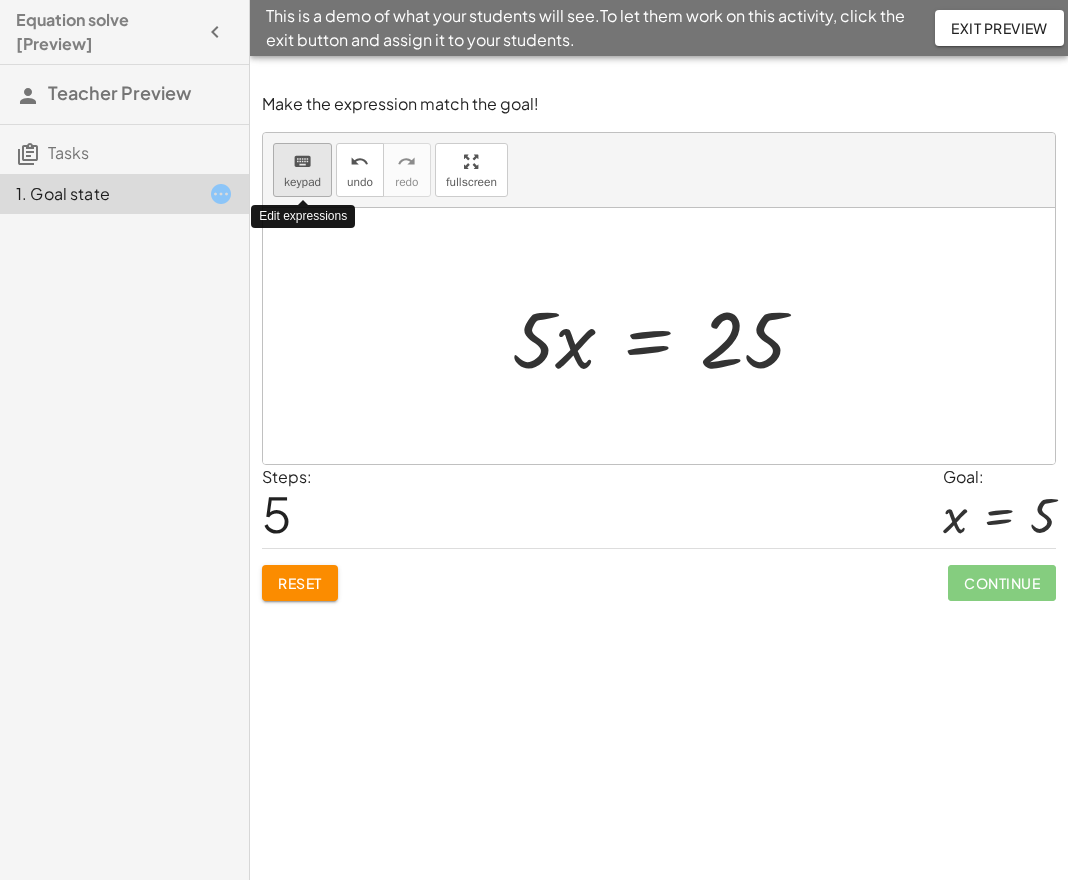 click on "keyboard" at bounding box center [302, 162] 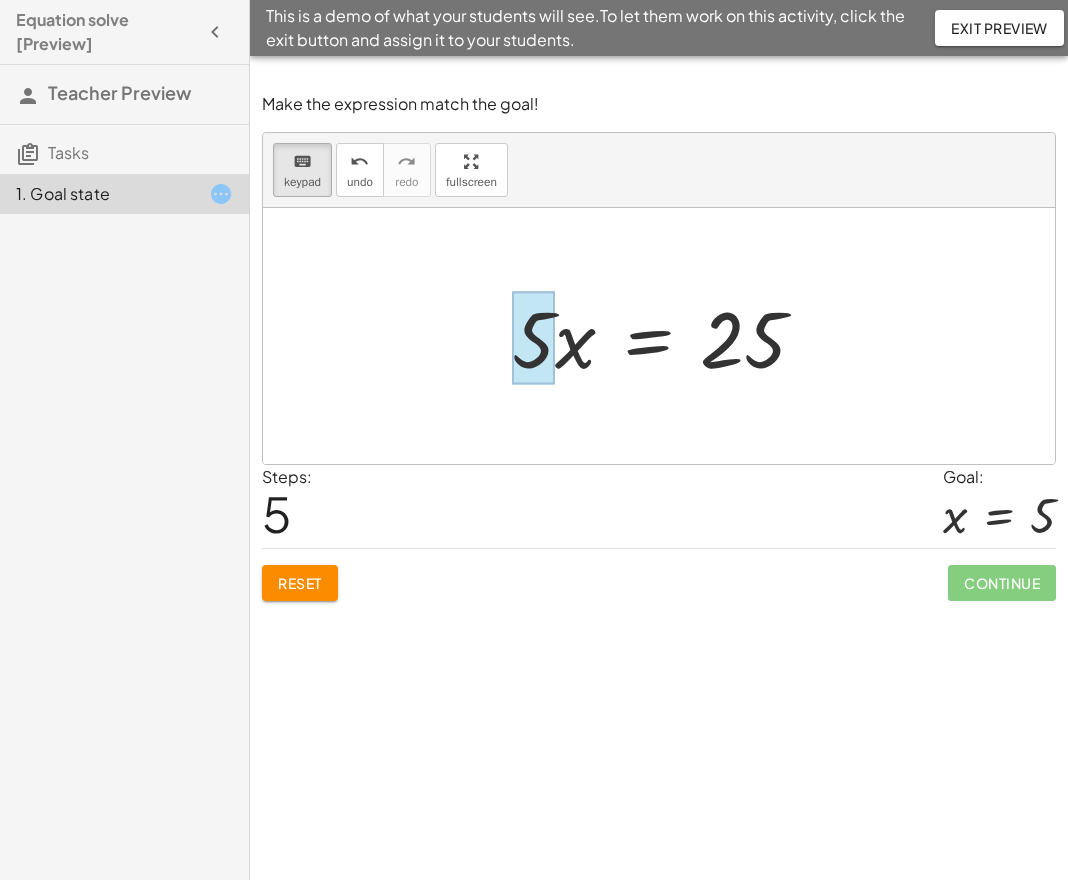 click at bounding box center (533, 338) 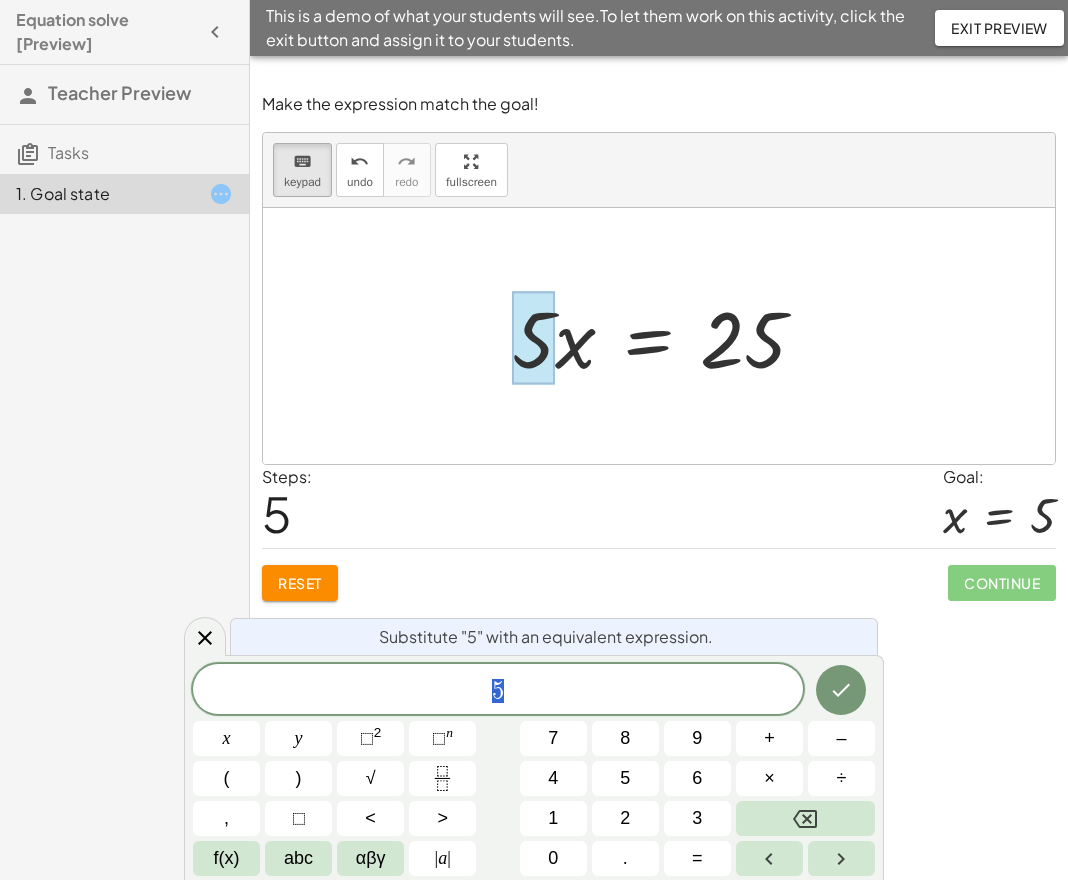 click at bounding box center [667, 336] 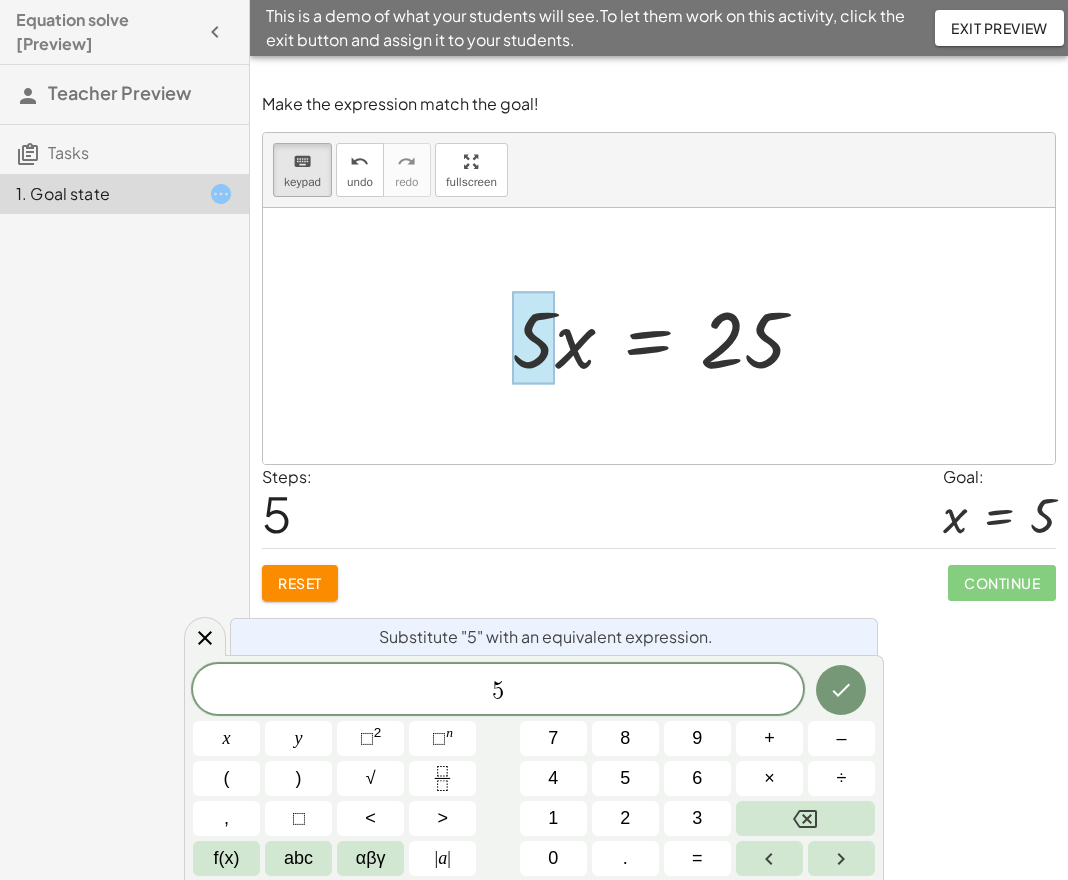 click at bounding box center [667, 336] 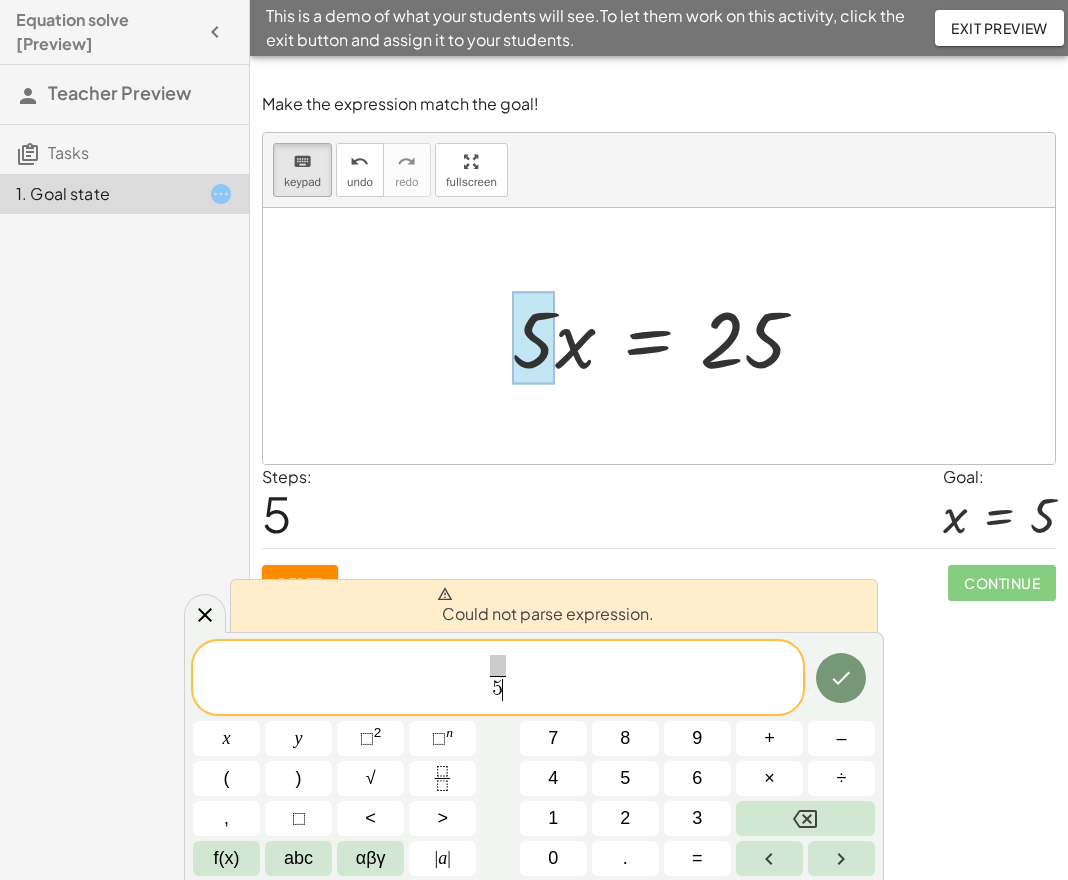 click at bounding box center [497, 666] 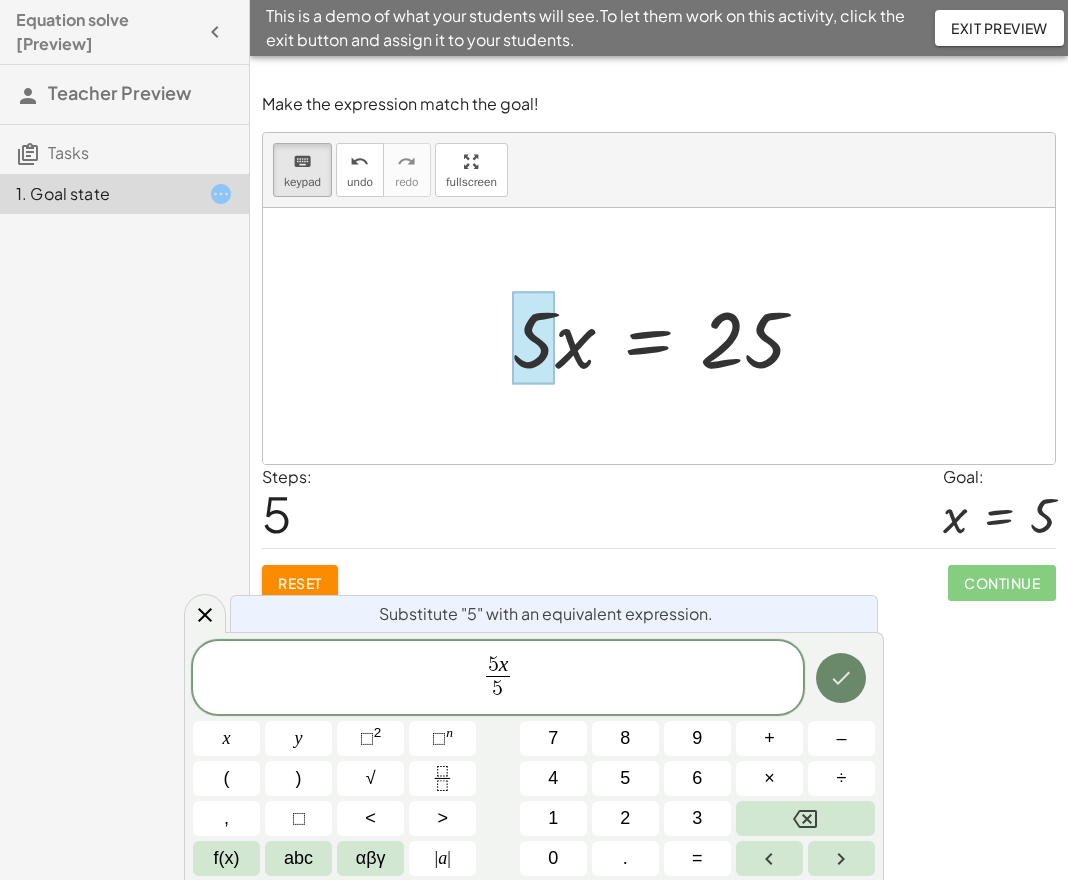 click 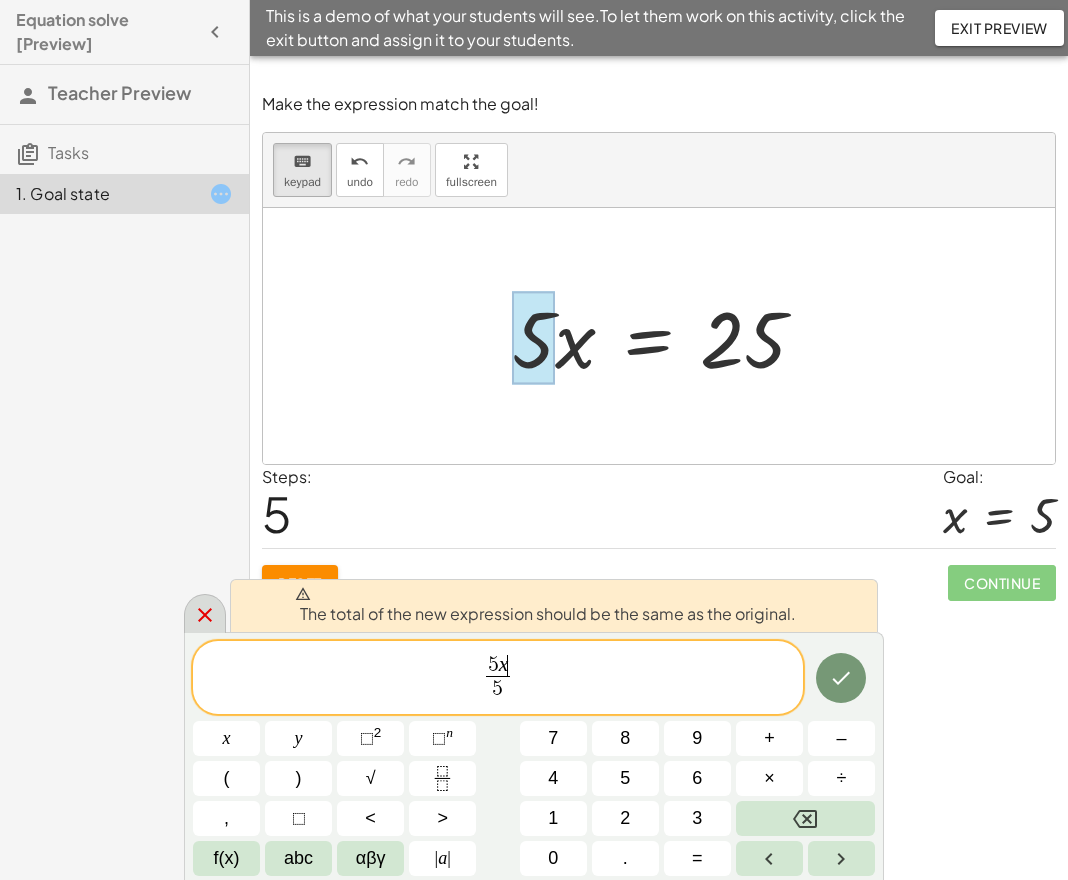 click 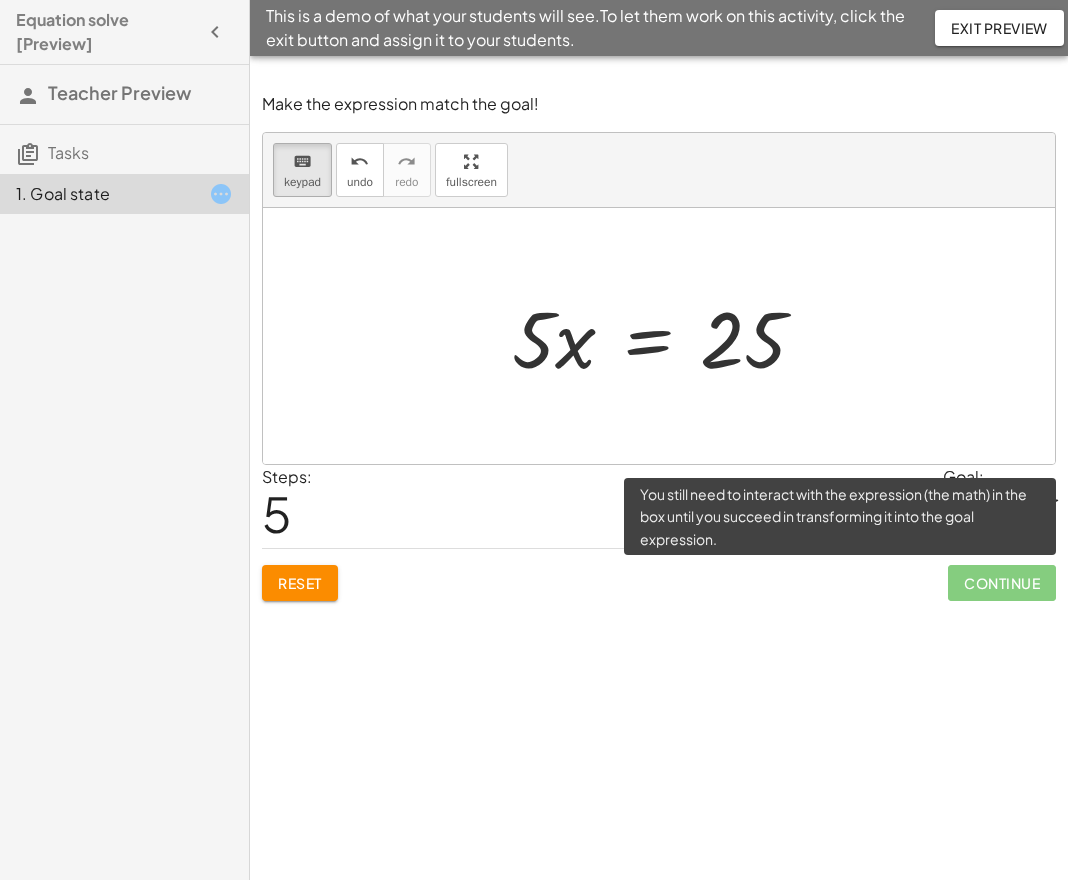 click on "Continue" 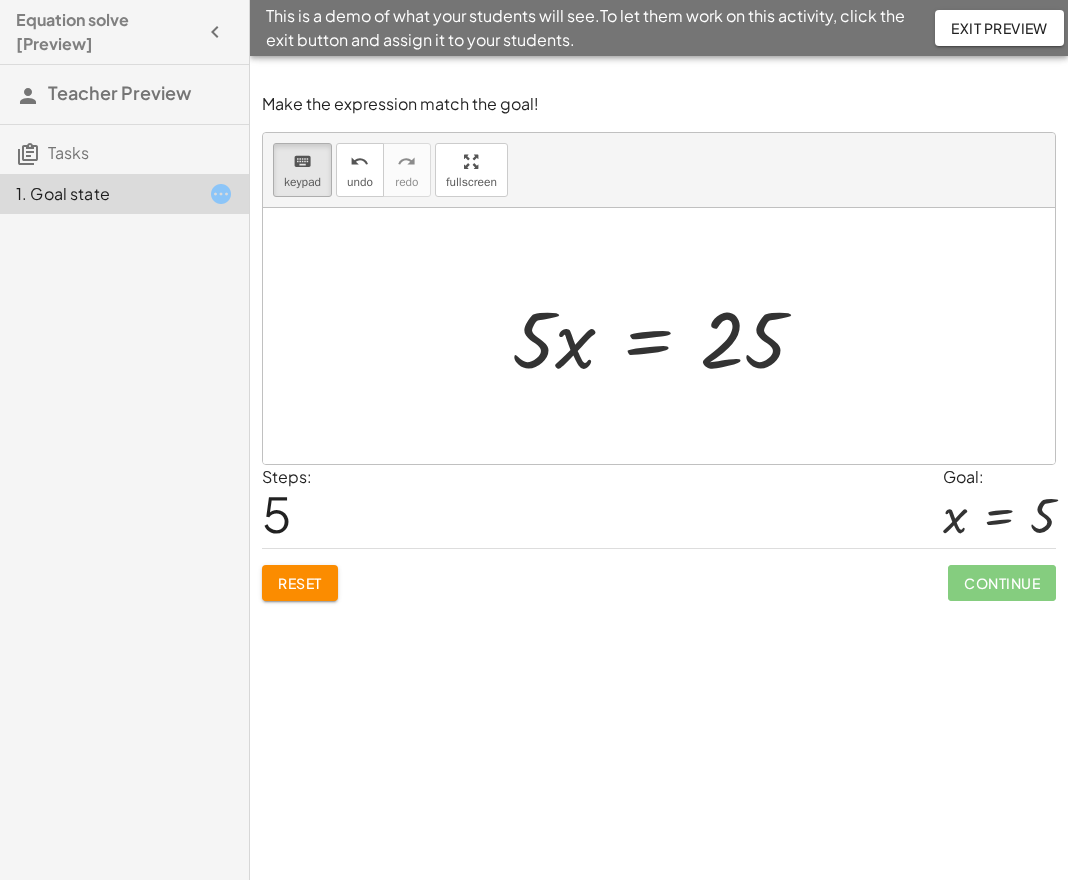 click on "Make the expression match the goal! keyboard keypad undo undo redo redo fullscreen + · 5 · x − 7 = 18 + · 5 · x − 7 + 7 = + 18 + 7 + · 5 · x + 0 = + 18 + 7 · 5 · x = + 18 + 7 · 5 · x = 25 · x · 5 = 25 · 5 · x = 25 × Steps: 5 Goal: x = 5 Reset Continue" 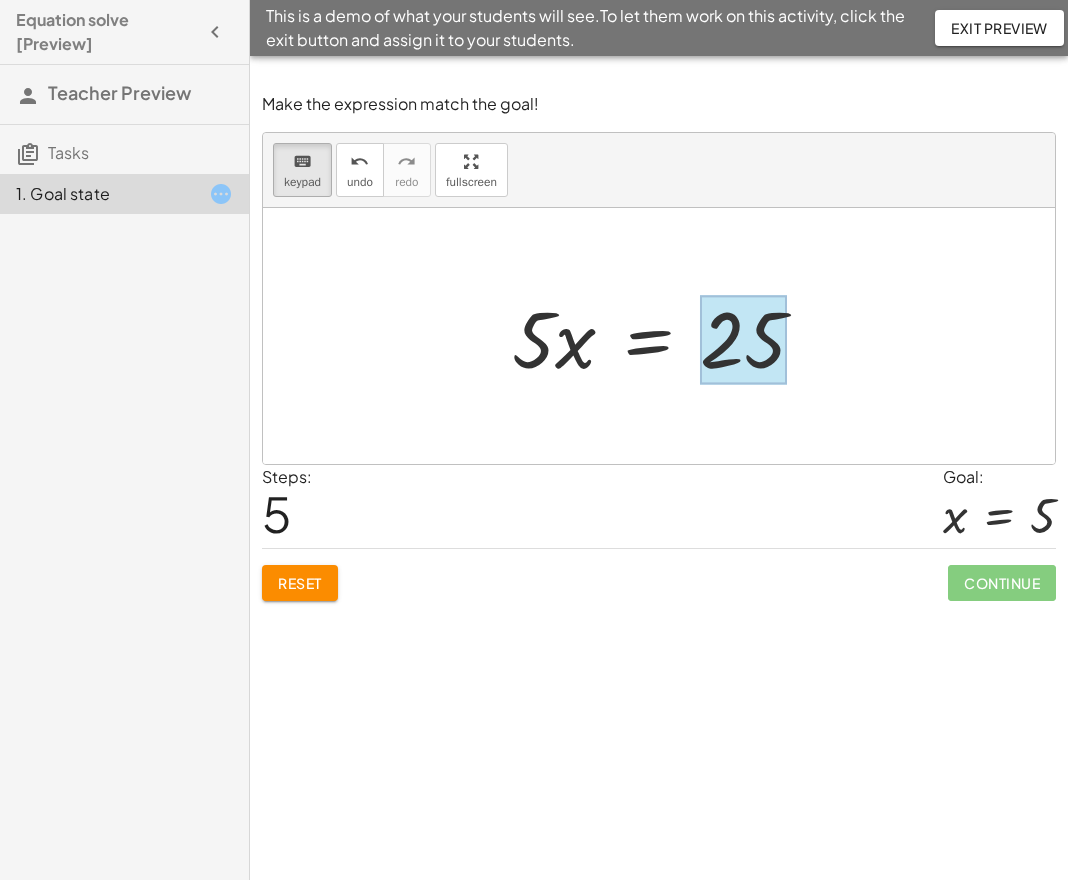 click at bounding box center (743, 340) 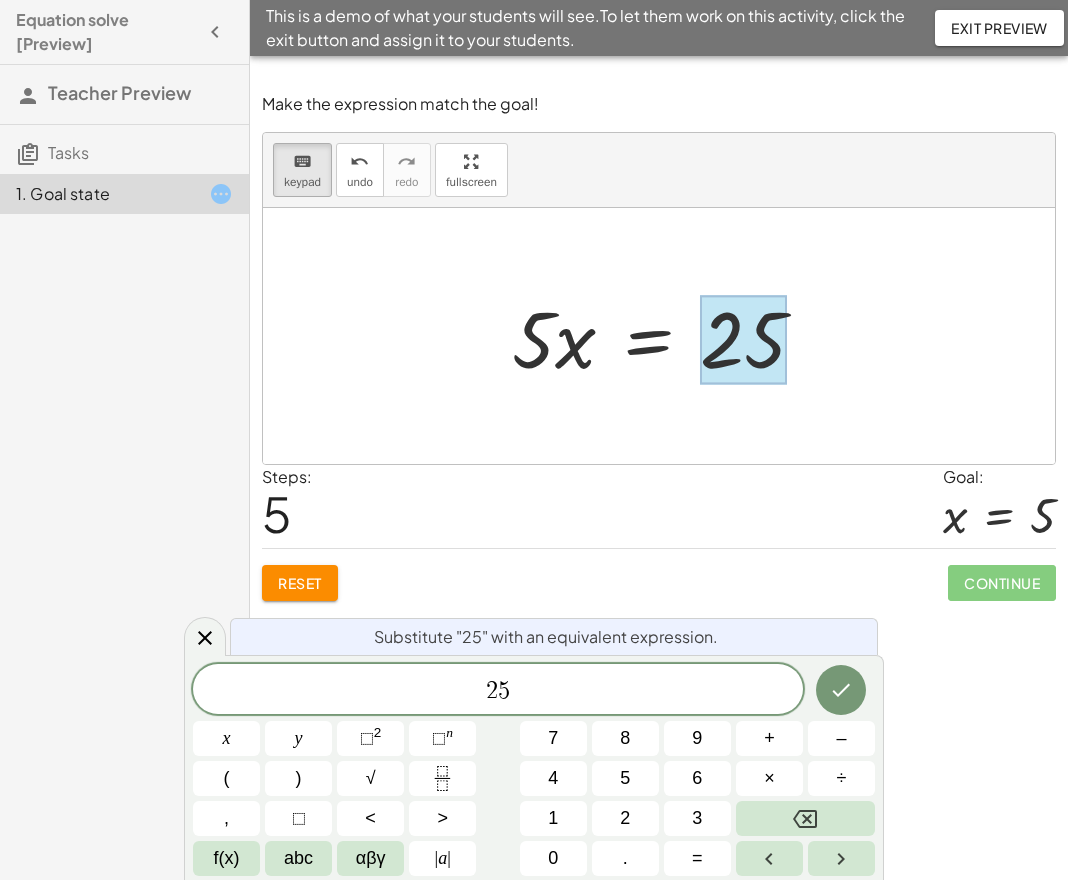 drag, startPoint x: 536, startPoint y: 346, endPoint x: 719, endPoint y: 421, distance: 197.7726 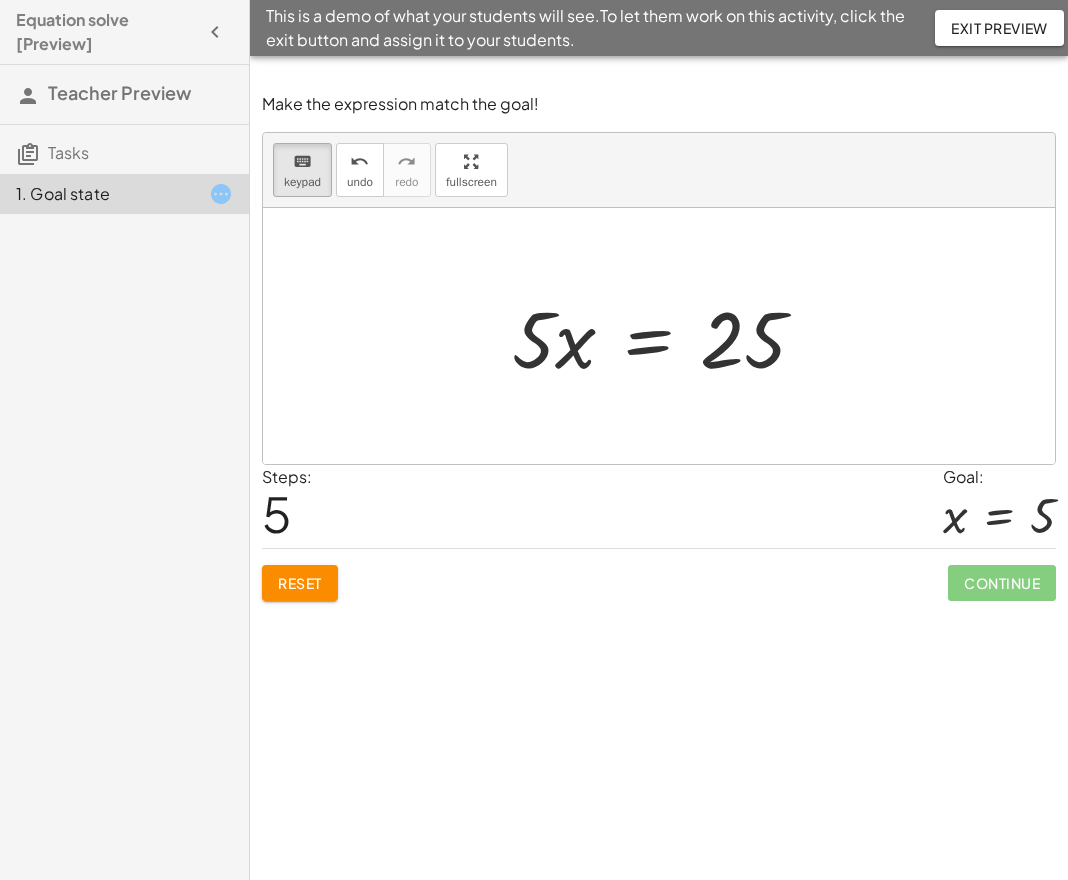 drag, startPoint x: 542, startPoint y: 332, endPoint x: 779, endPoint y: 426, distance: 254.96078 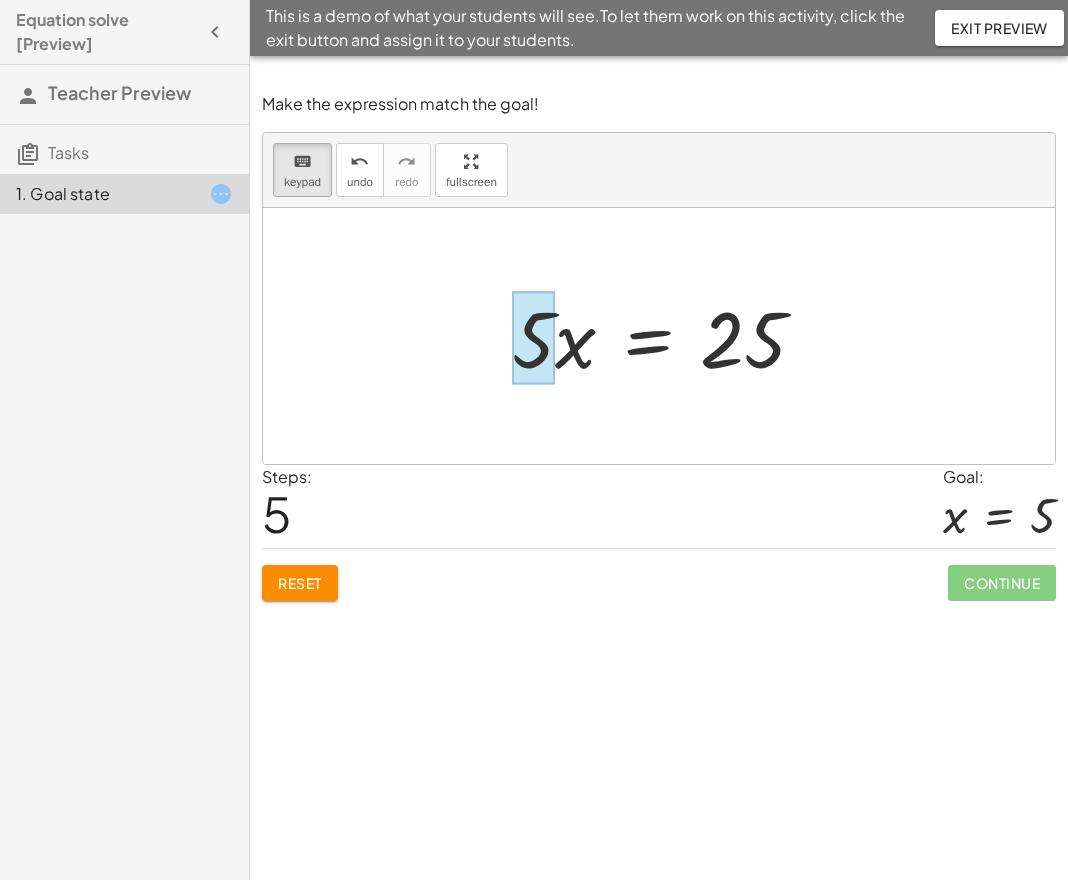 click at bounding box center (533, 338) 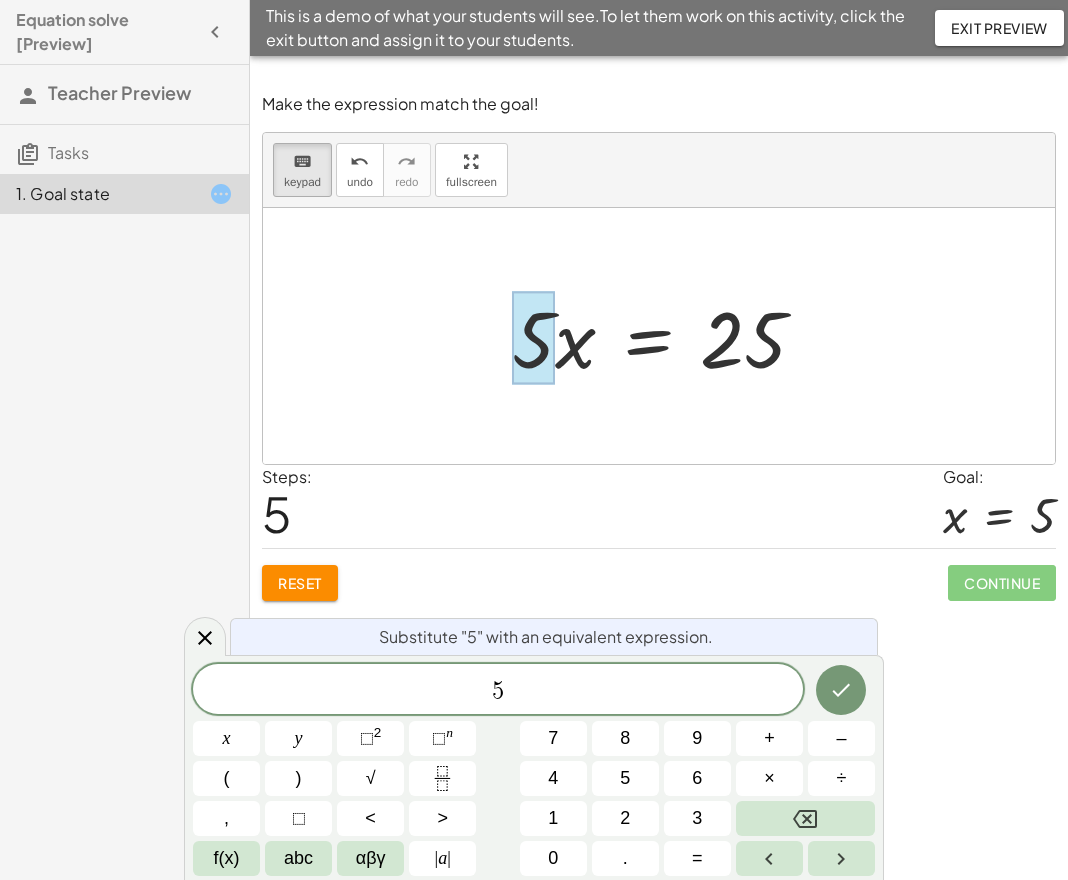 drag, startPoint x: 524, startPoint y: 329, endPoint x: 745, endPoint y: 397, distance: 231.225 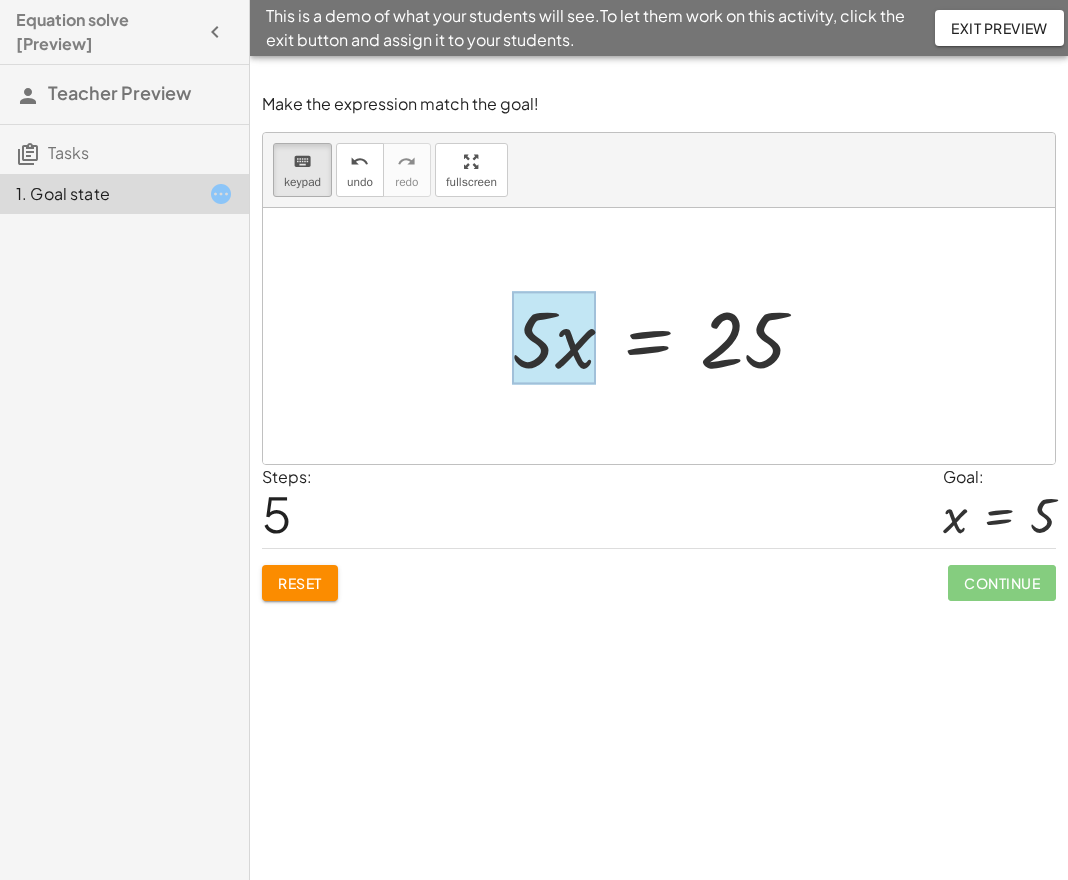 click at bounding box center (554, 338) 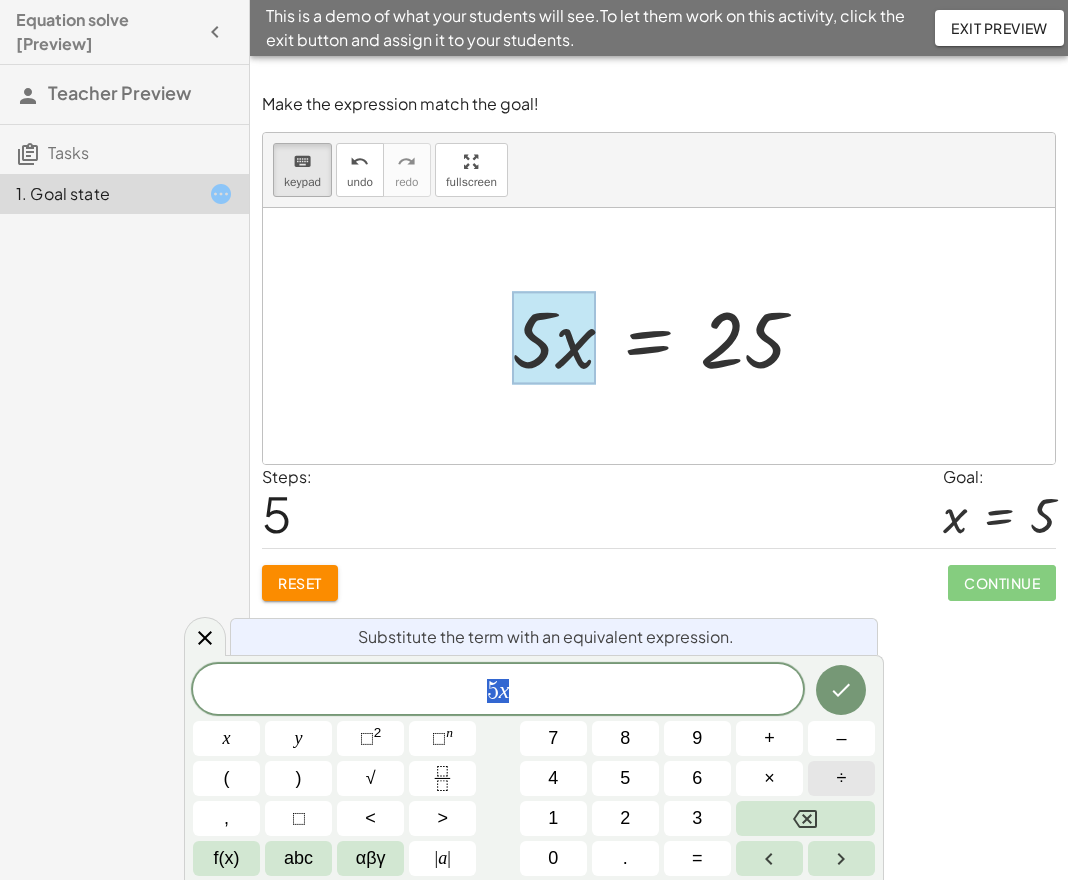 click on "÷" at bounding box center [841, 778] 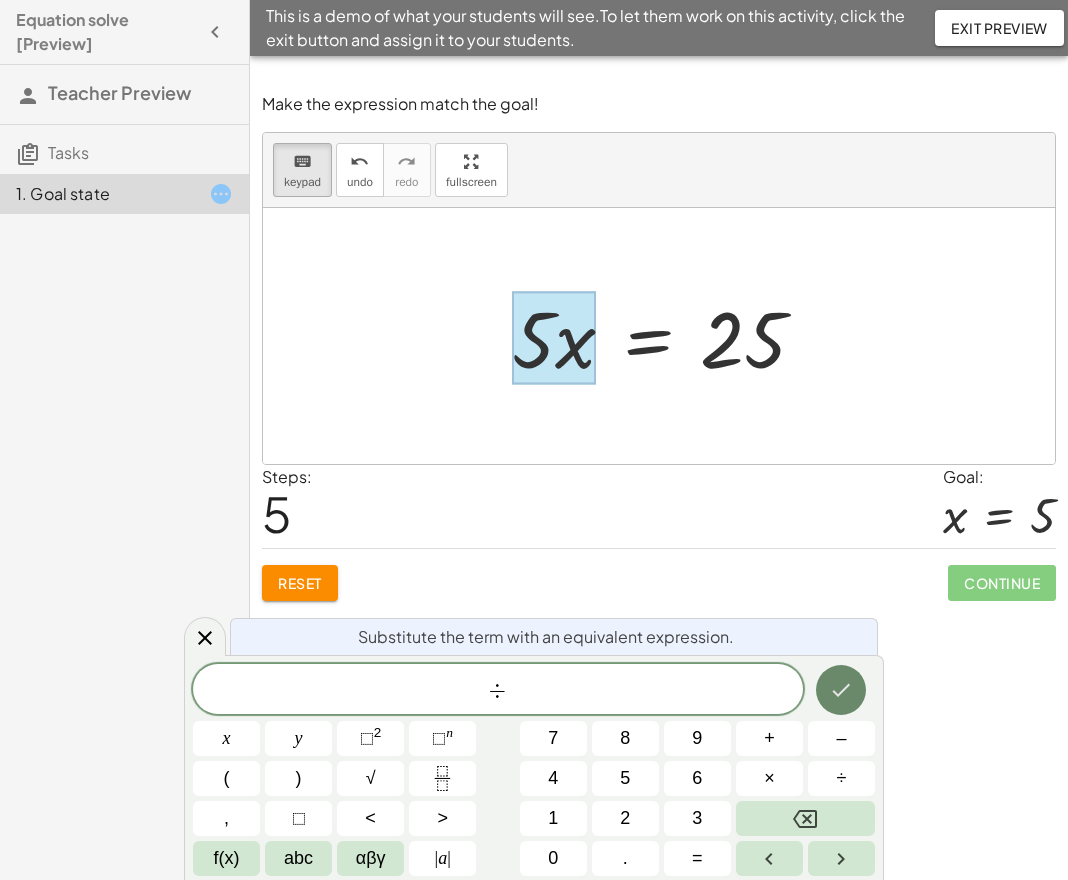 click at bounding box center [841, 690] 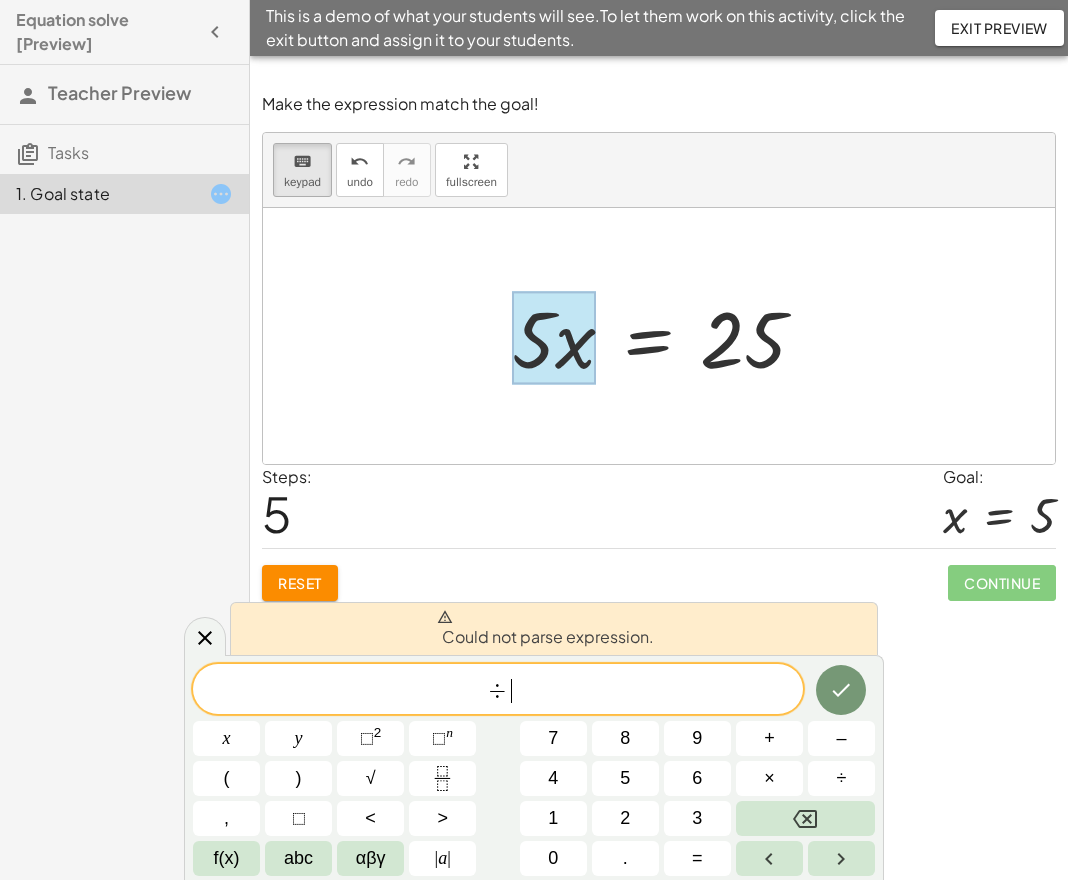 click on "÷ ​" at bounding box center (498, 691) 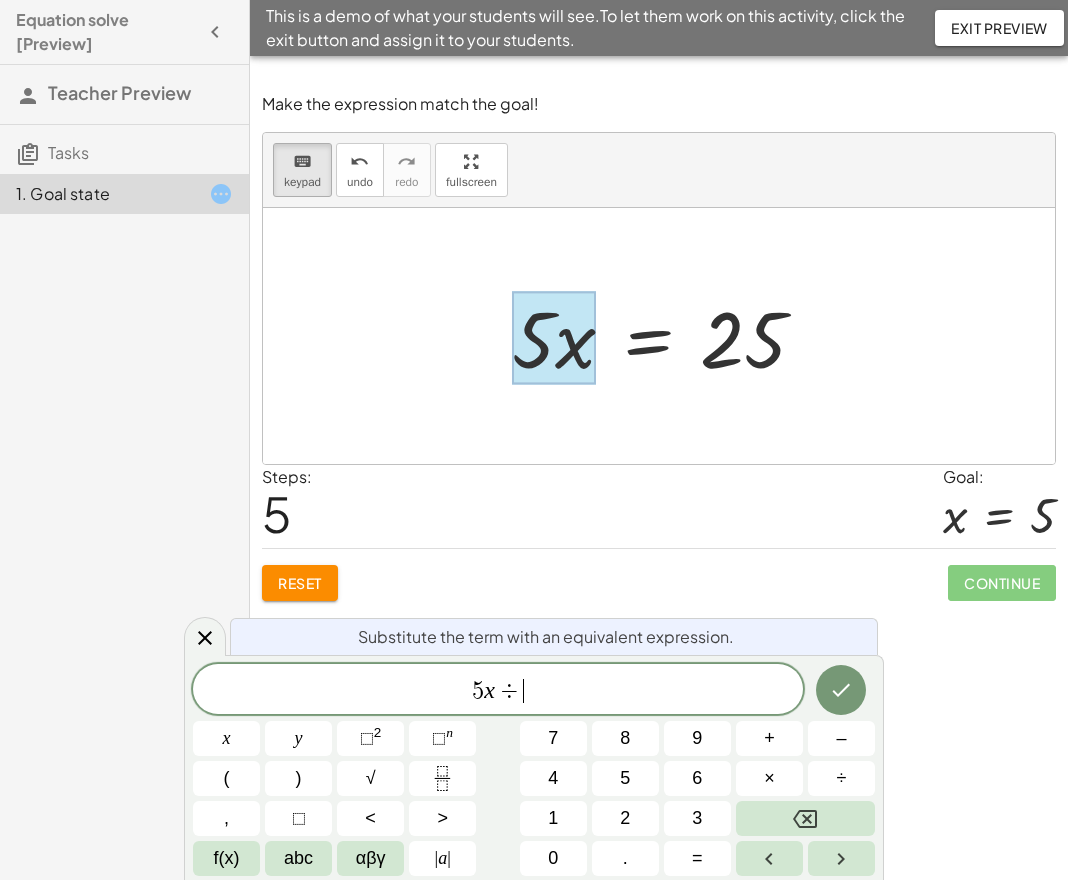 click on "5 x ÷ ​" at bounding box center [498, 691] 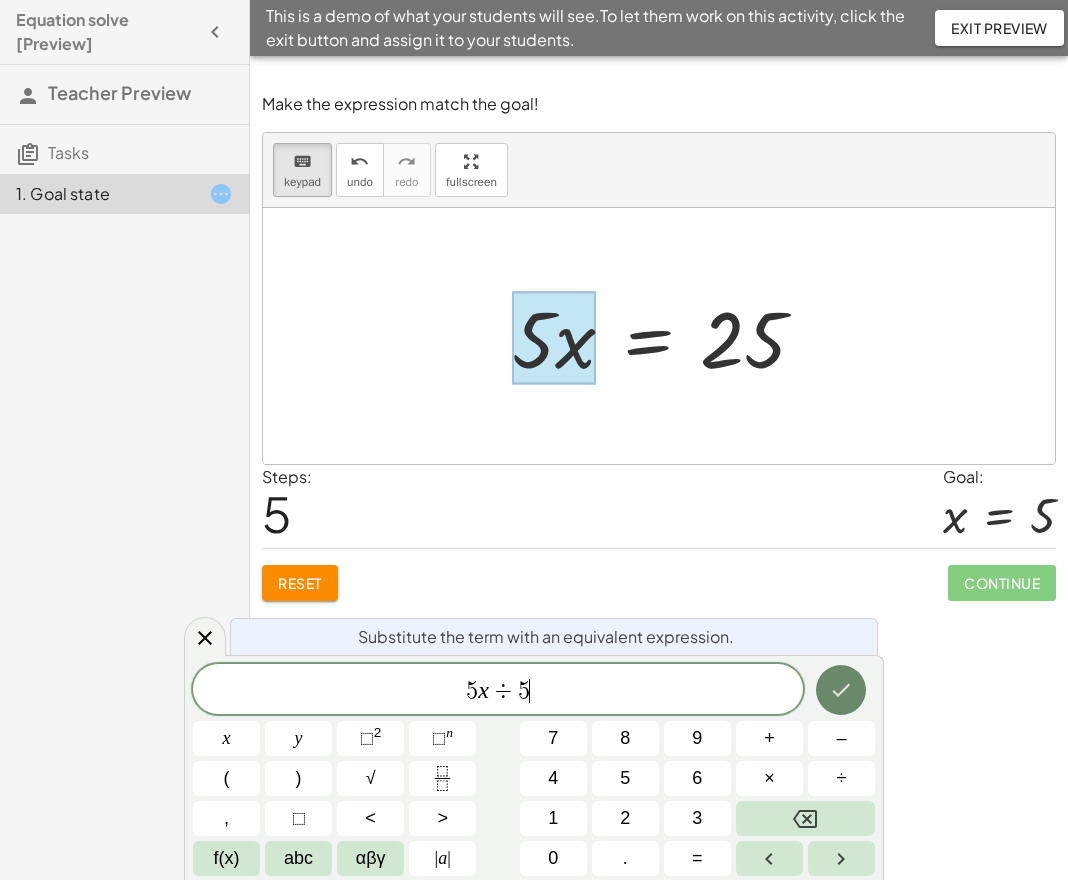 click 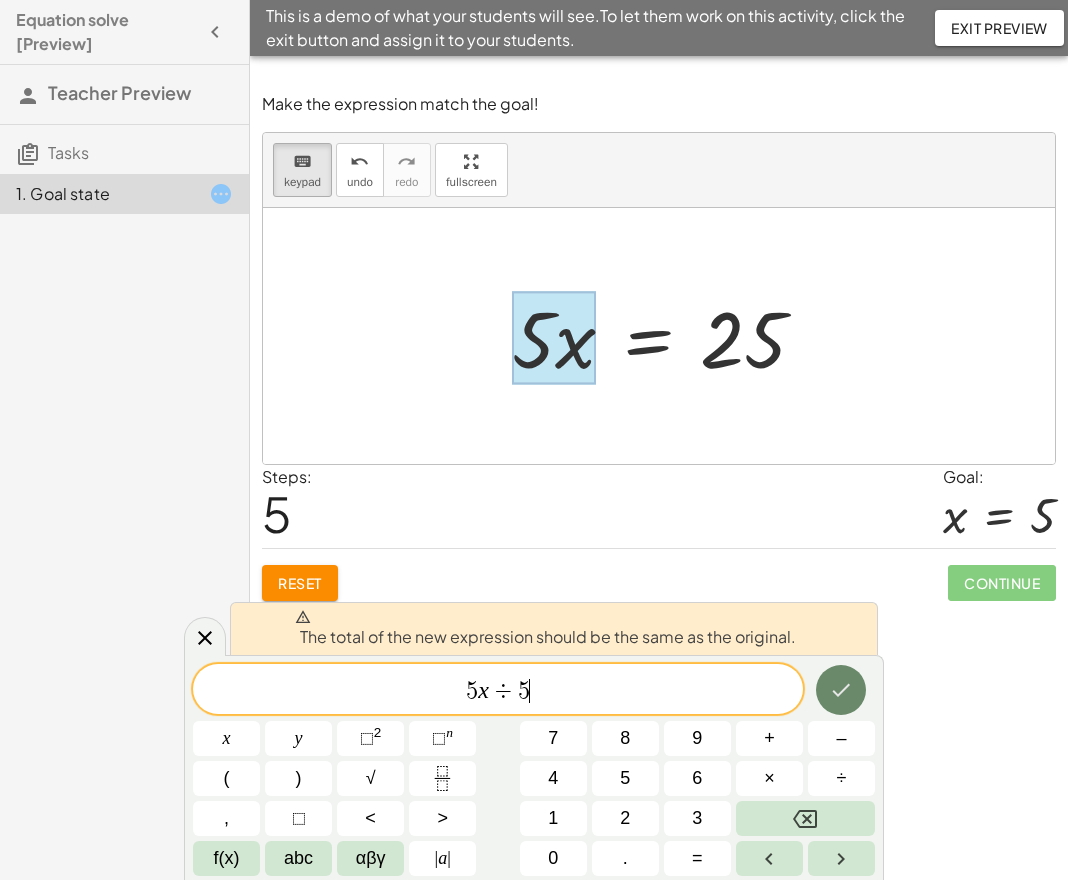 click 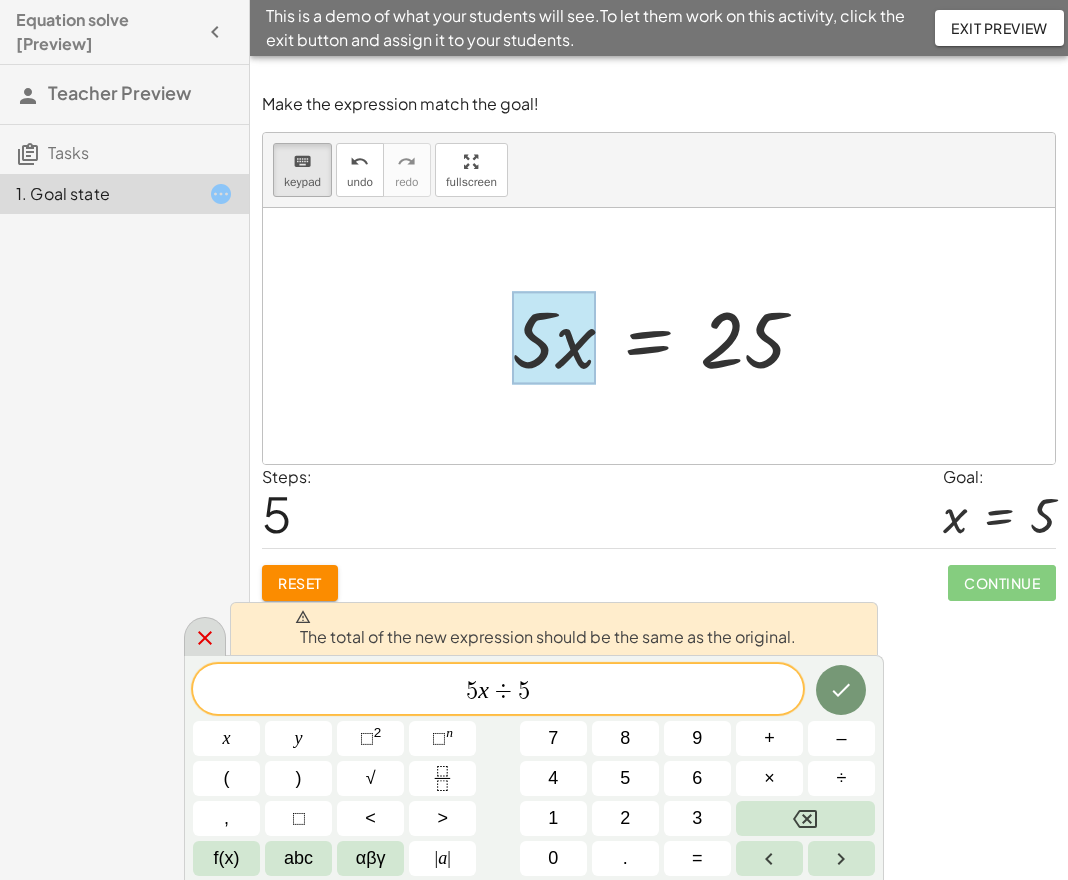 click 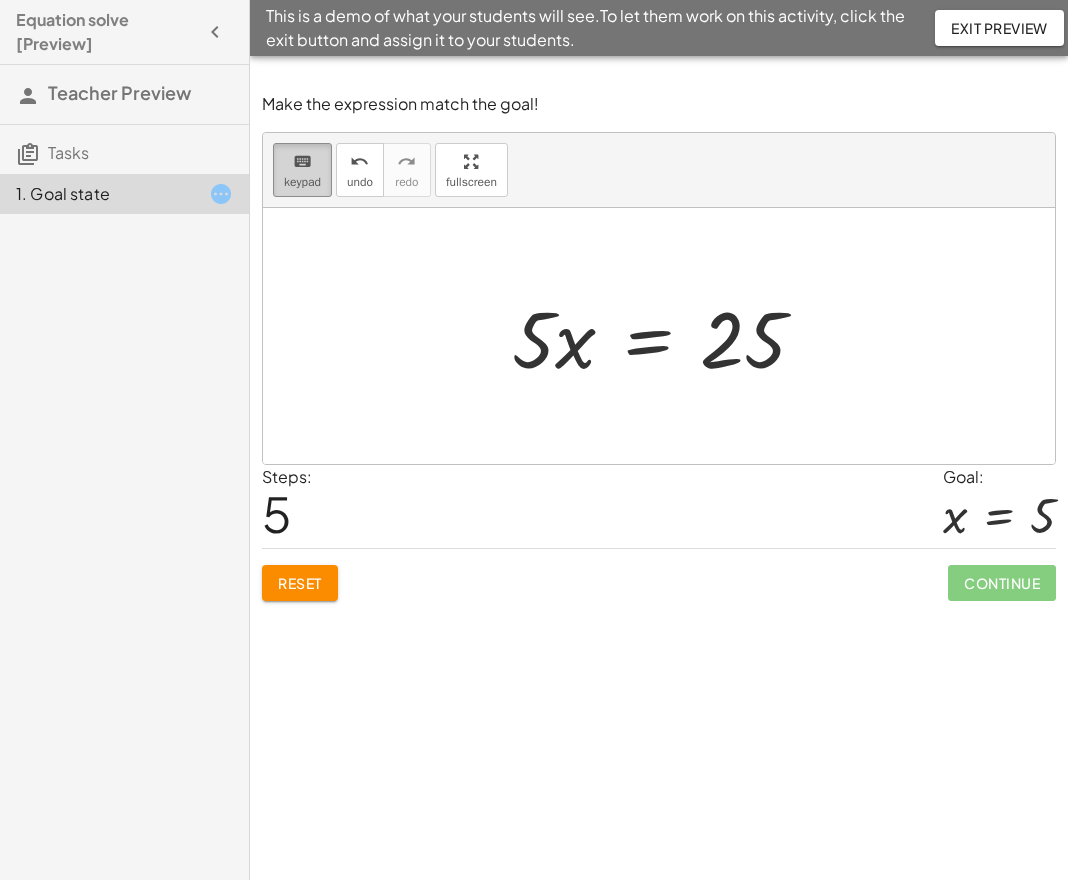 click on "keypad" at bounding box center (302, 182) 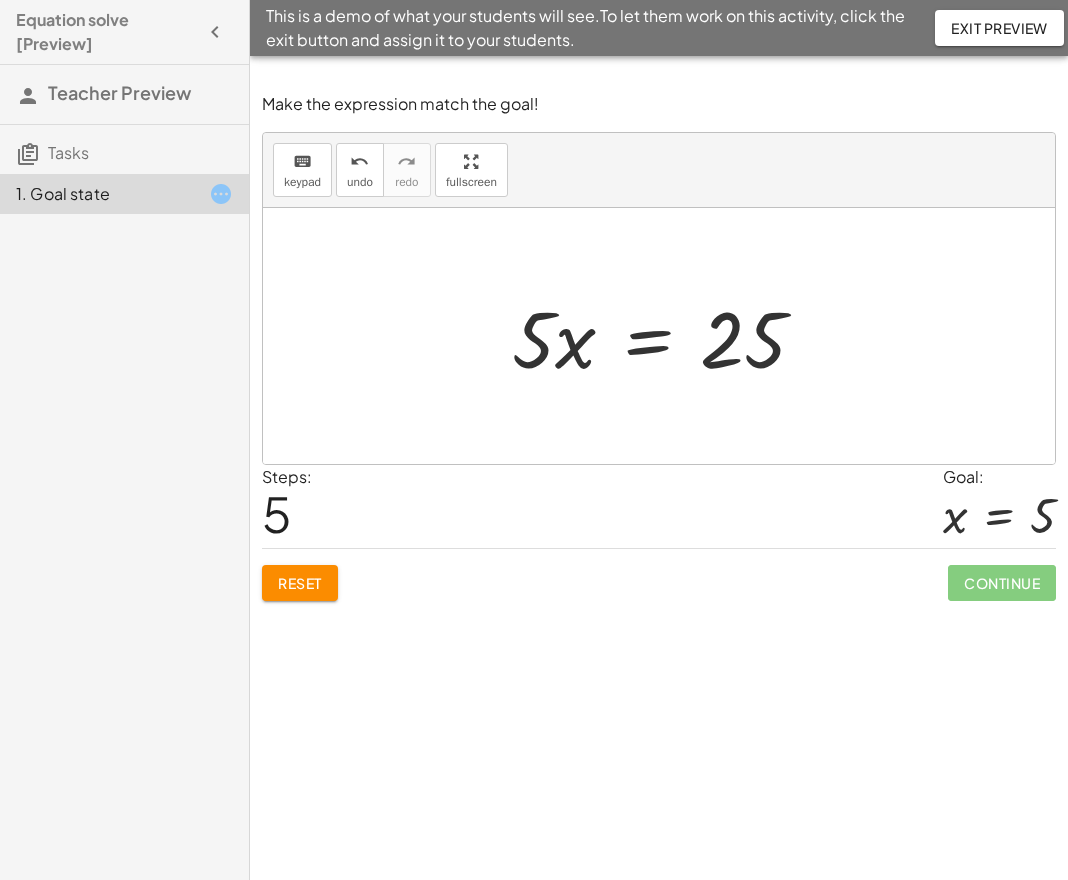 click at bounding box center (659, 336) 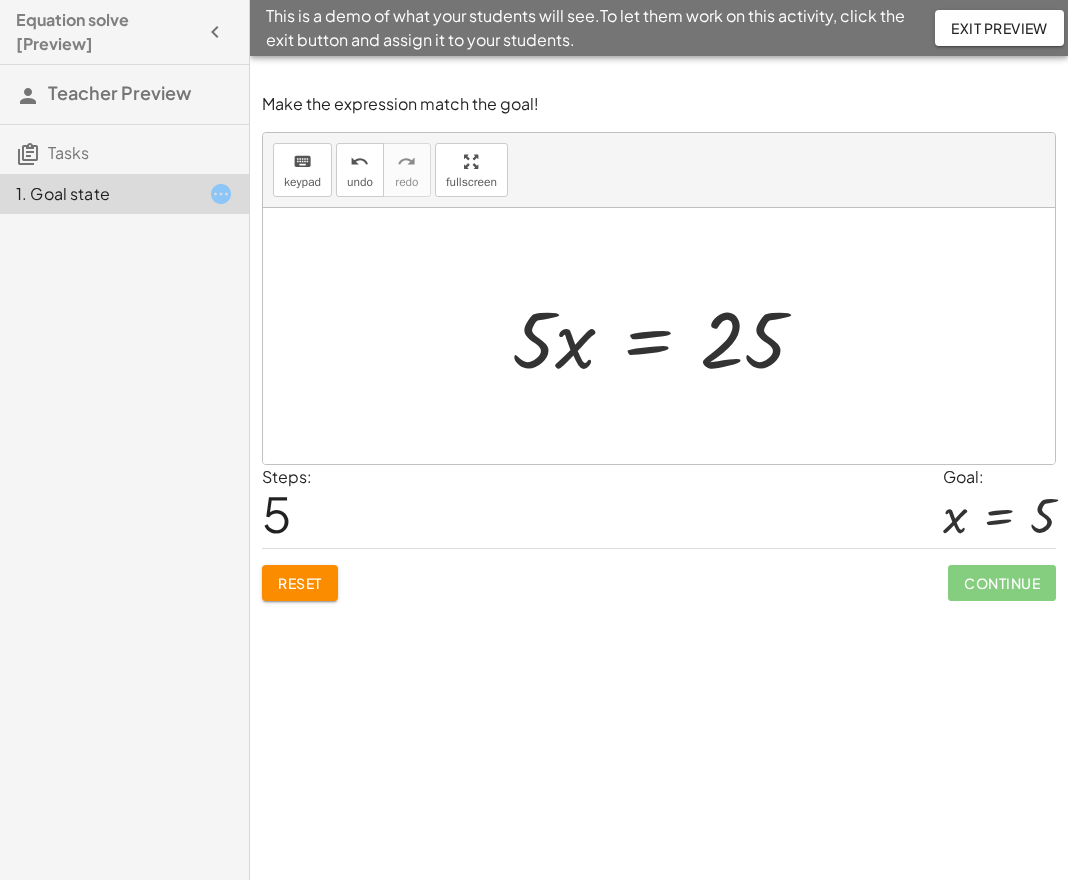click at bounding box center (667, 336) 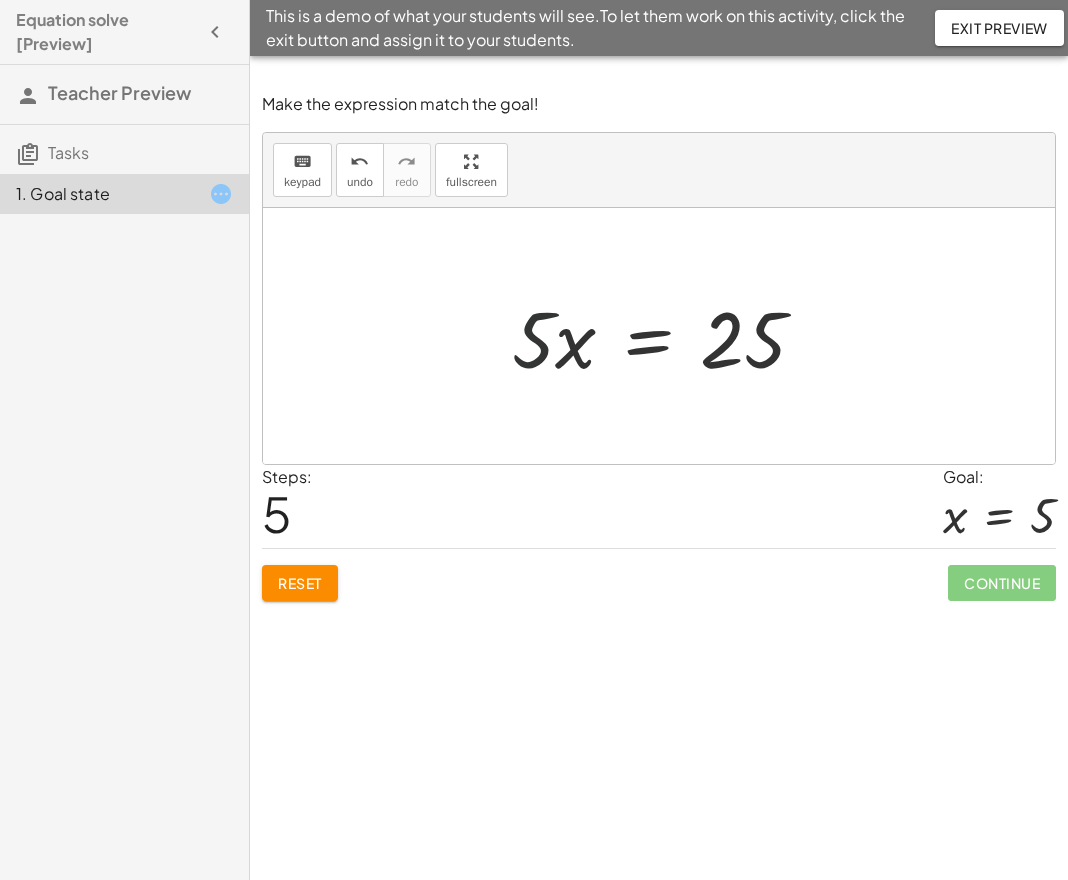 click at bounding box center (667, 336) 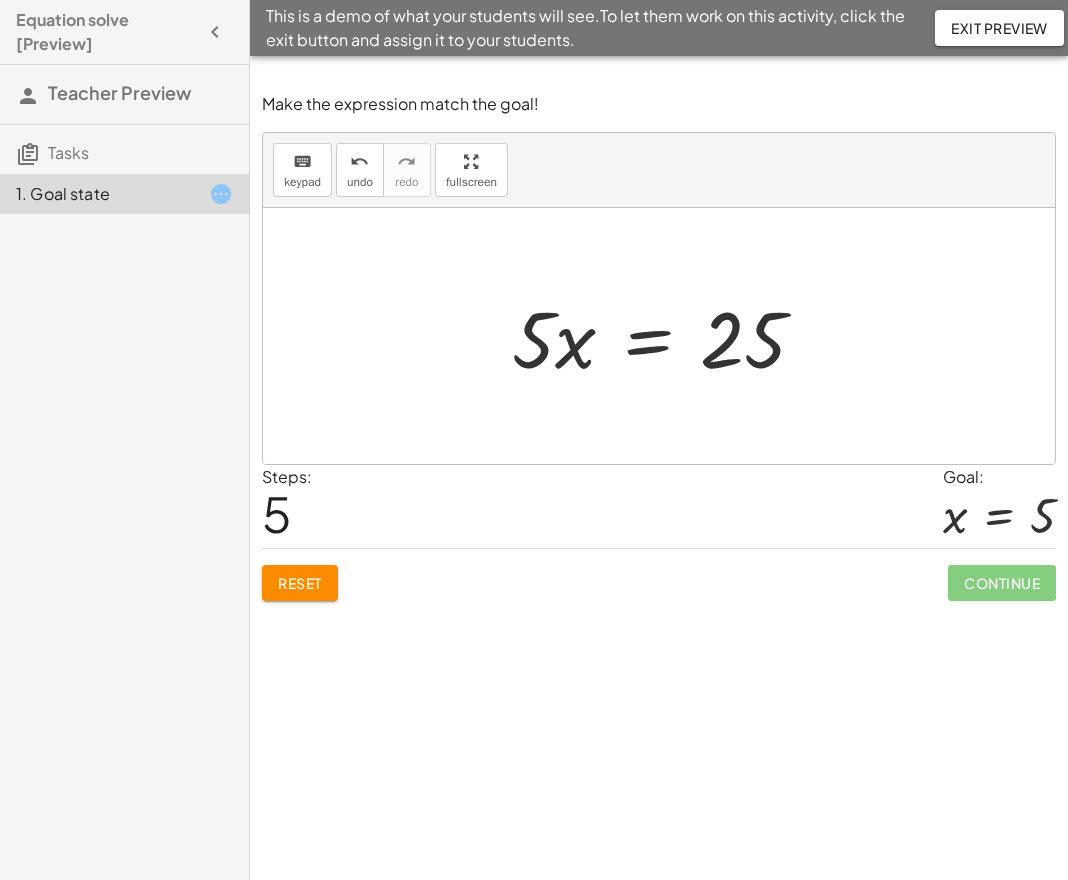 click at bounding box center [667, 336] 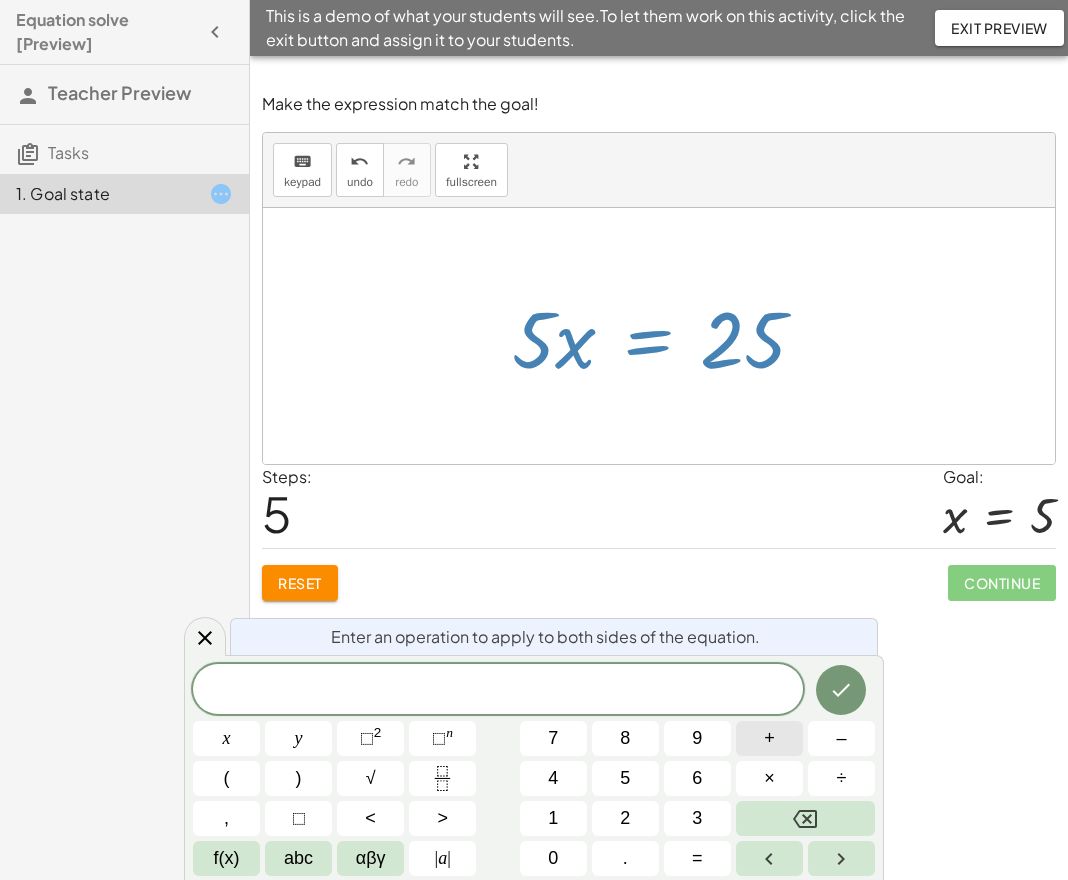 click on "+" at bounding box center [769, 738] 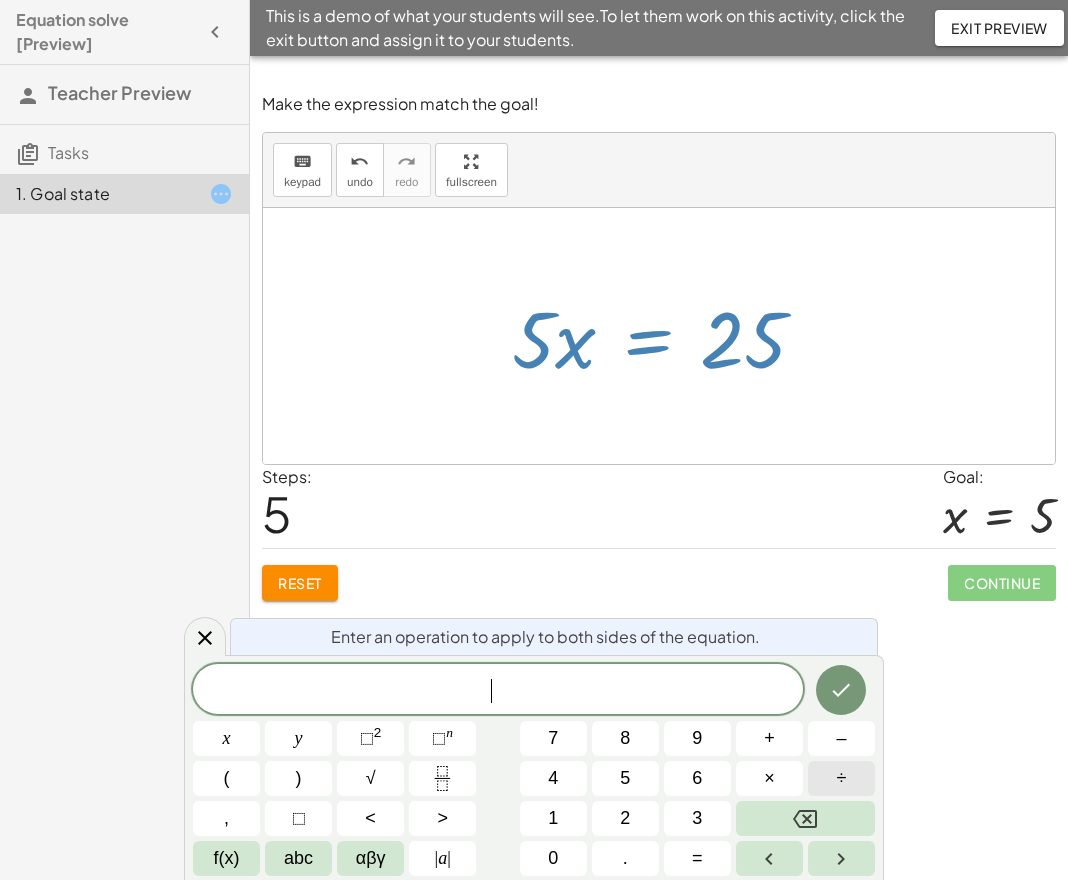 click on "÷" at bounding box center (842, 778) 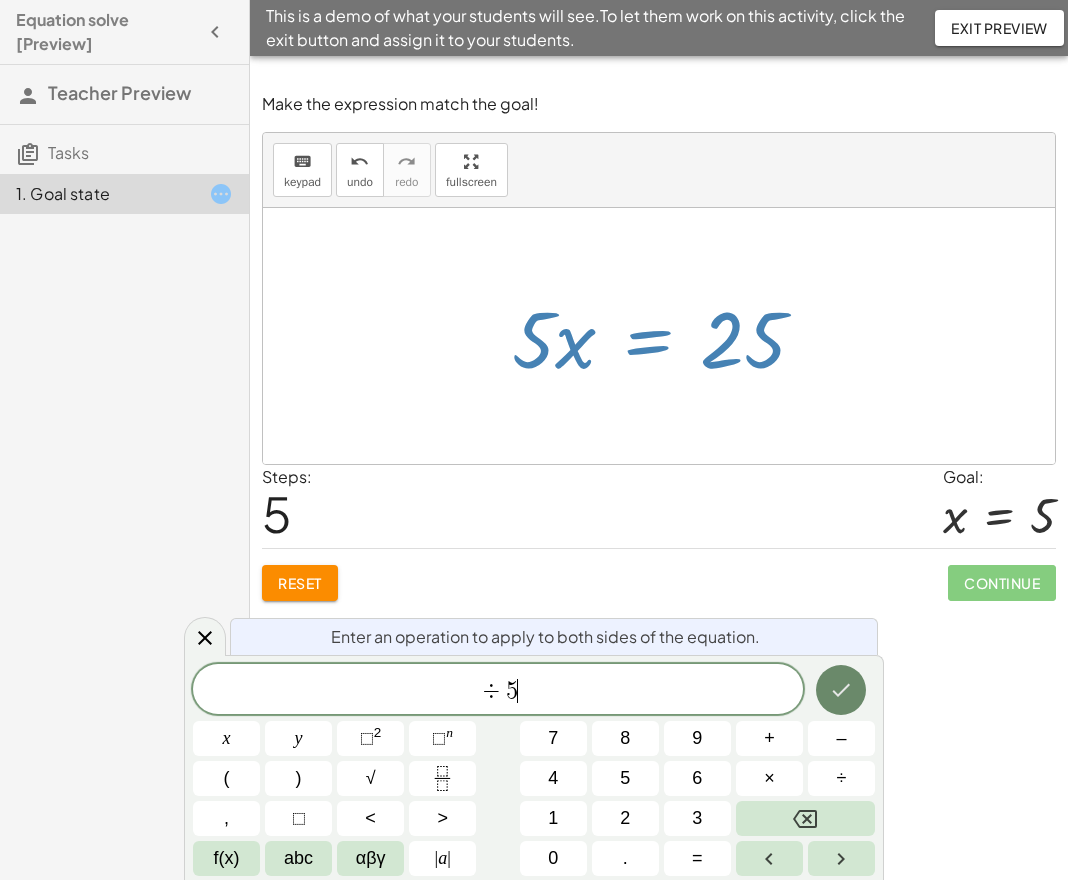 click 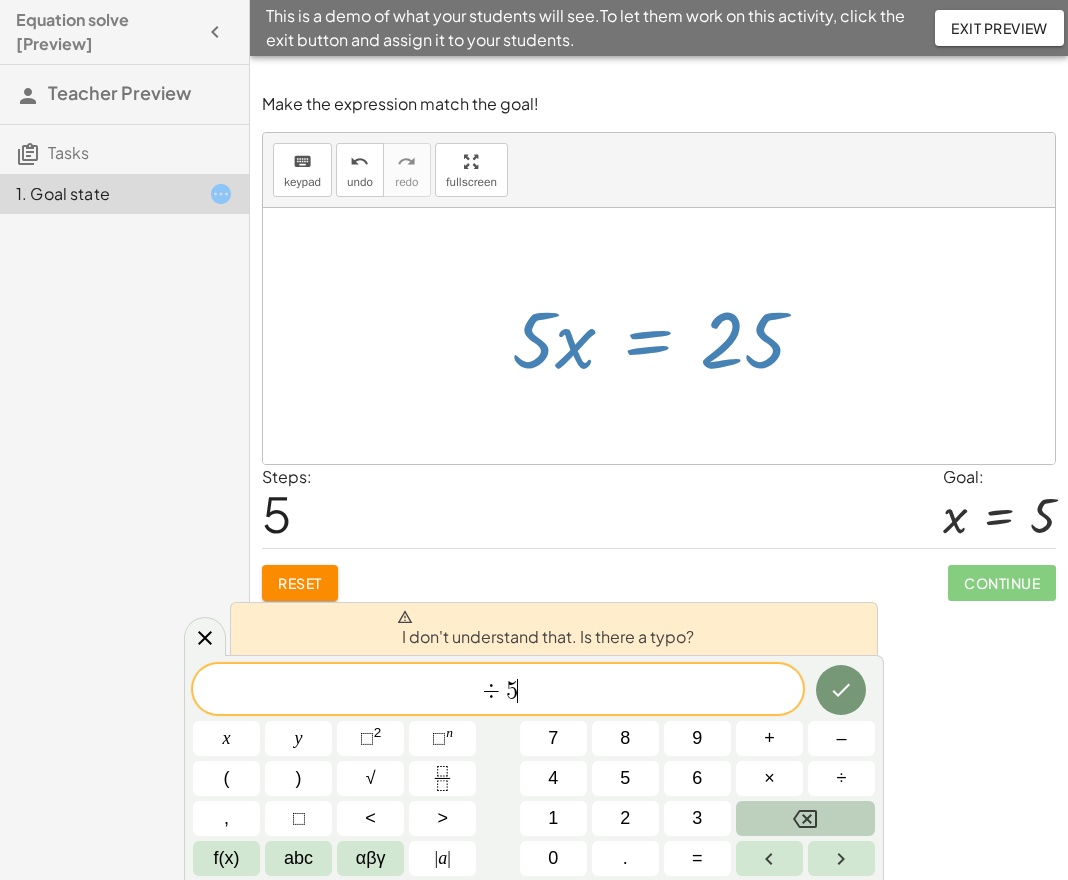 click at bounding box center (805, 818) 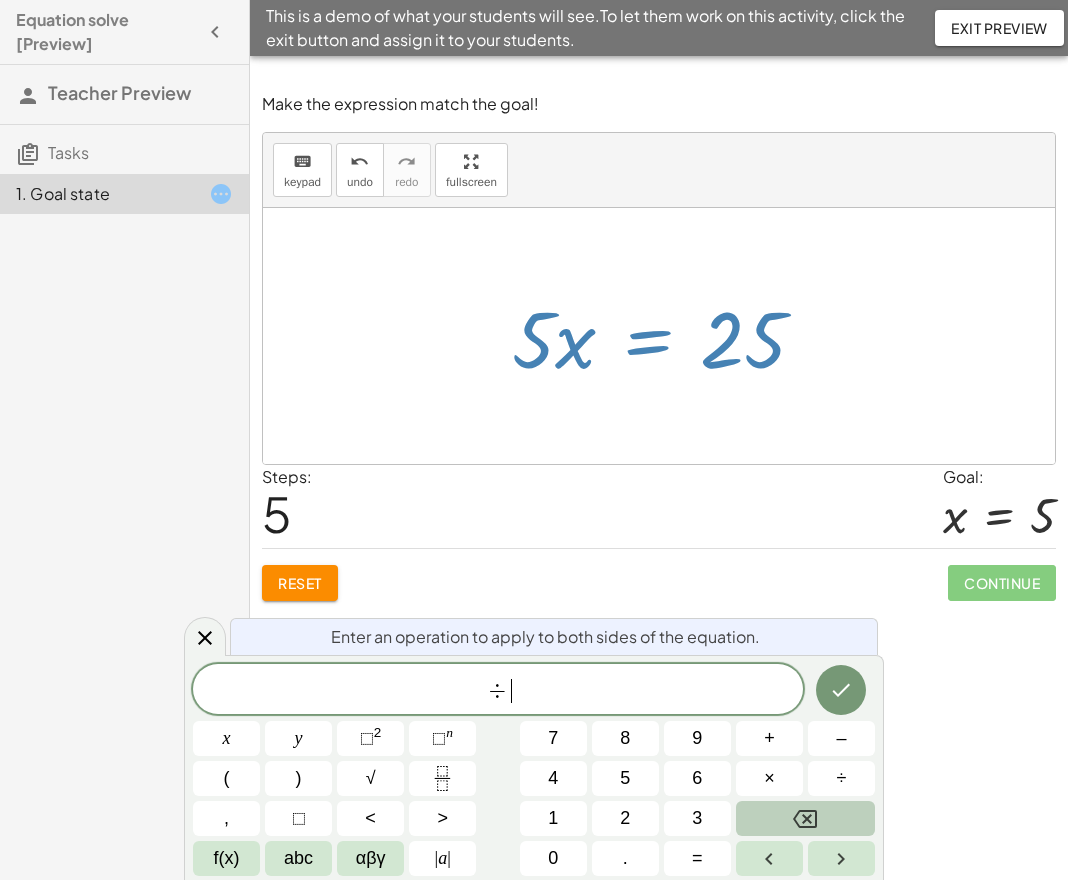 click at bounding box center [805, 818] 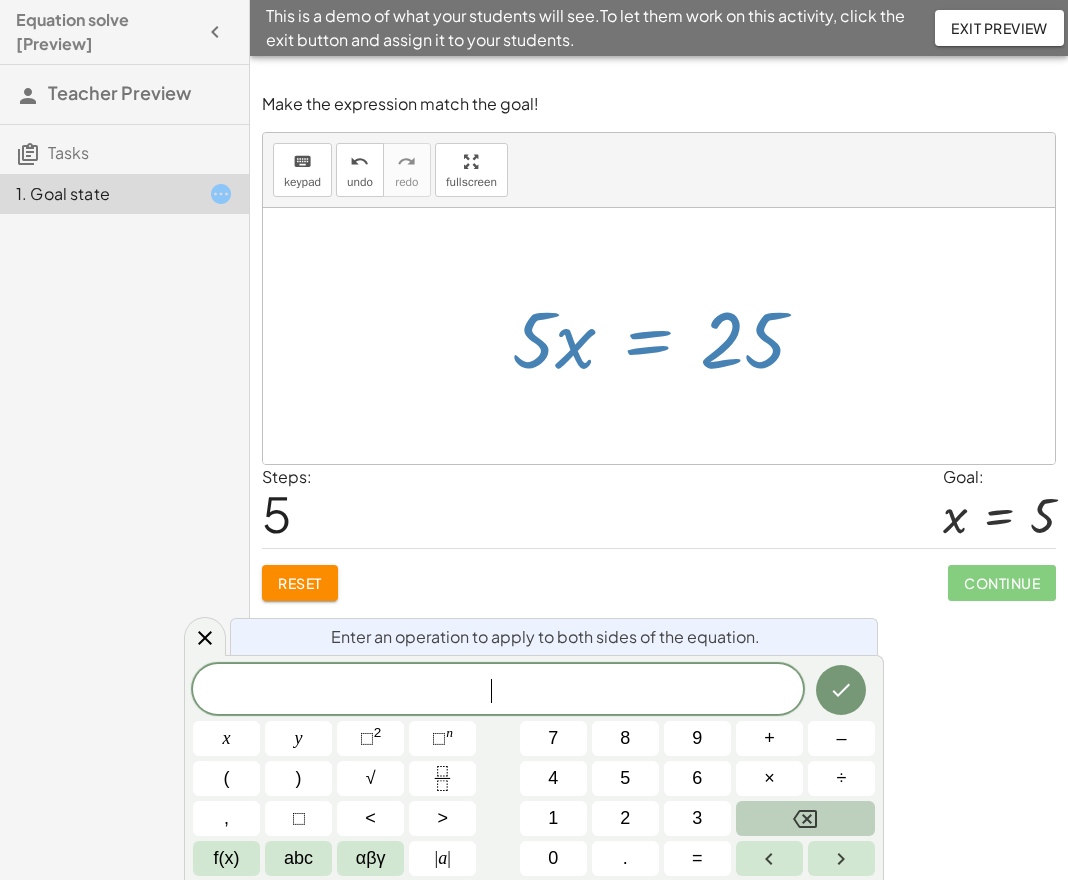 click at bounding box center (805, 818) 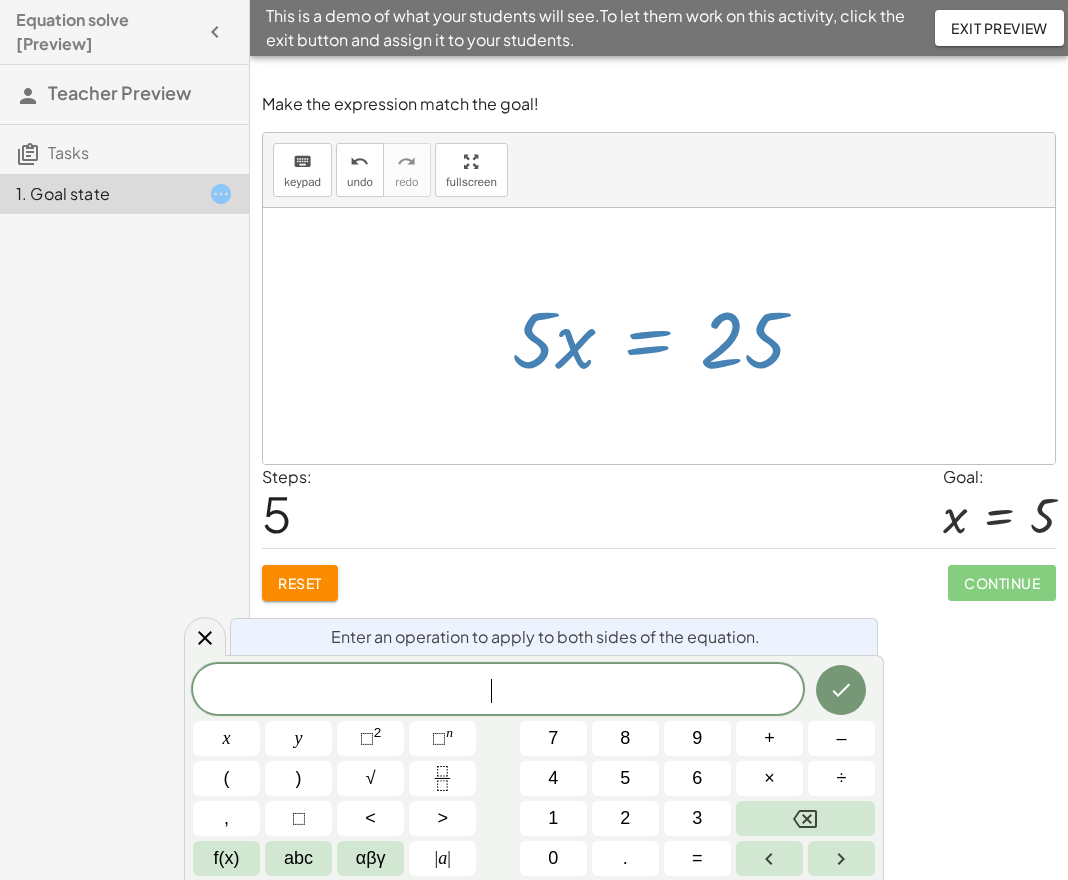 click on "Equation solve [Preview] Teacher Preview Tasks 1. Goal state" at bounding box center [124, 440] 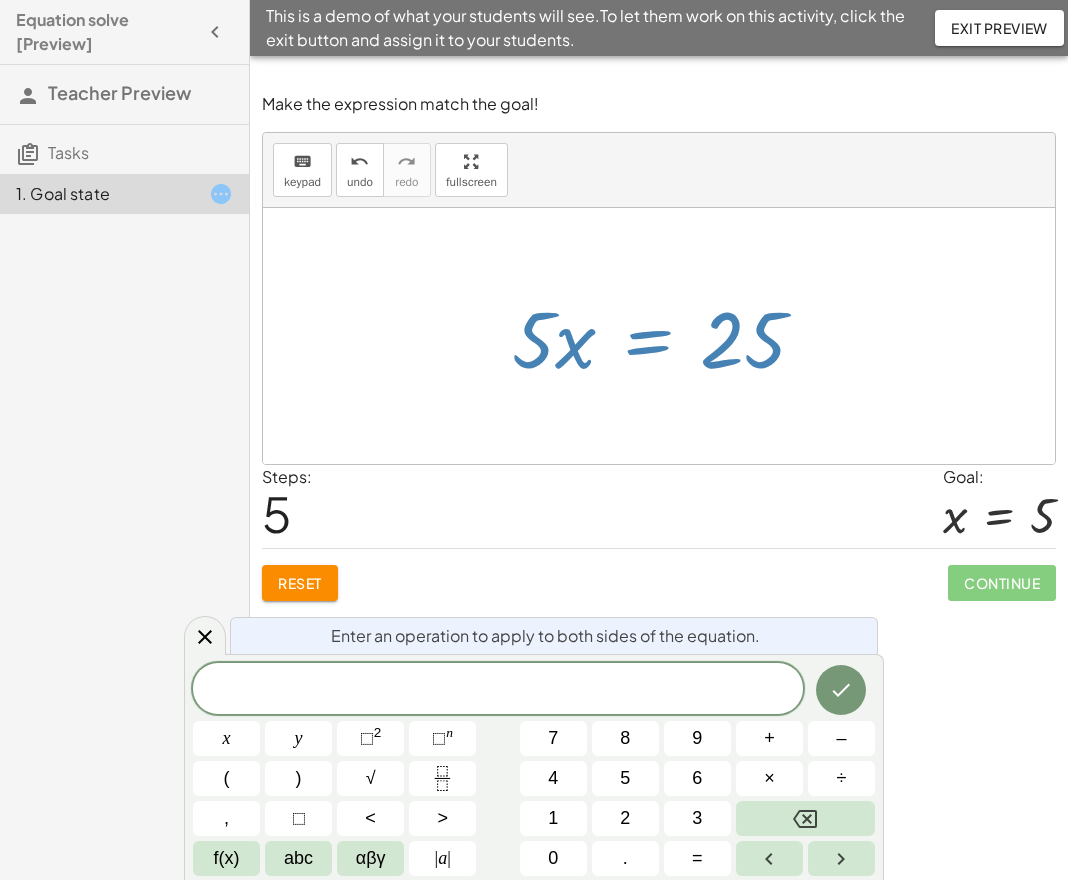click on "Reset" 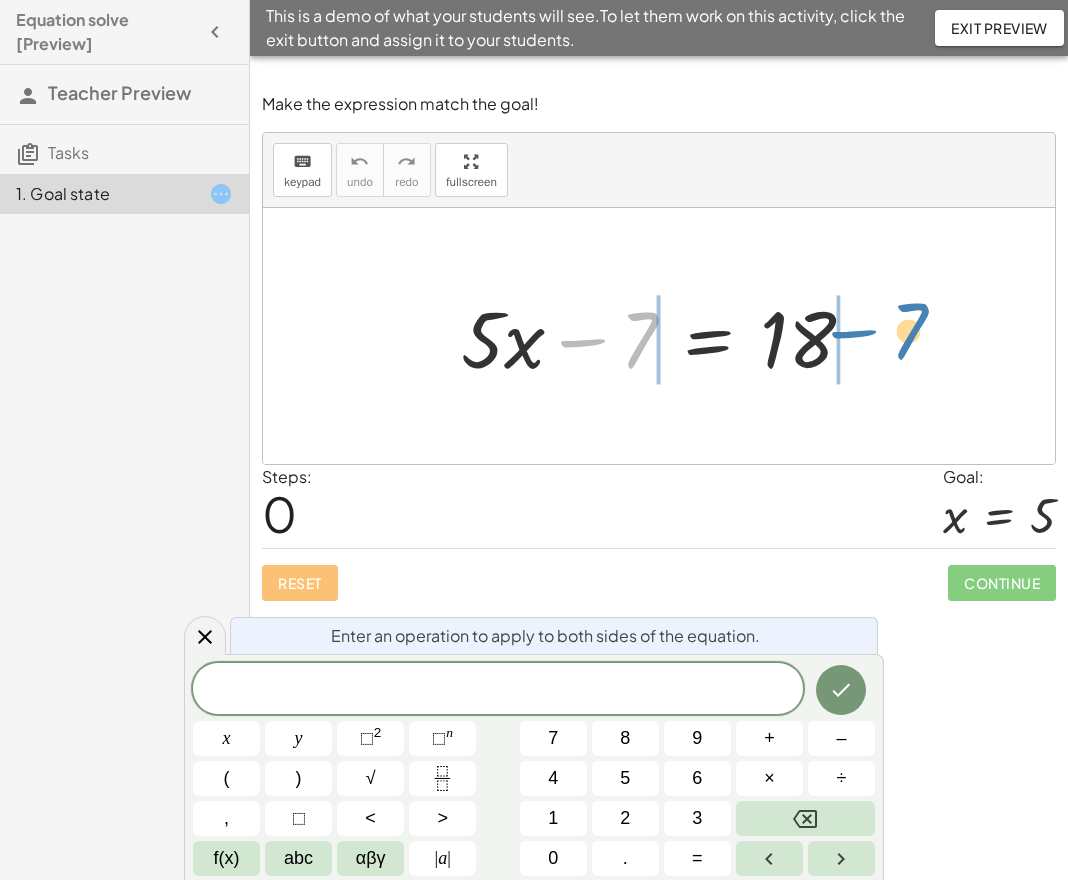 drag, startPoint x: 642, startPoint y: 334, endPoint x: 917, endPoint y: 315, distance: 275.65558 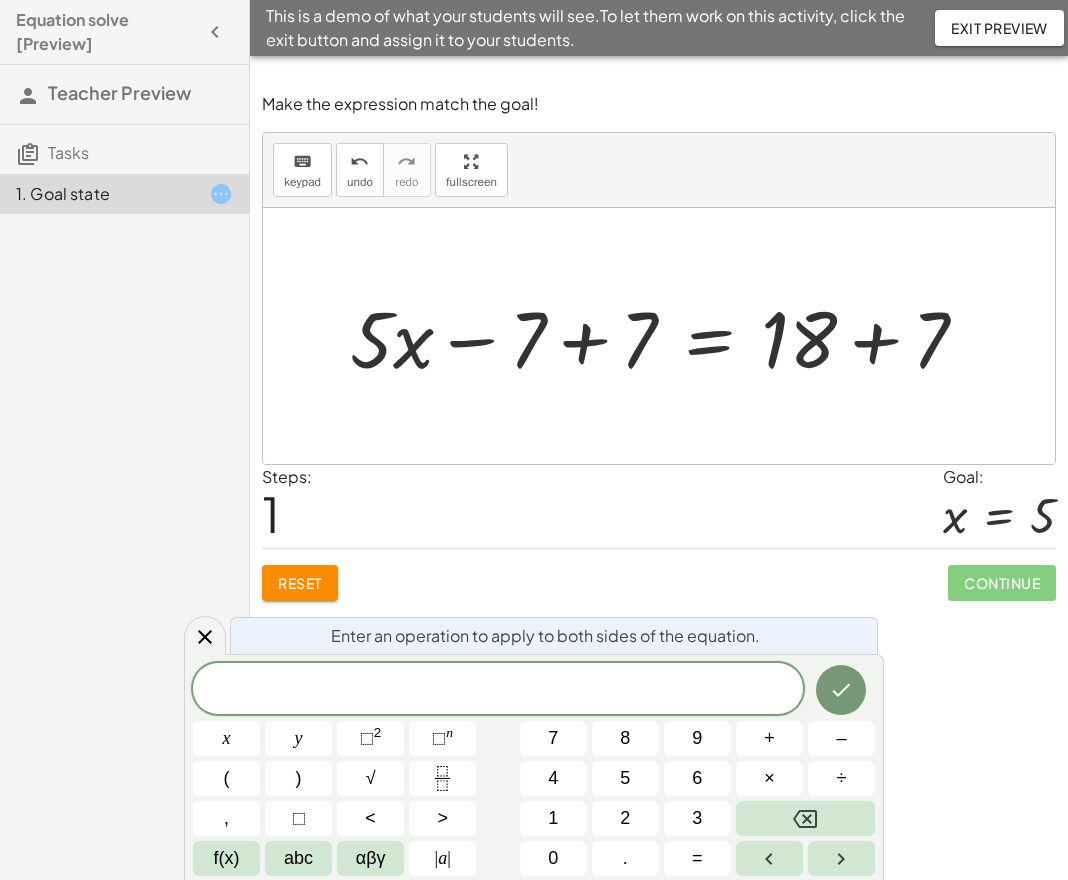 click at bounding box center (666, 336) 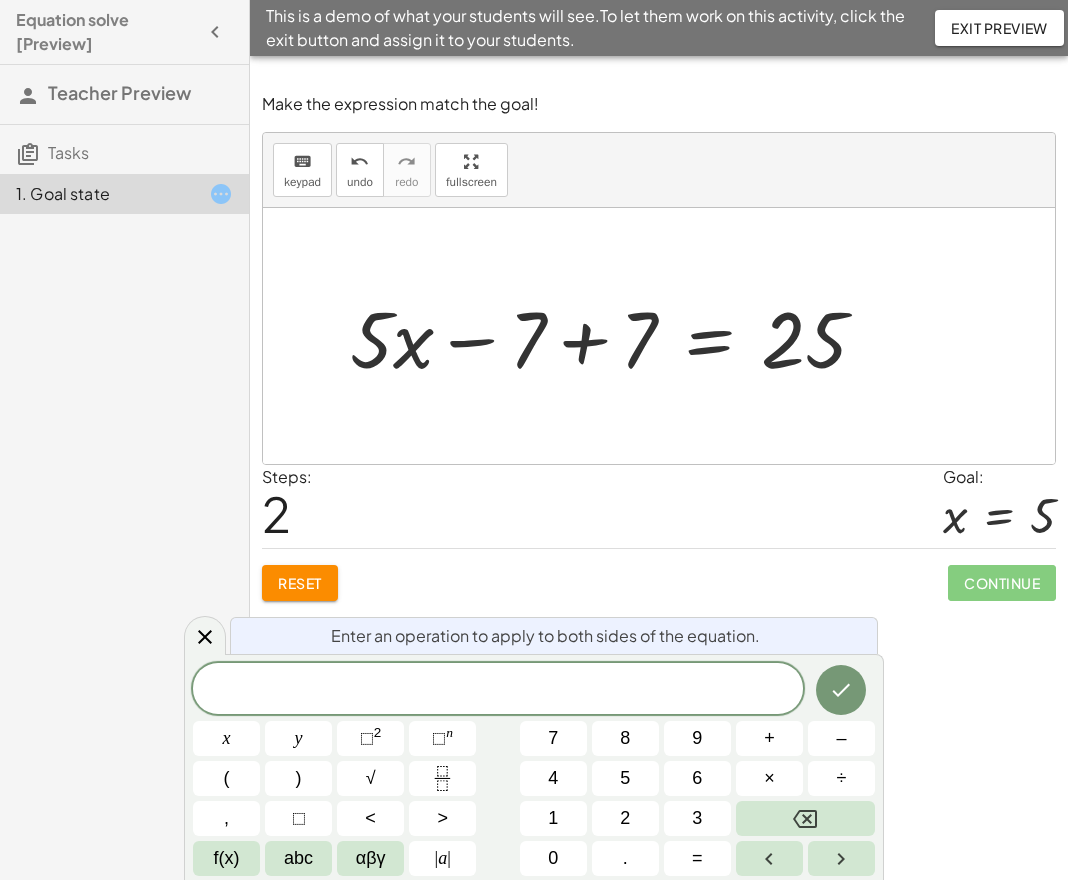 click at bounding box center (616, 336) 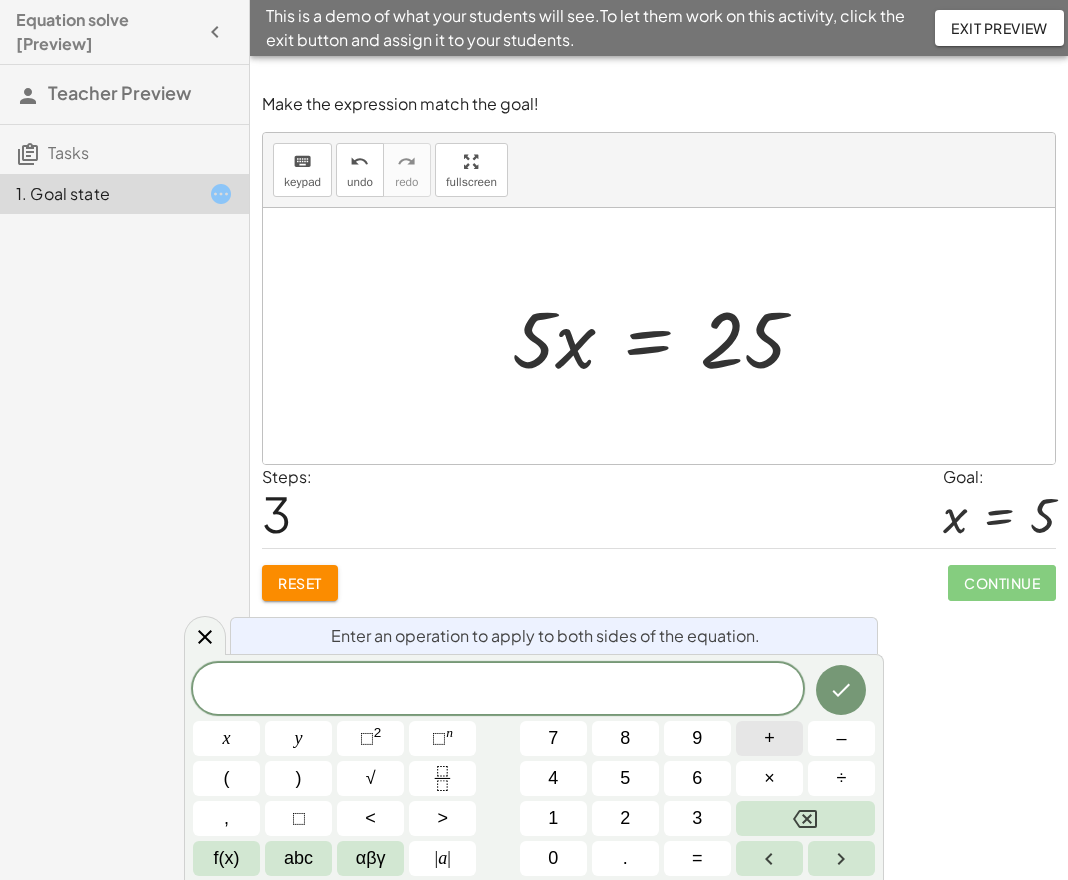 click on "+" at bounding box center (769, 738) 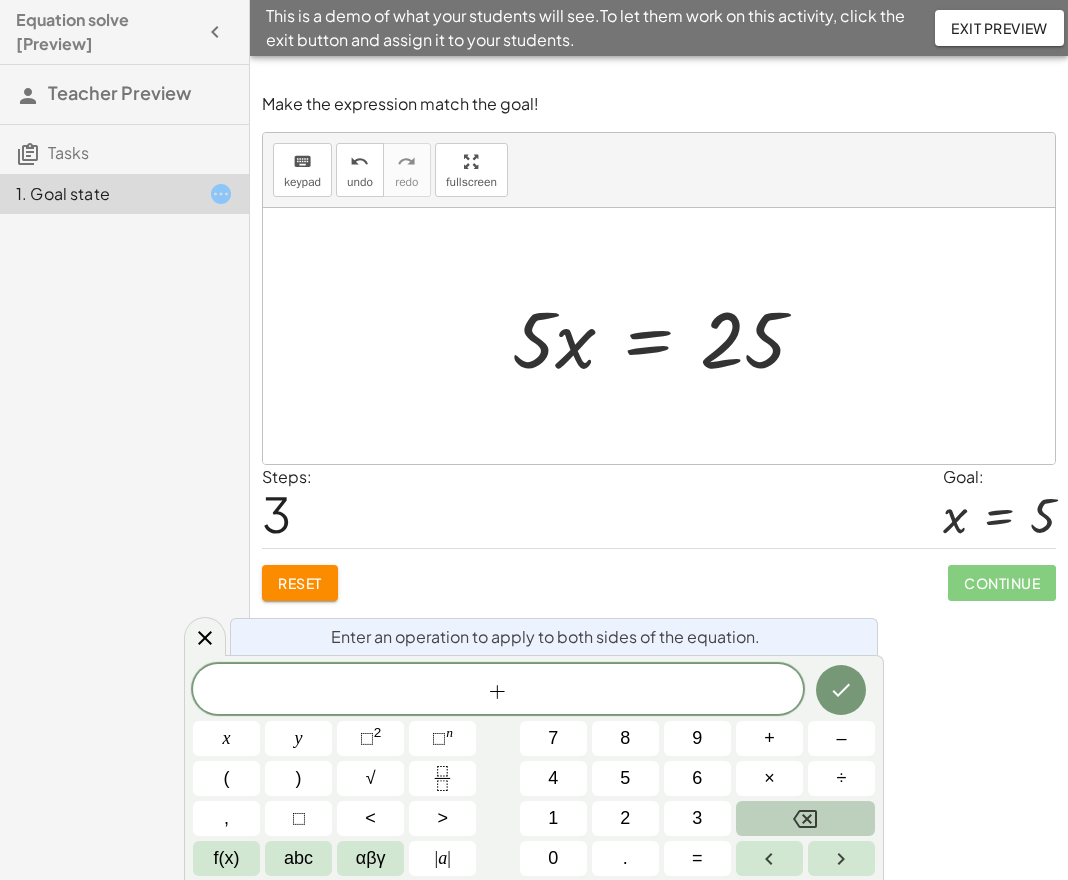click at bounding box center (805, 818) 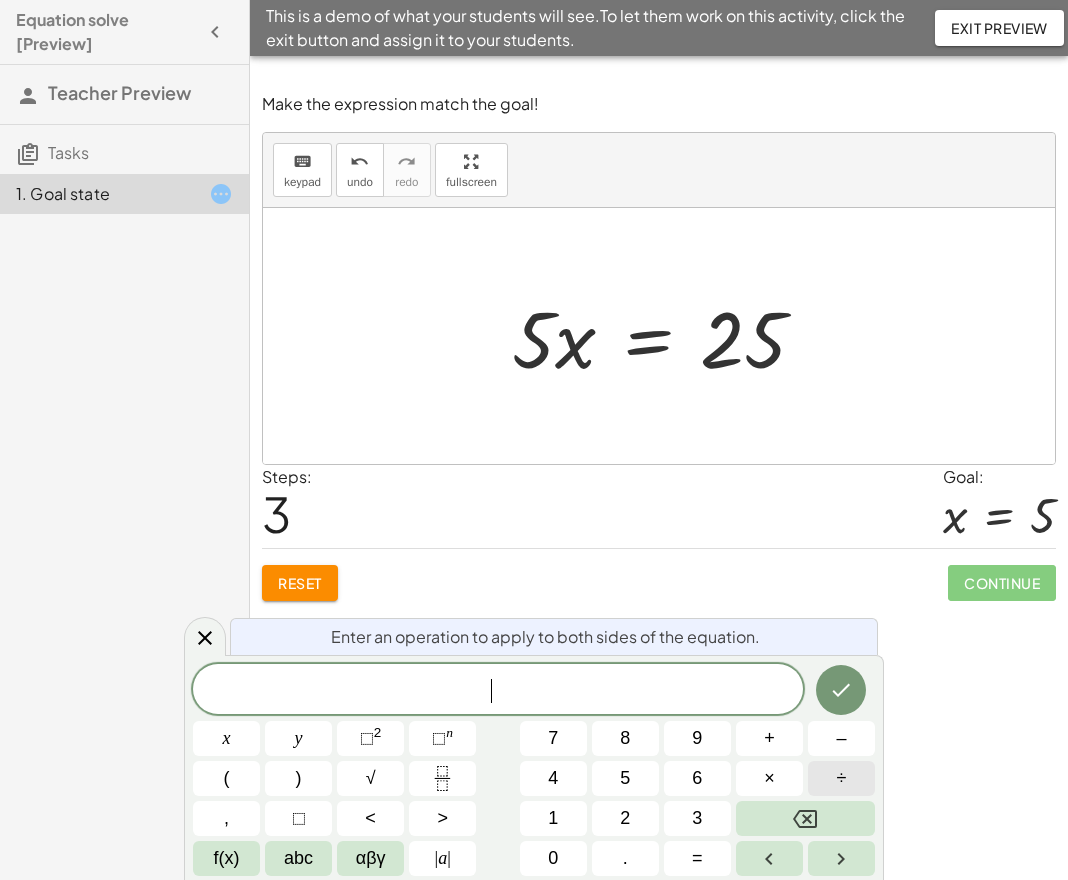 click on "÷" at bounding box center [841, 778] 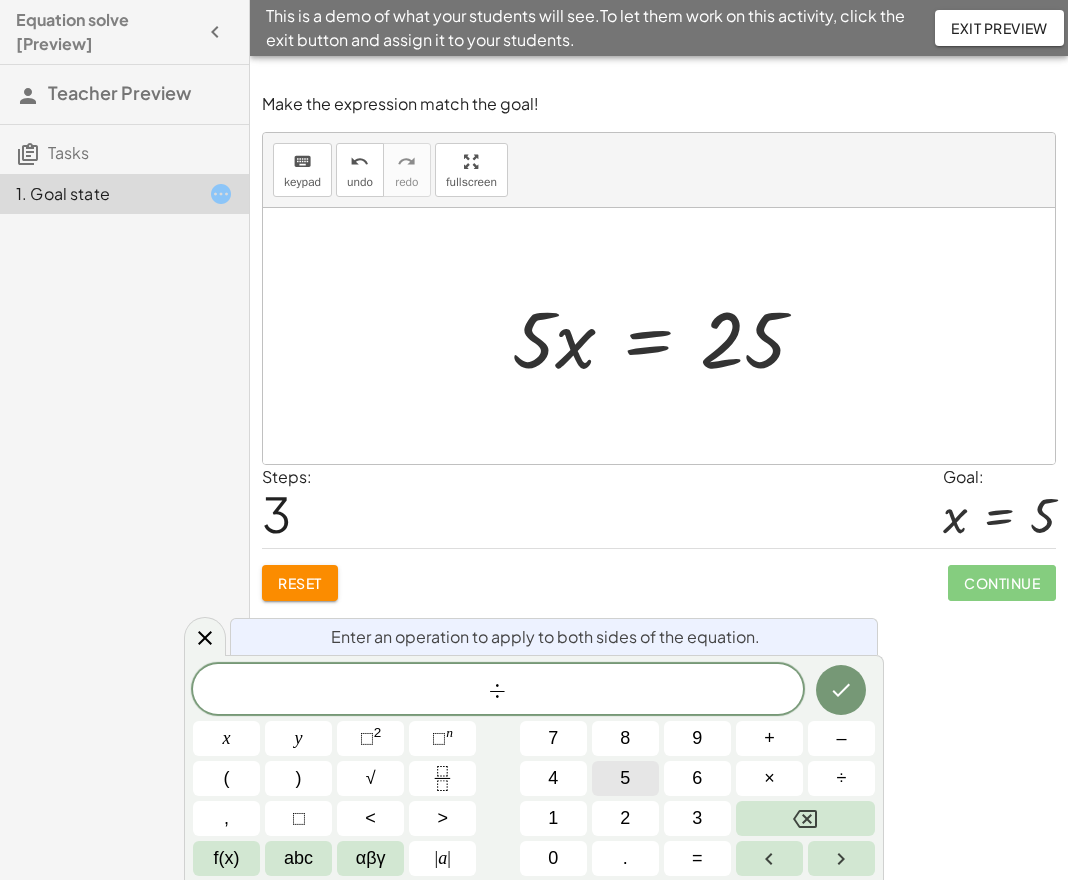 click on "5" at bounding box center (625, 778) 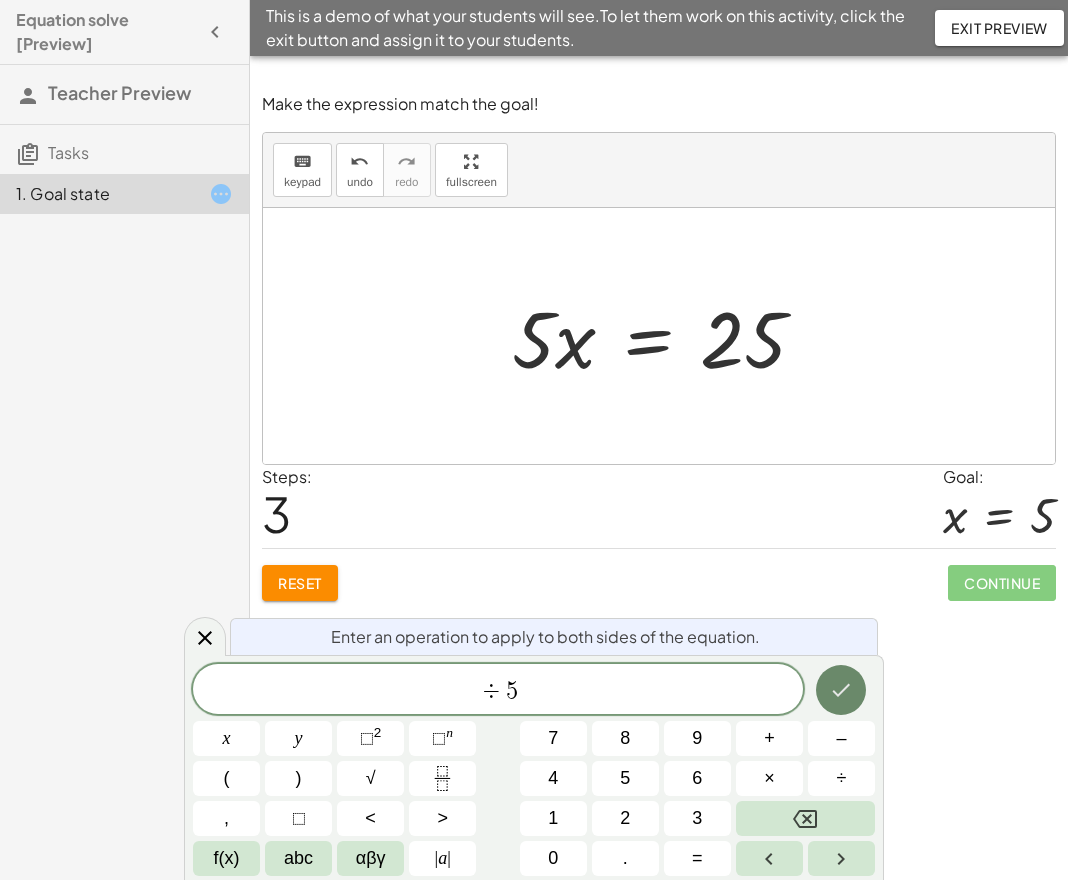 click 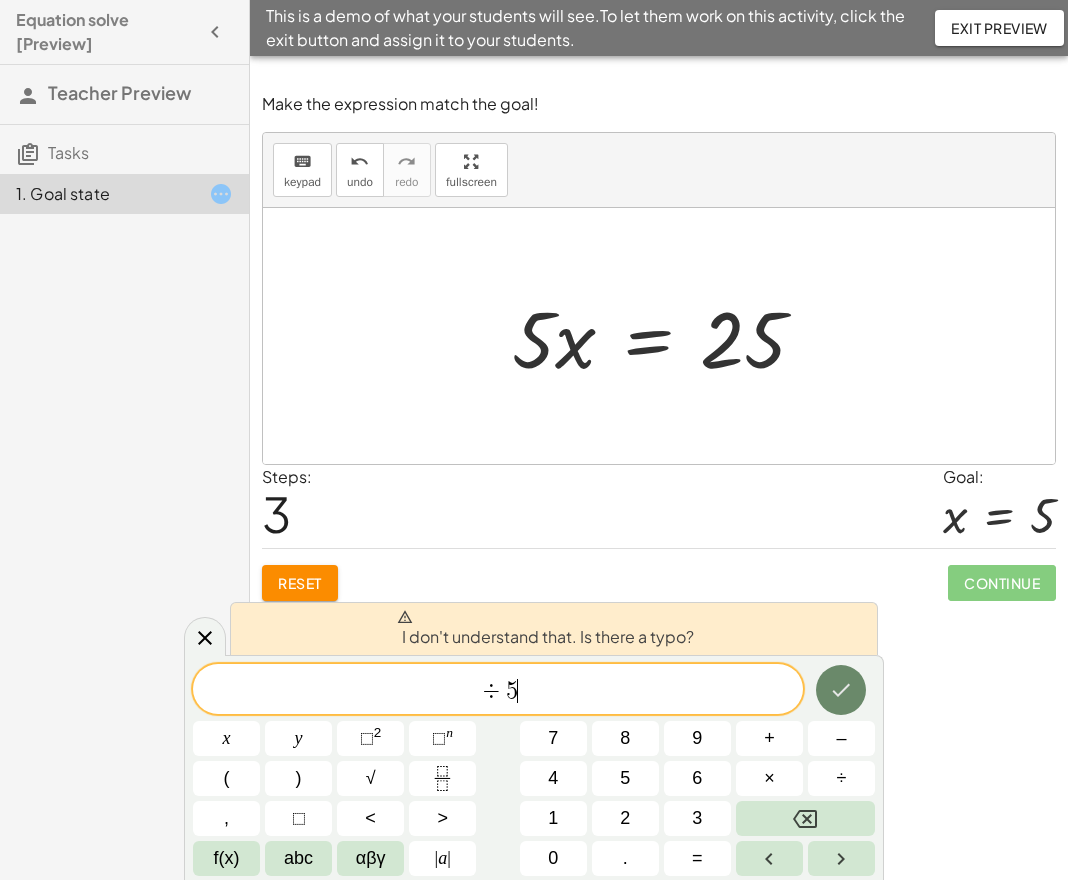 click 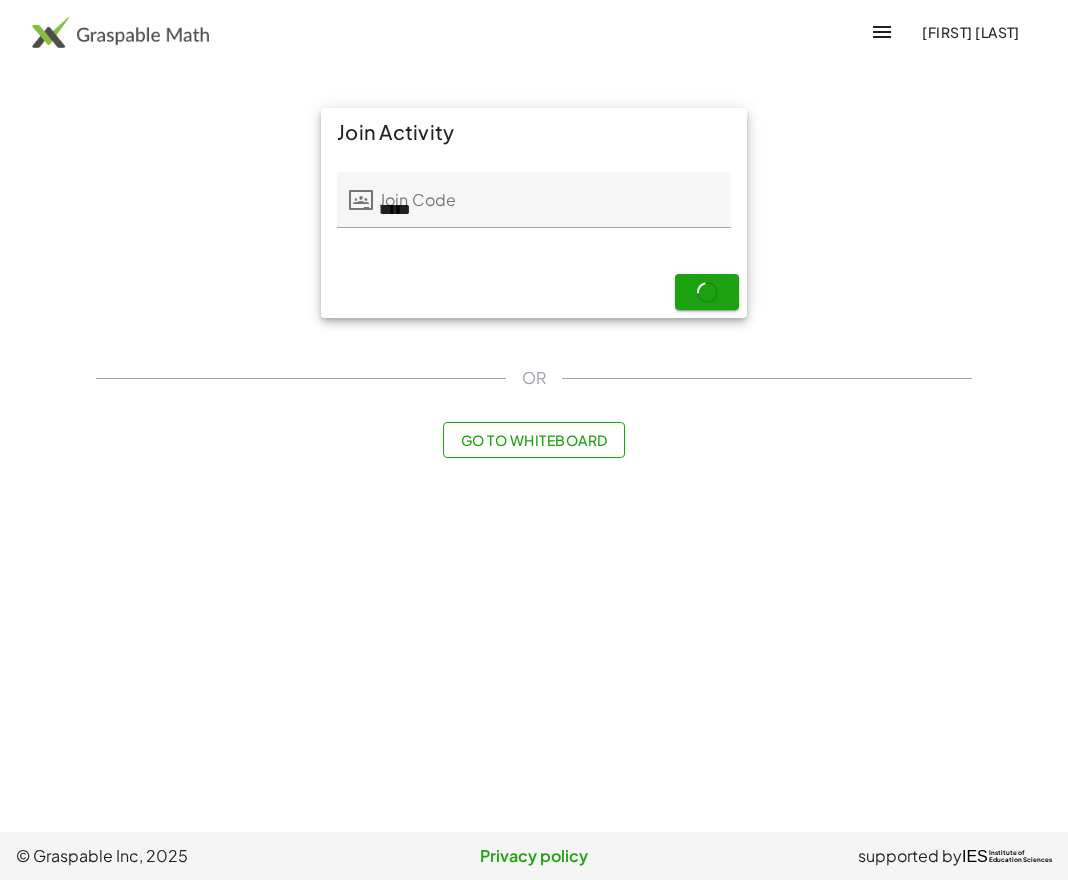 scroll, scrollTop: 0, scrollLeft: 0, axis: both 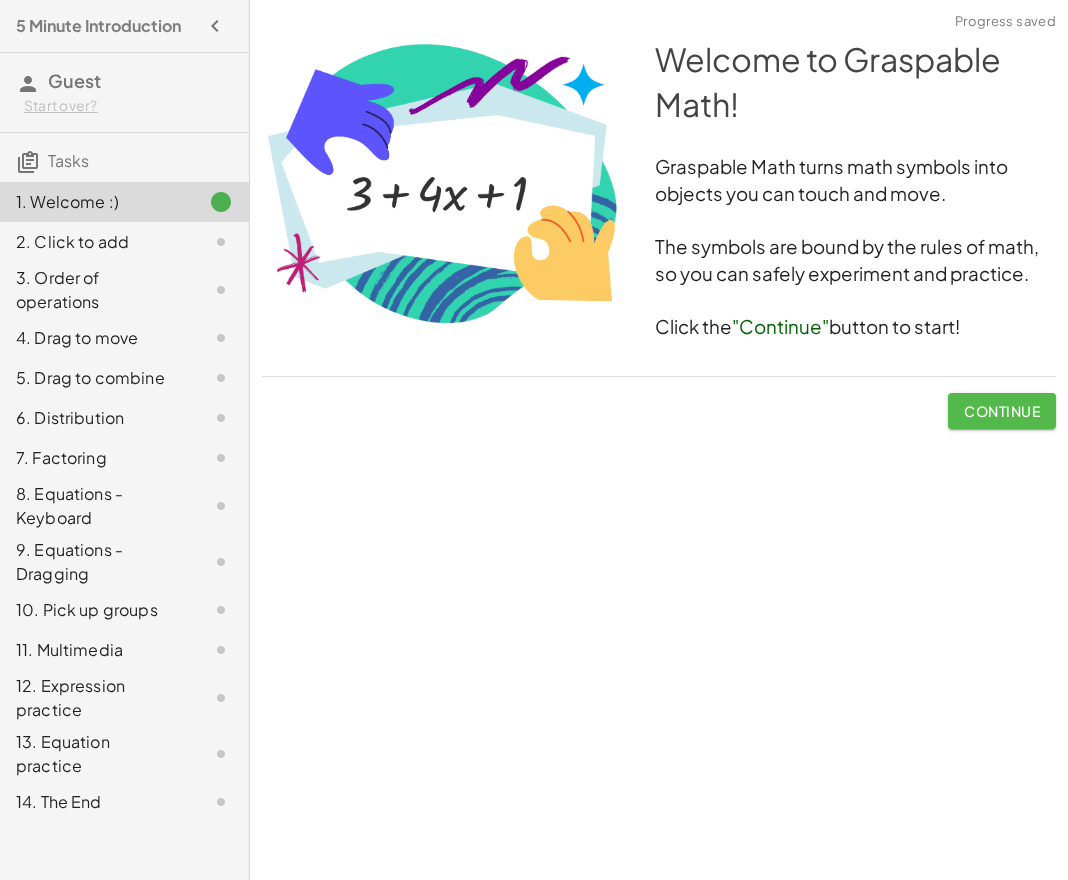 click on "Continue" 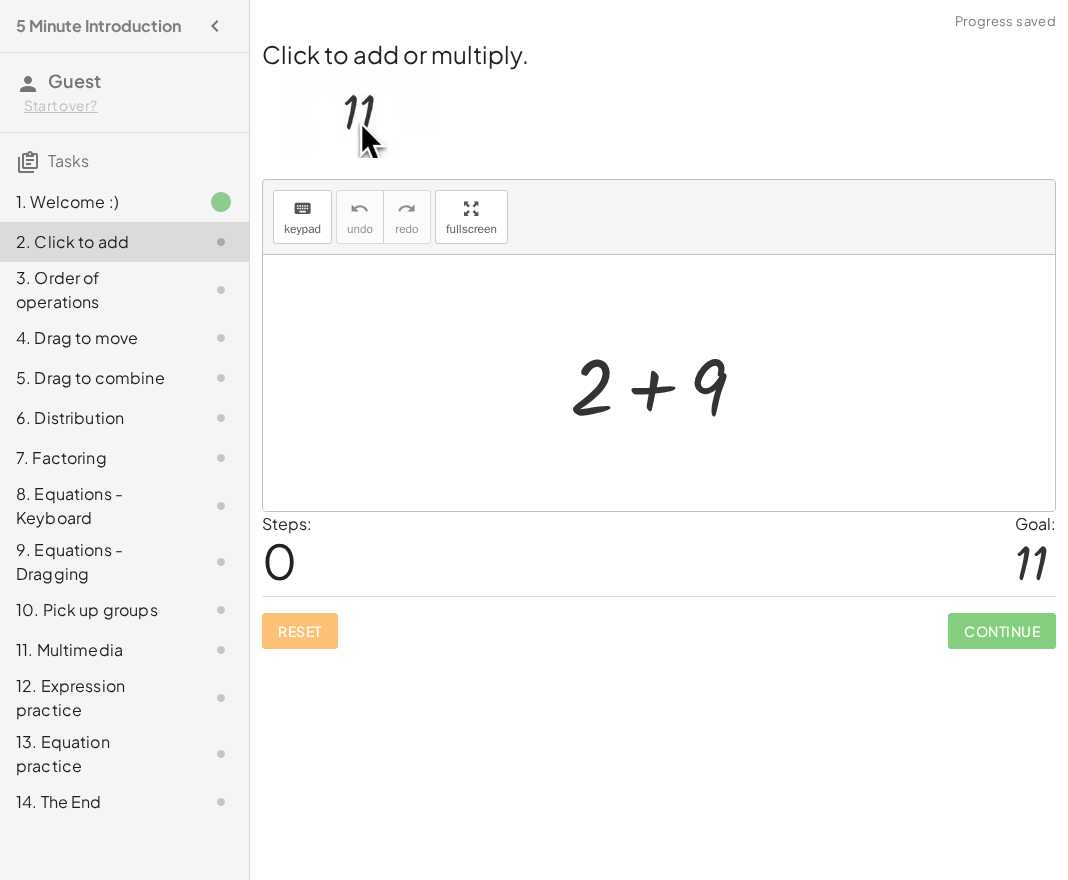 click at bounding box center (666, 383) 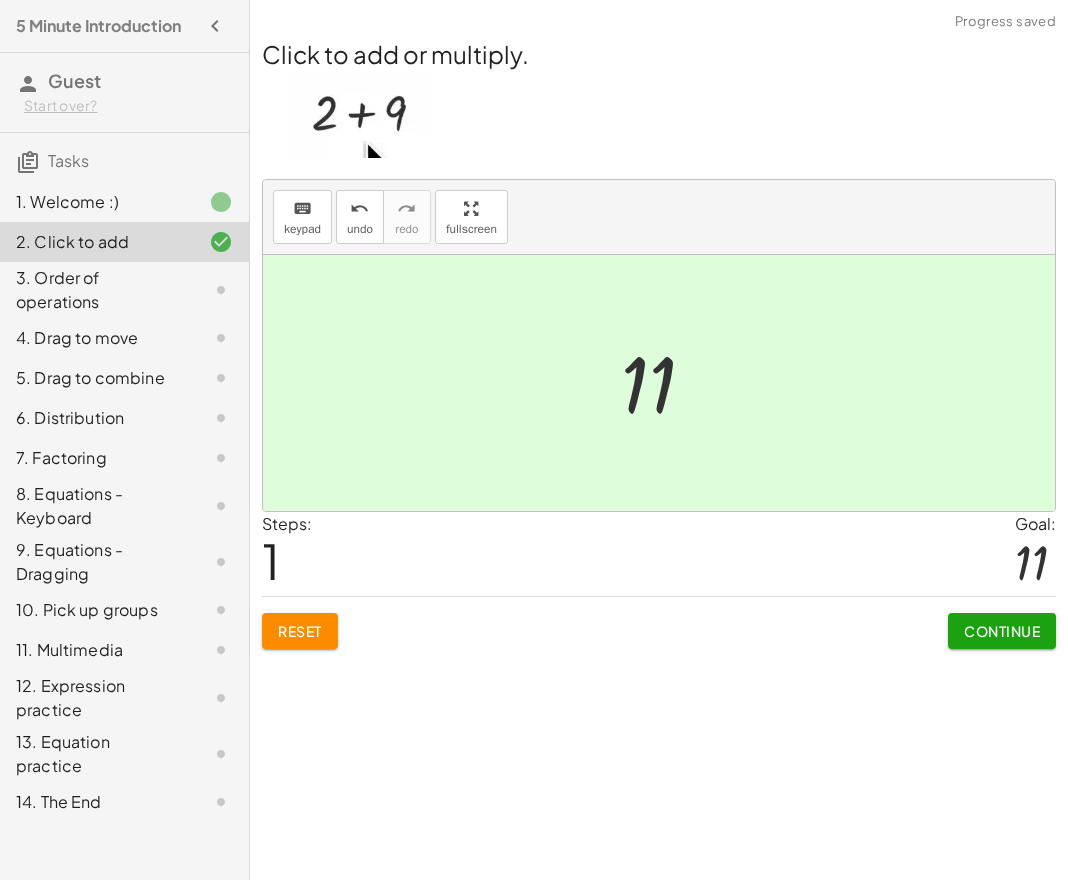 click on "Continue" 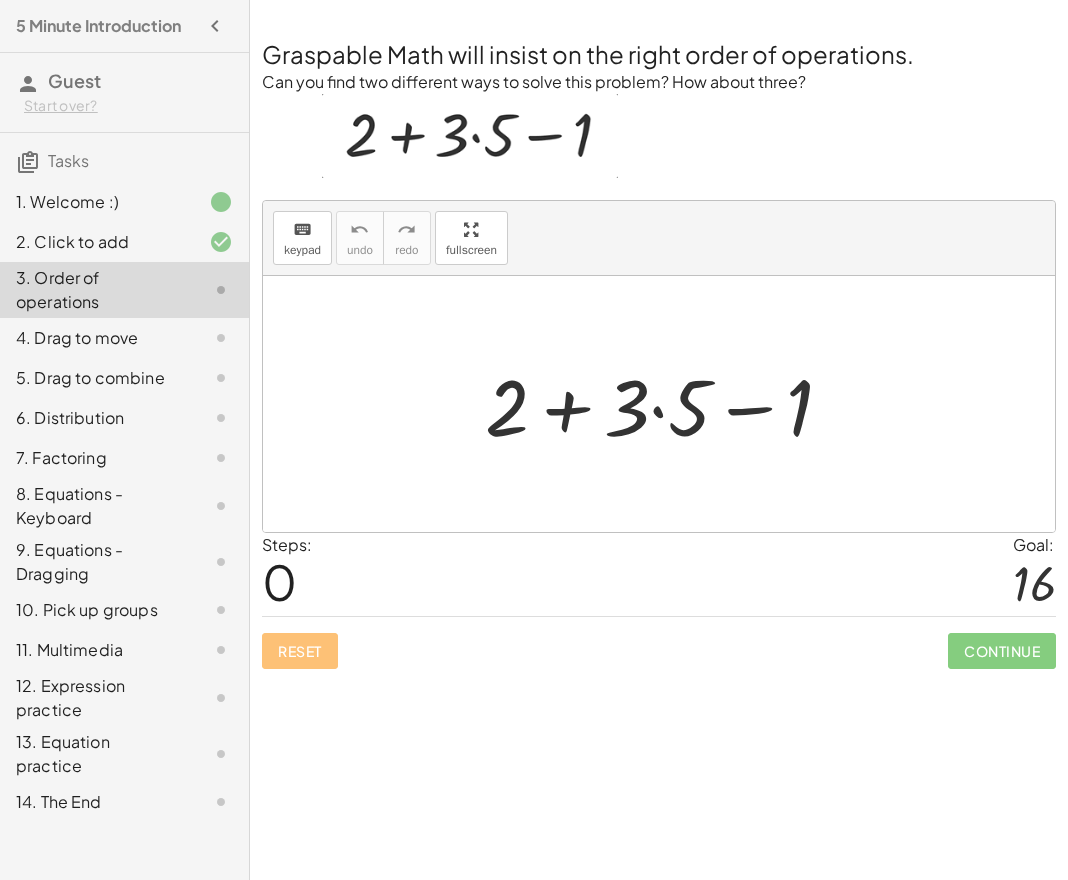 click at bounding box center (667, 404) 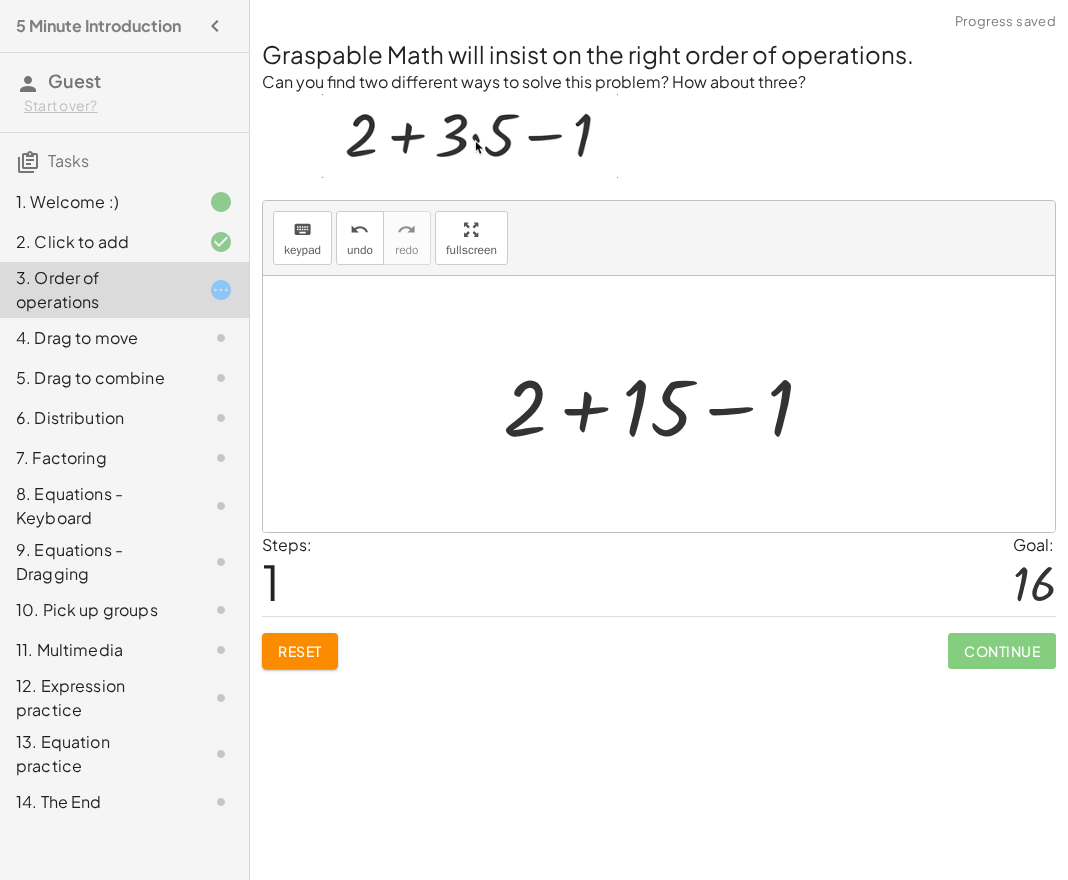 click at bounding box center (666, 404) 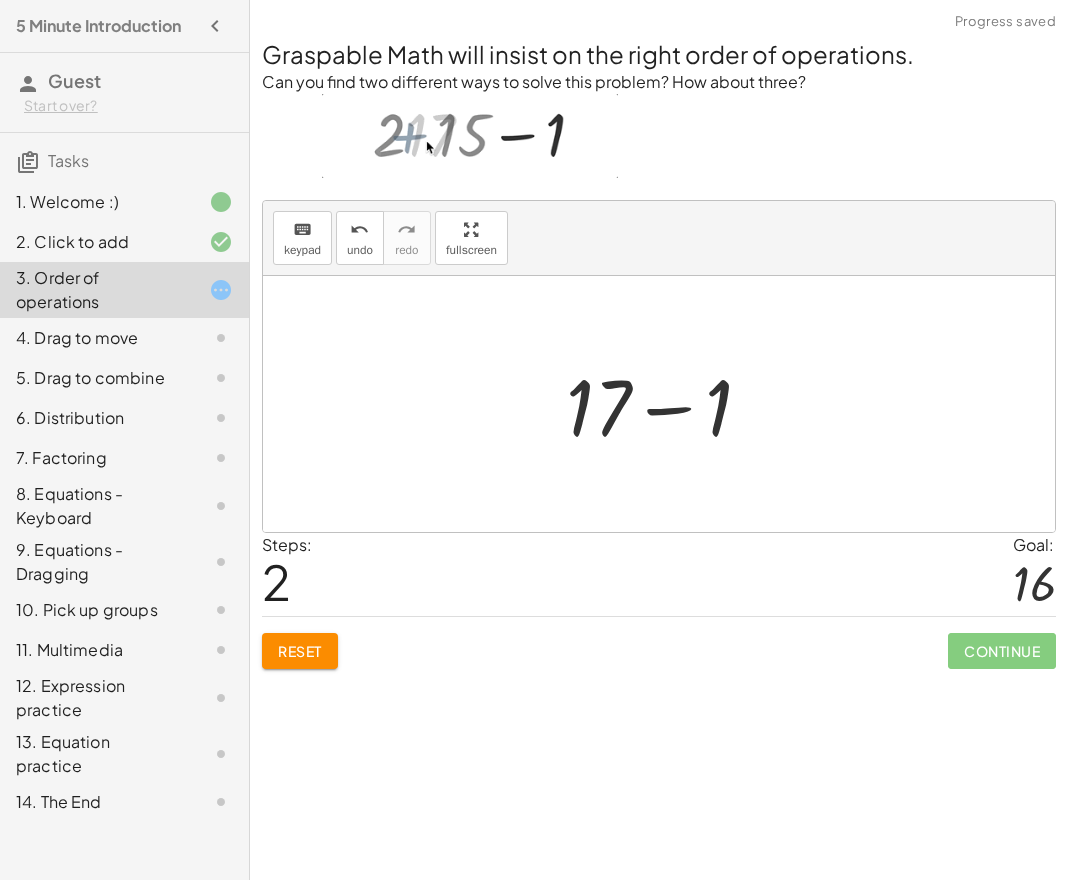 click at bounding box center [667, 404] 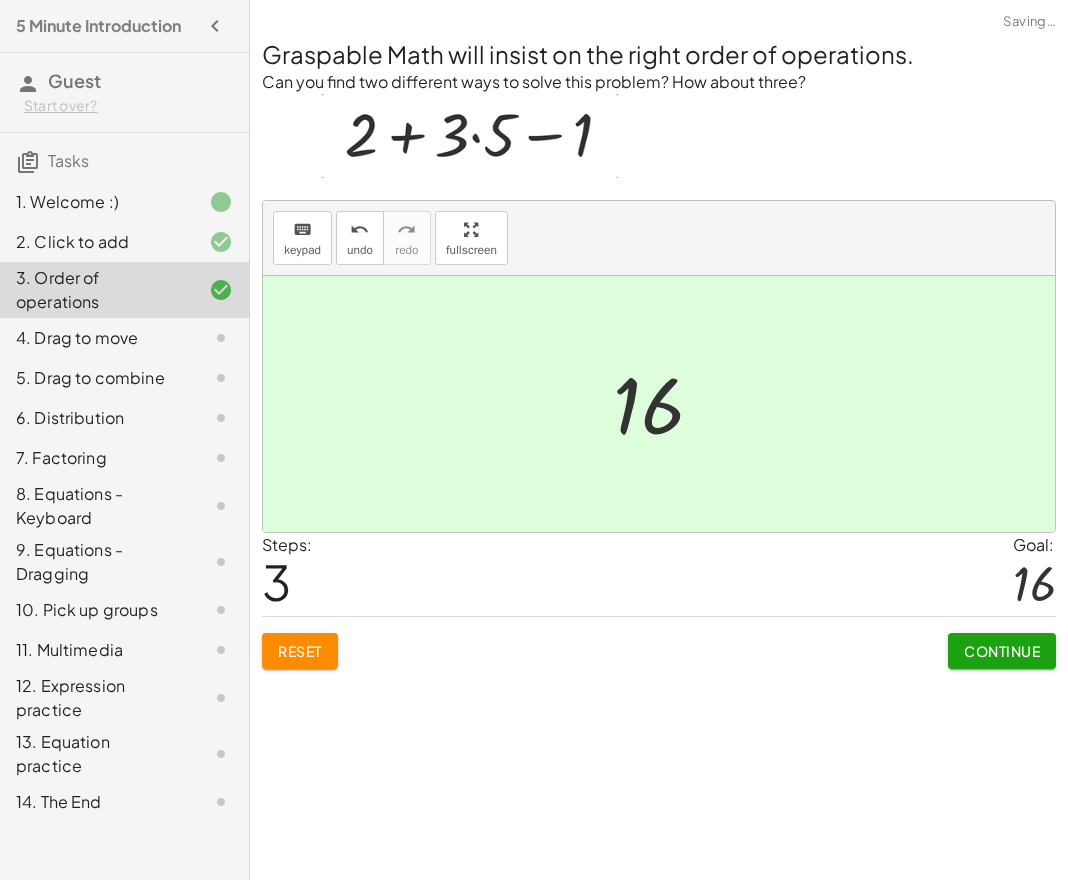 click on "Continue" 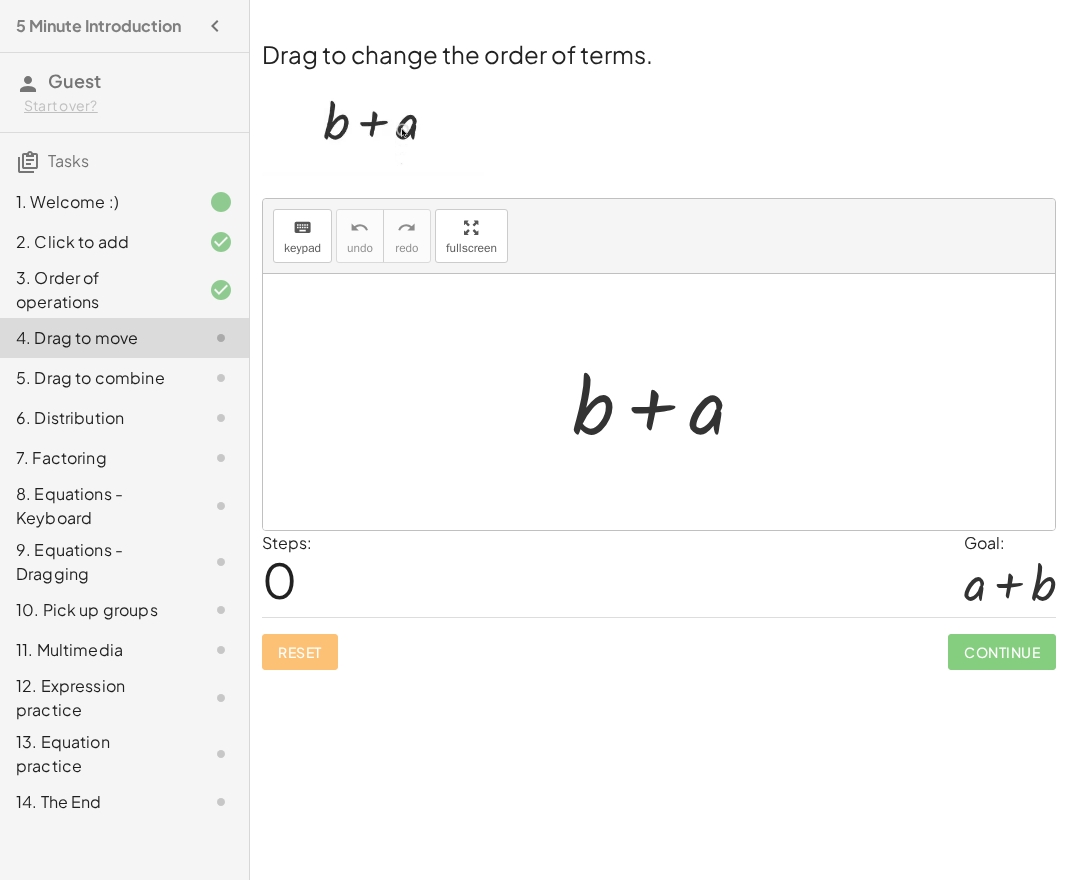 drag, startPoint x: 699, startPoint y: 422, endPoint x: 649, endPoint y: 378, distance: 66.6033 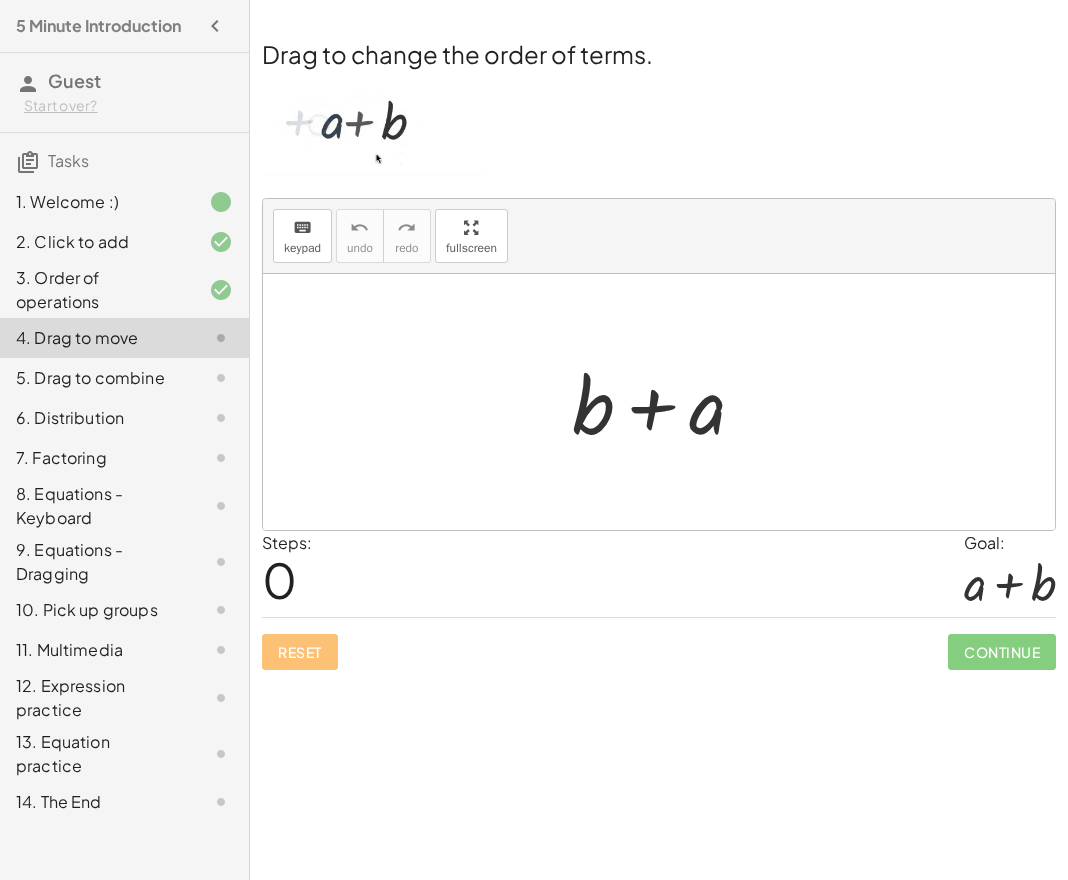 click at bounding box center [666, 402] 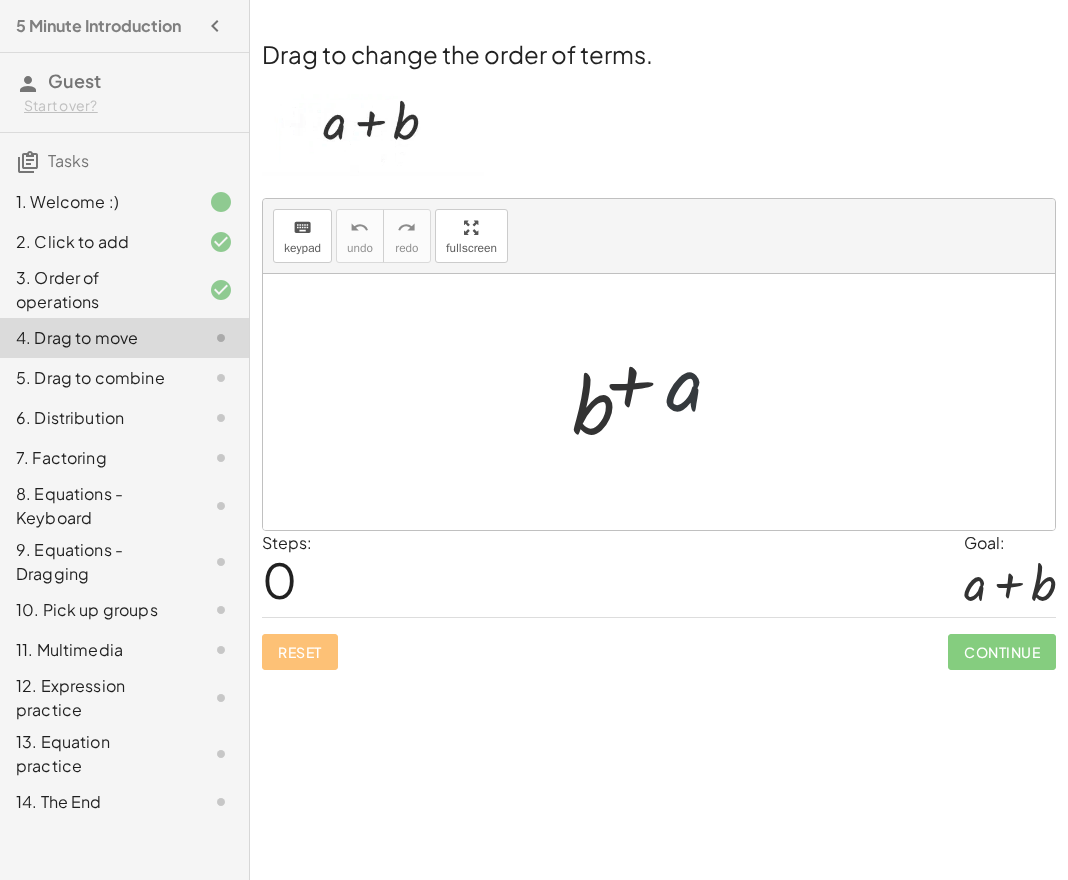 drag, startPoint x: 544, startPoint y: 331, endPoint x: 521, endPoint y: 336, distance: 23.537205 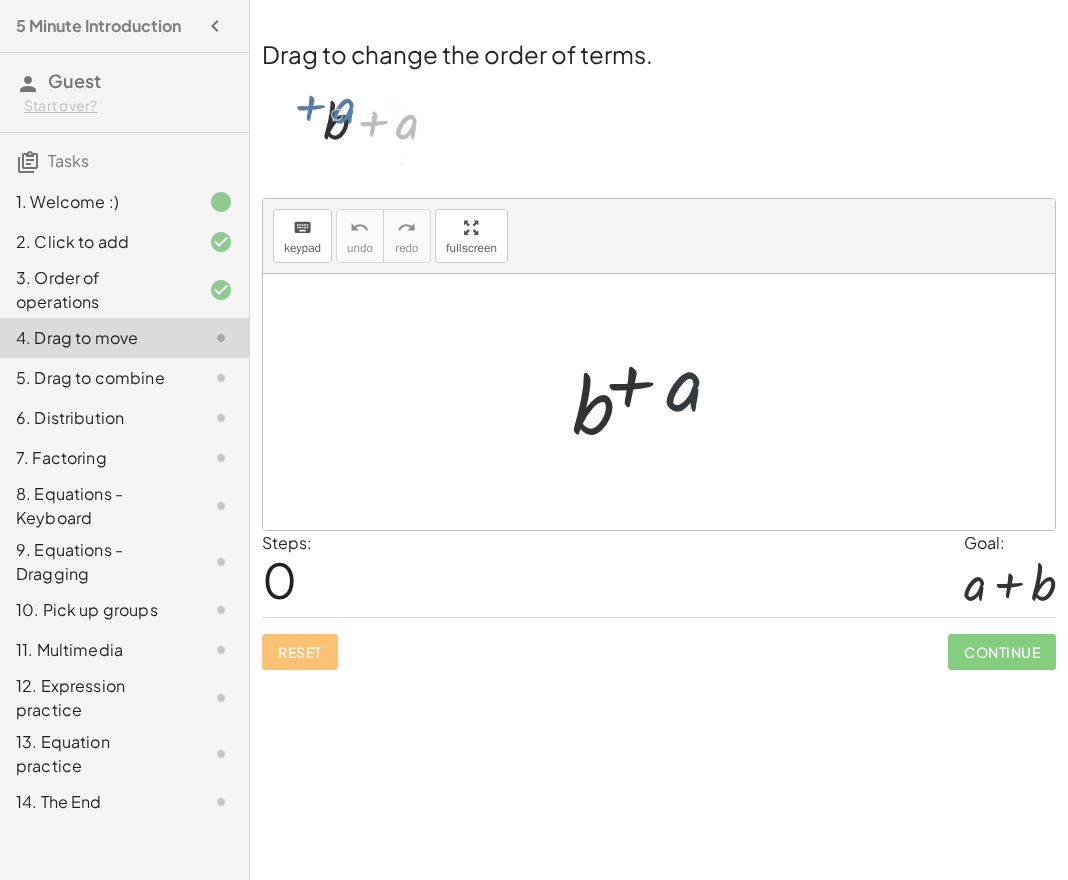 click at bounding box center [659, 402] 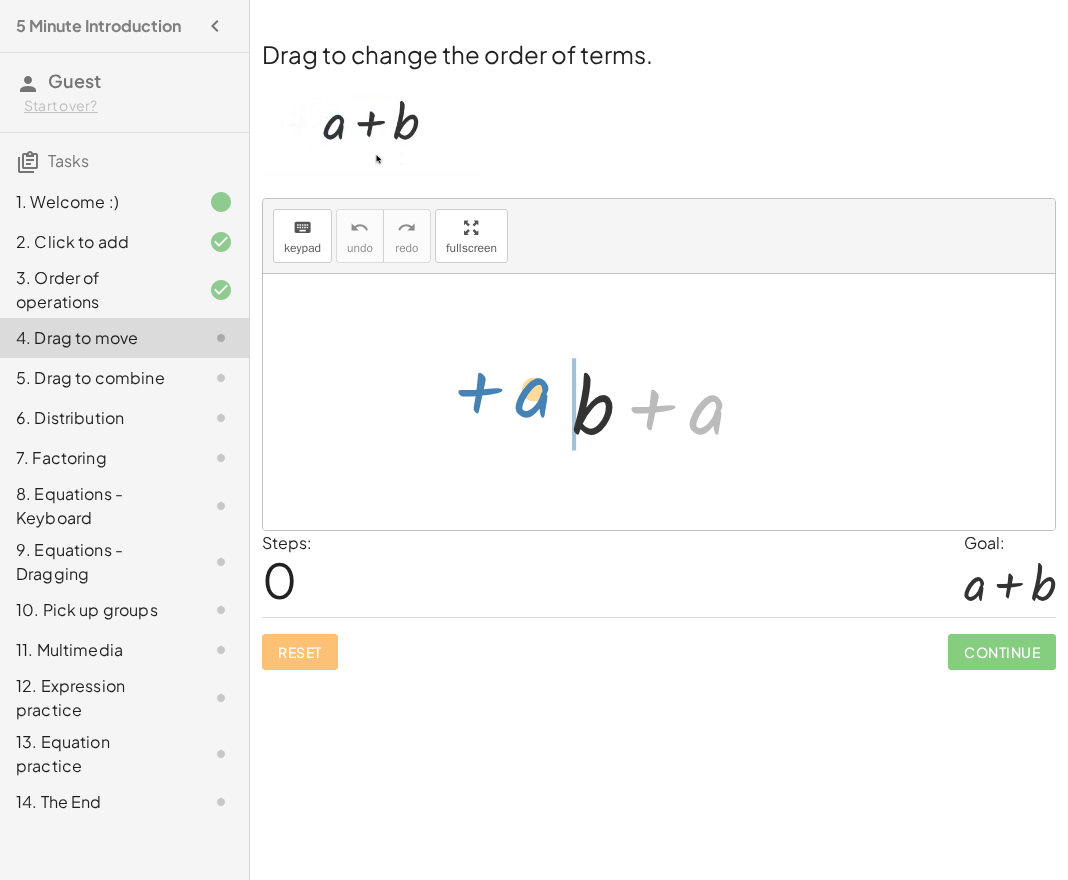 drag, startPoint x: 712, startPoint y: 416, endPoint x: 565, endPoint y: 414, distance: 147.01361 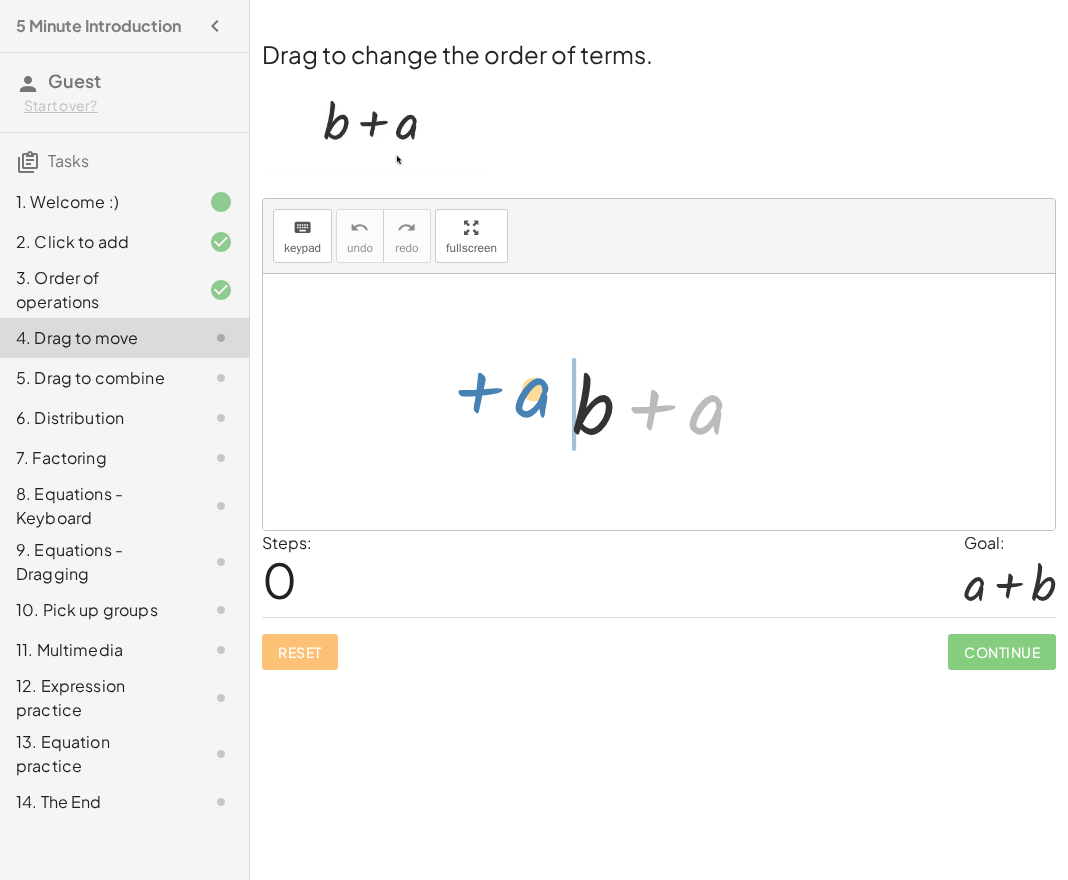 click at bounding box center [666, 402] 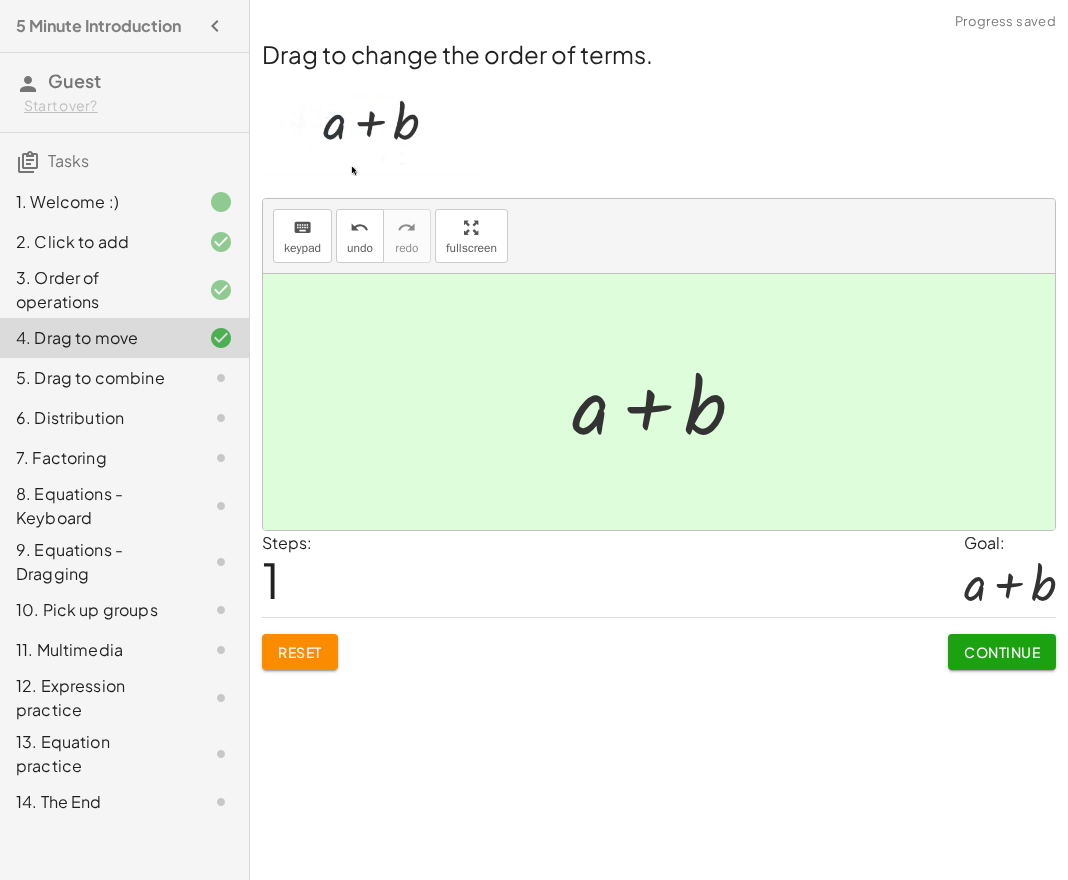 click on "Continue" at bounding box center [1002, 652] 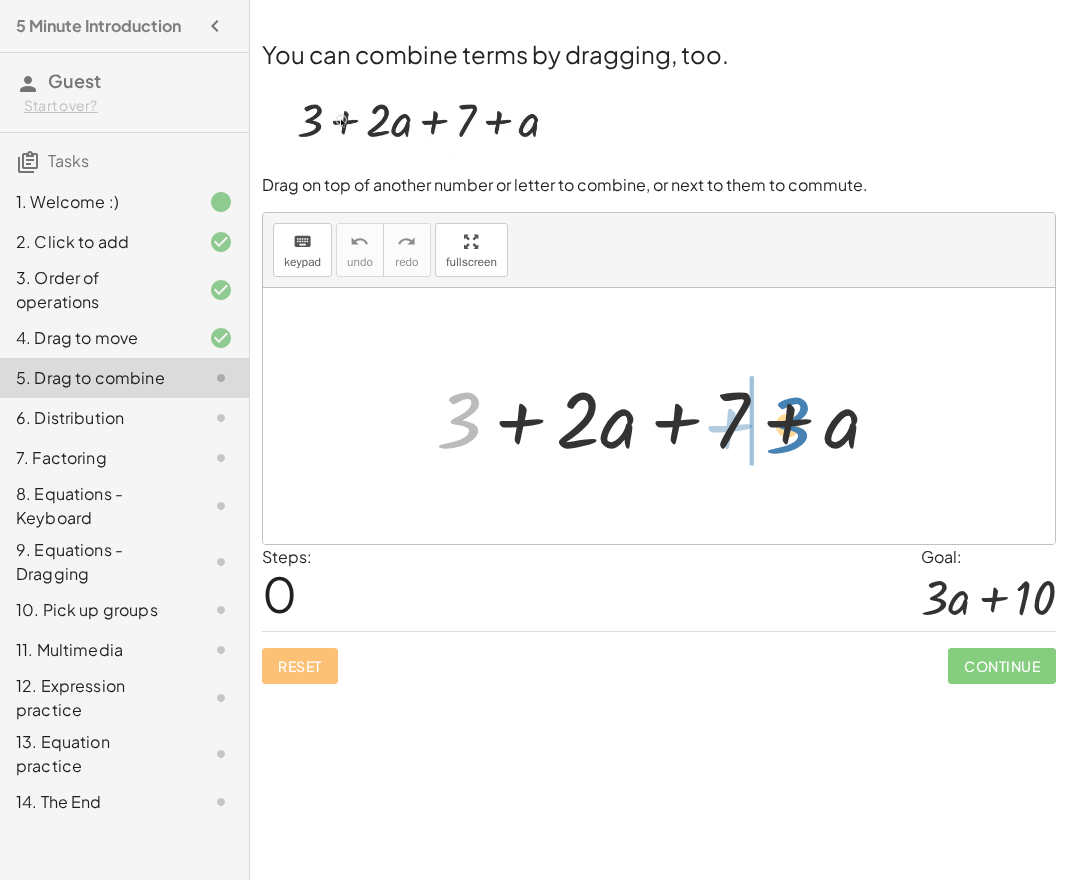 drag, startPoint x: 462, startPoint y: 420, endPoint x: 791, endPoint y: 425, distance: 329.038 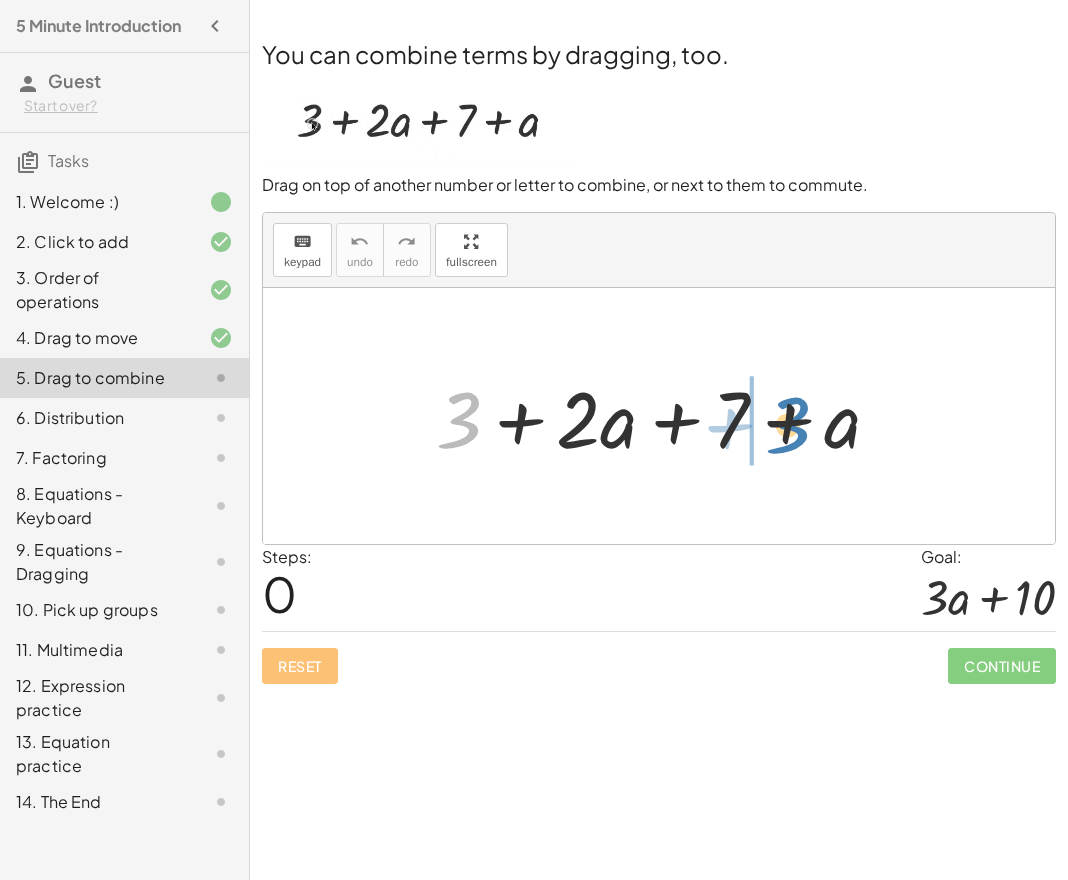 click at bounding box center [666, 416] 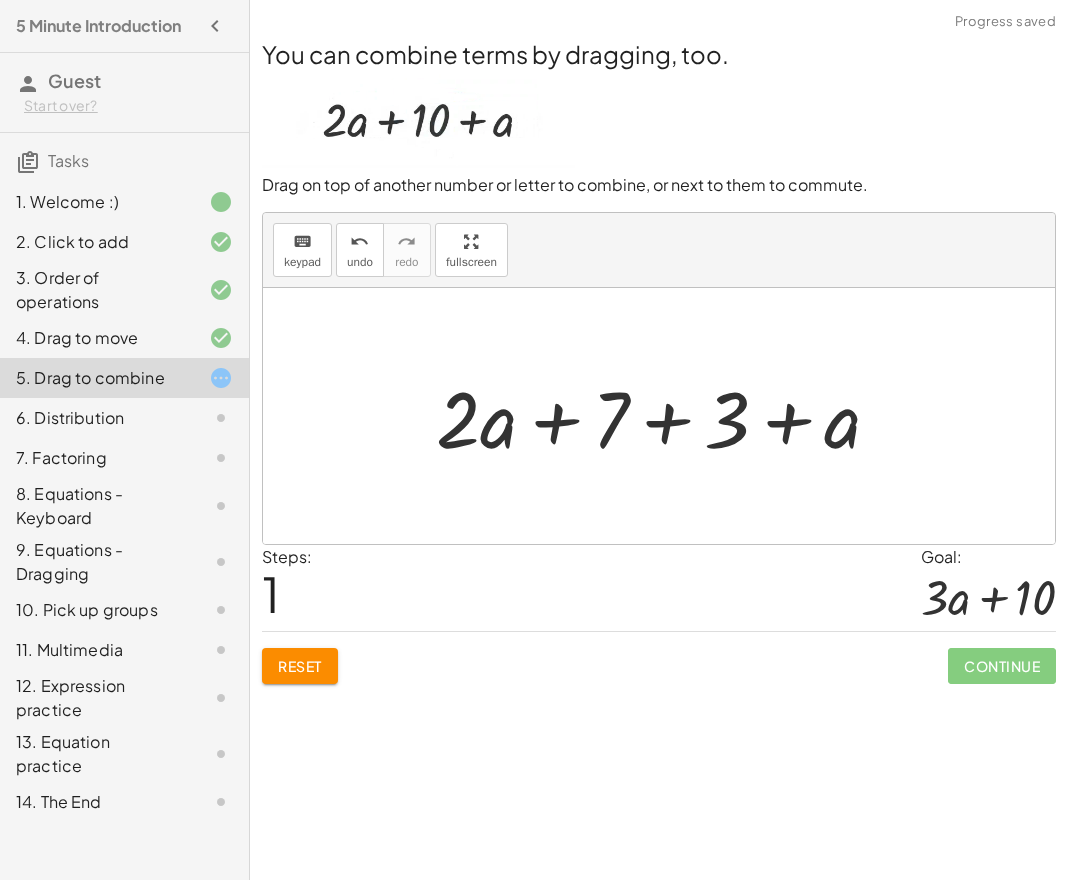 click at bounding box center (666, 416) 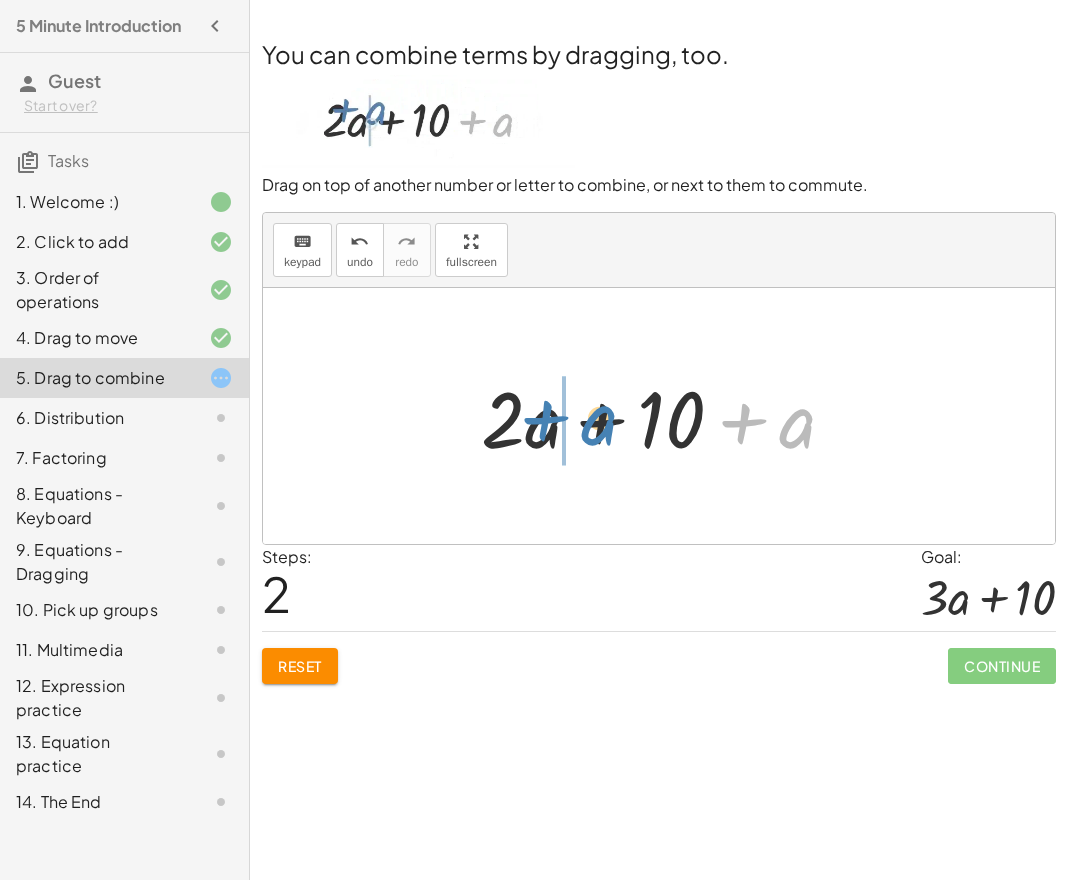drag, startPoint x: 795, startPoint y: 428, endPoint x: 596, endPoint y: 427, distance: 199.00252 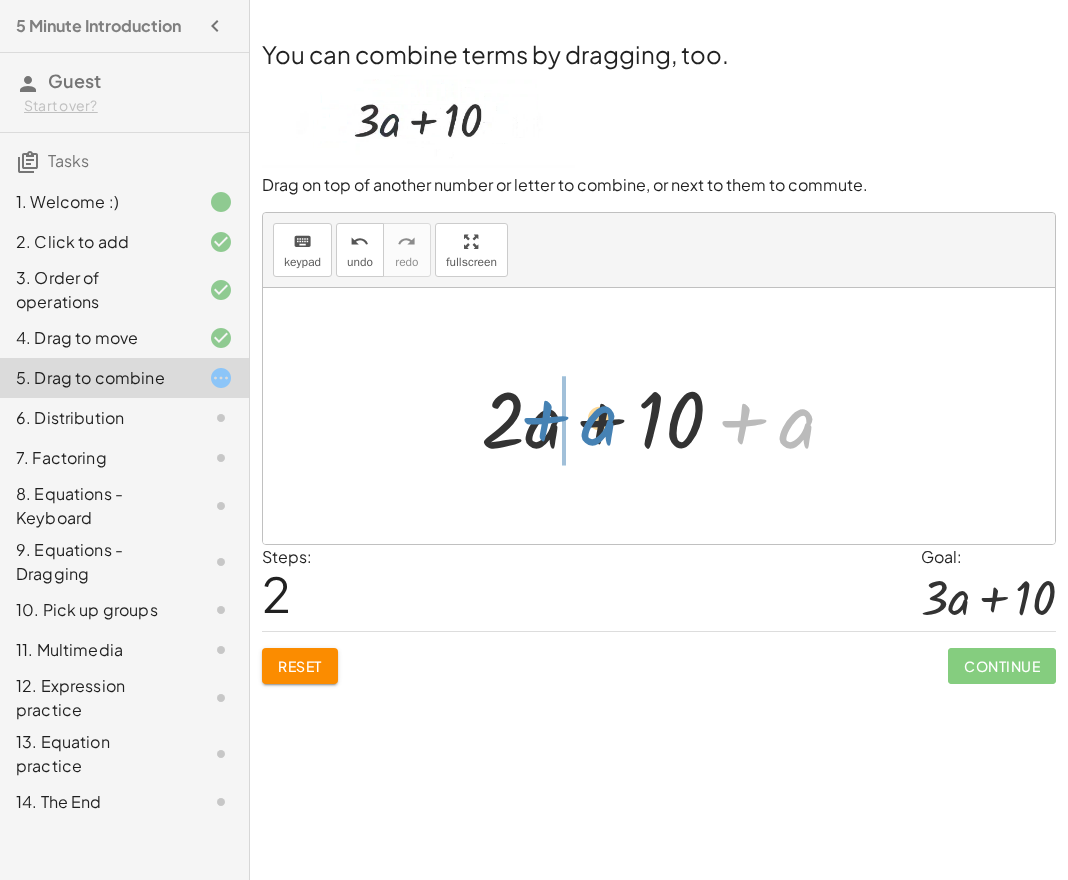 click at bounding box center (666, 416) 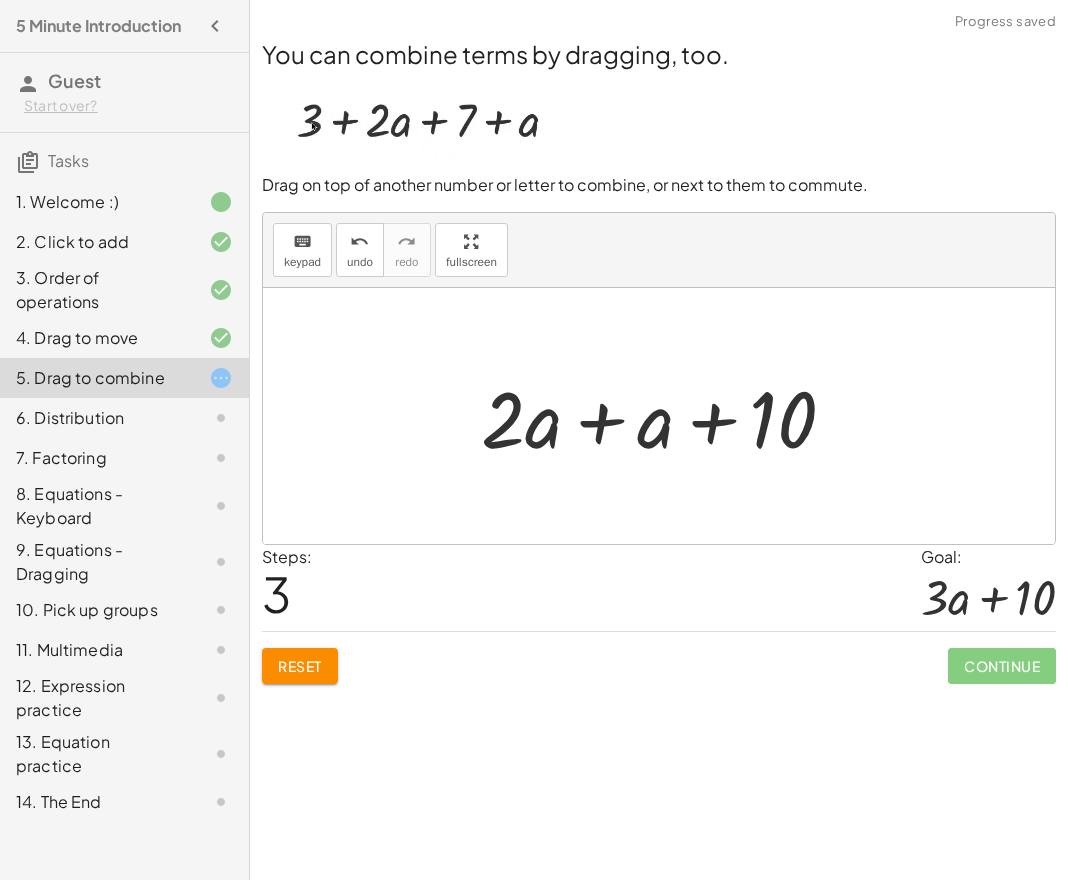 click at bounding box center [666, 416] 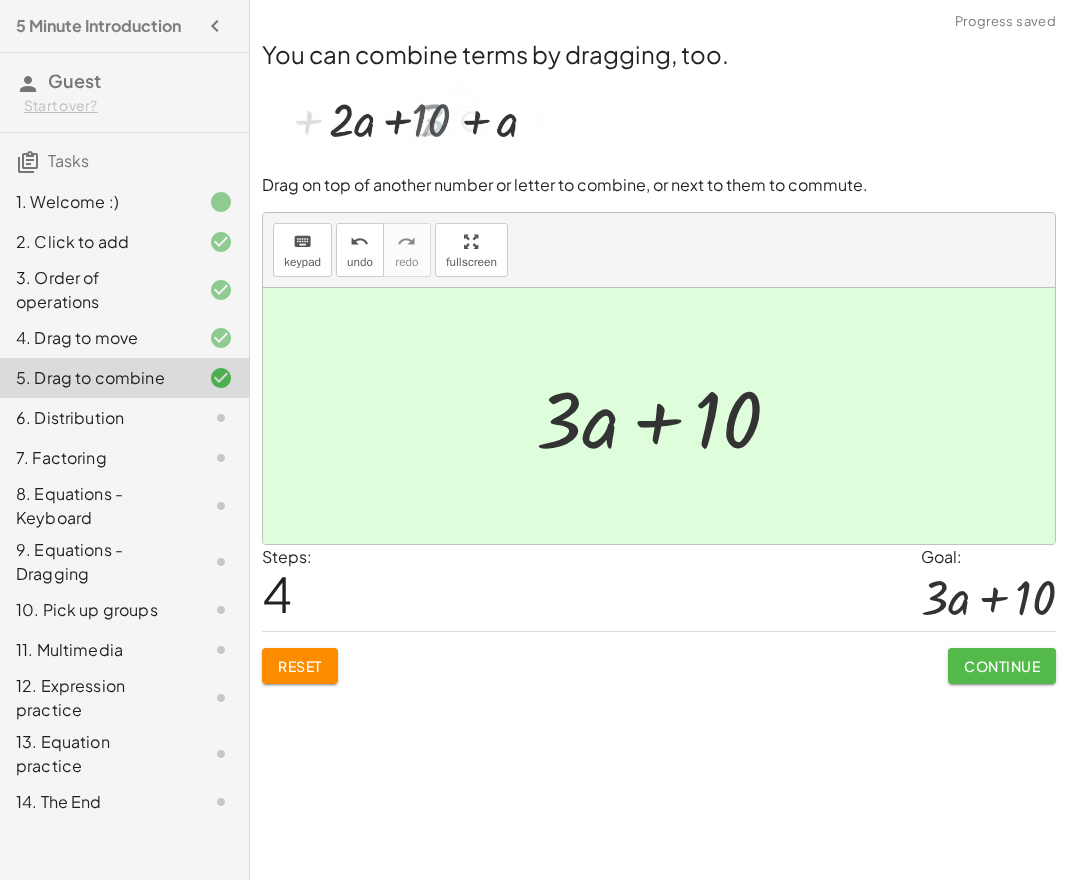 click on "Continue" at bounding box center [1002, 666] 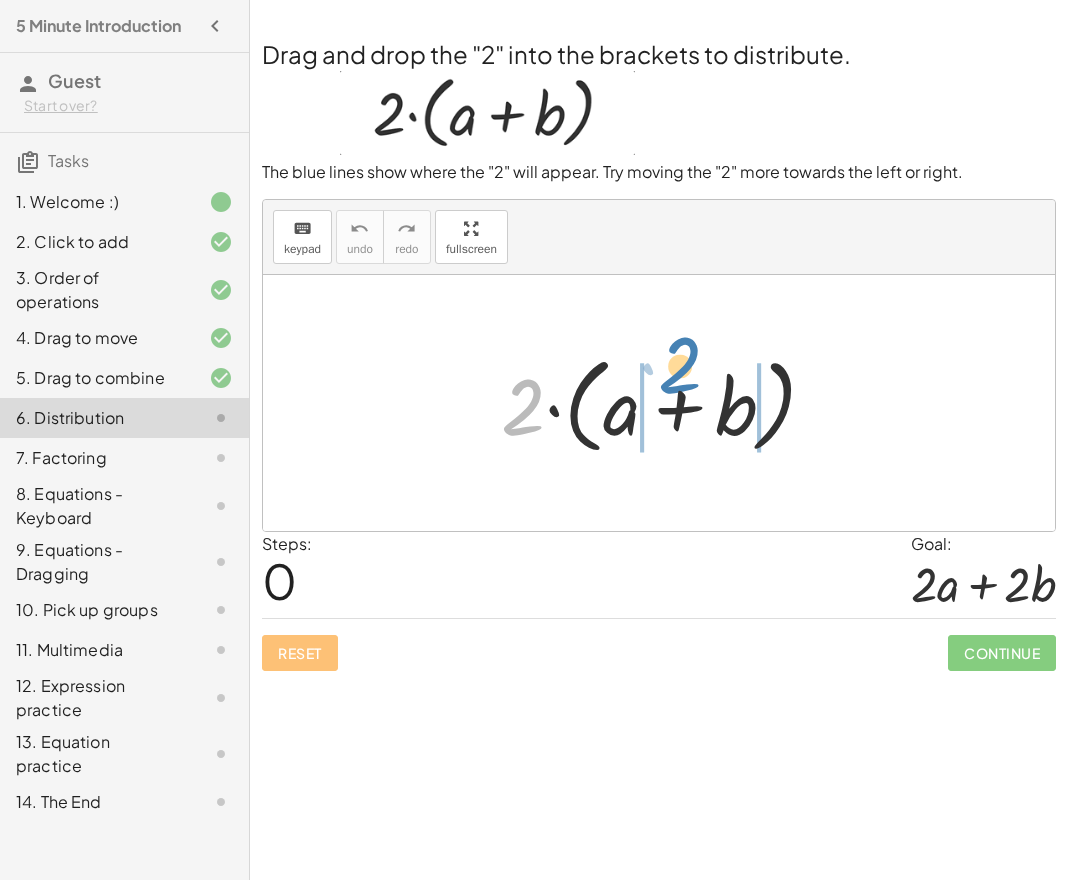 drag, startPoint x: 519, startPoint y: 423, endPoint x: 683, endPoint y: 400, distance: 165.60495 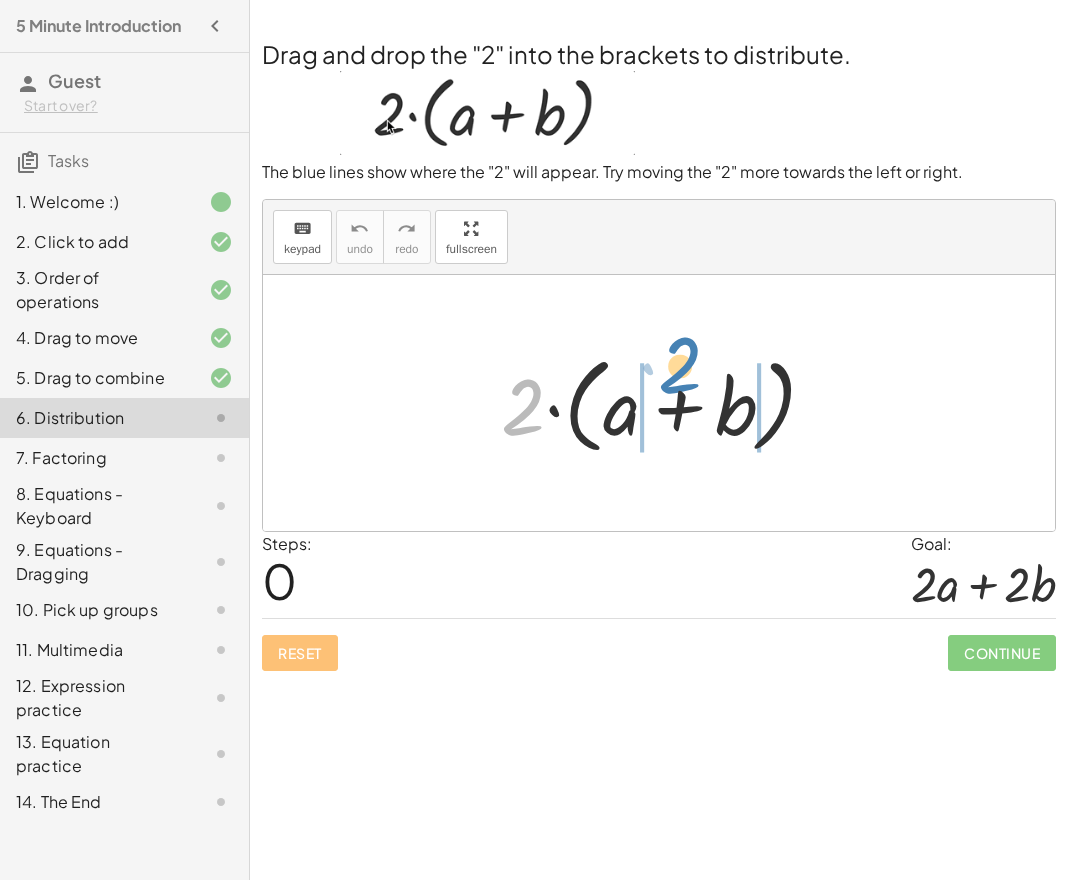 click at bounding box center [666, 403] 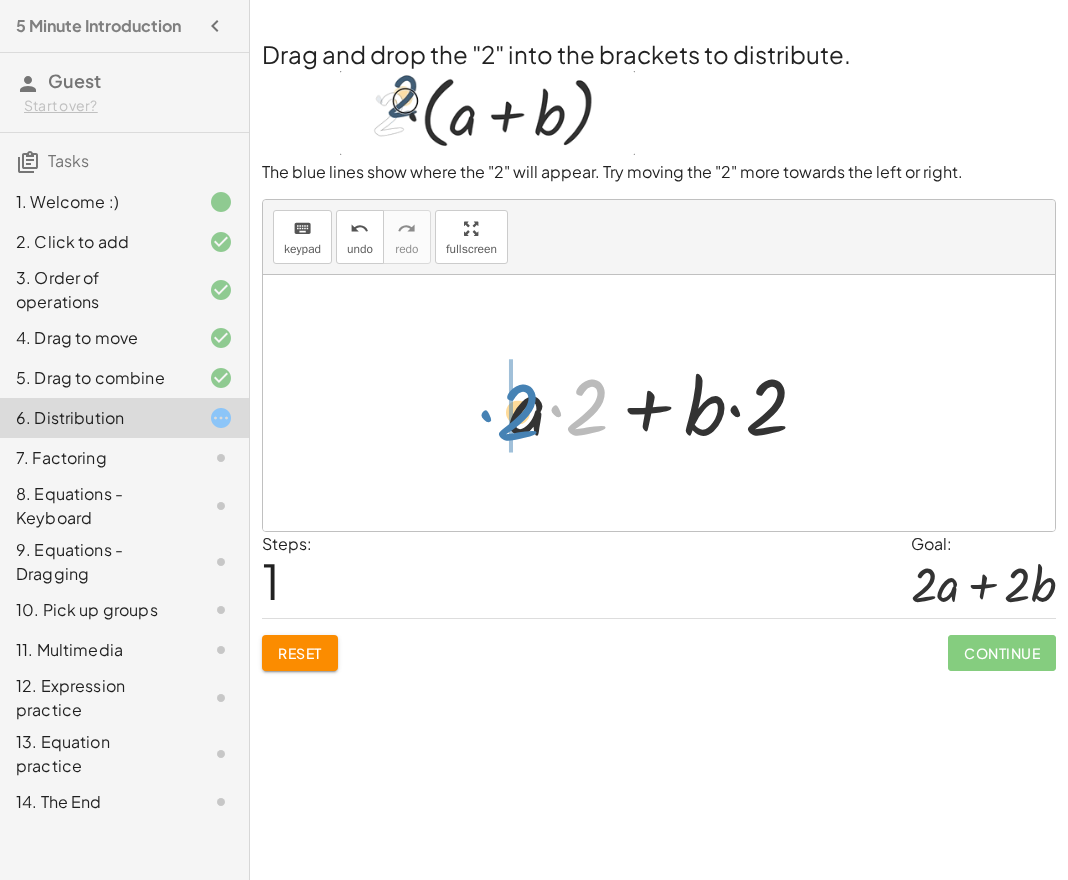 drag, startPoint x: 582, startPoint y: 429, endPoint x: 518, endPoint y: 437, distance: 64.49806 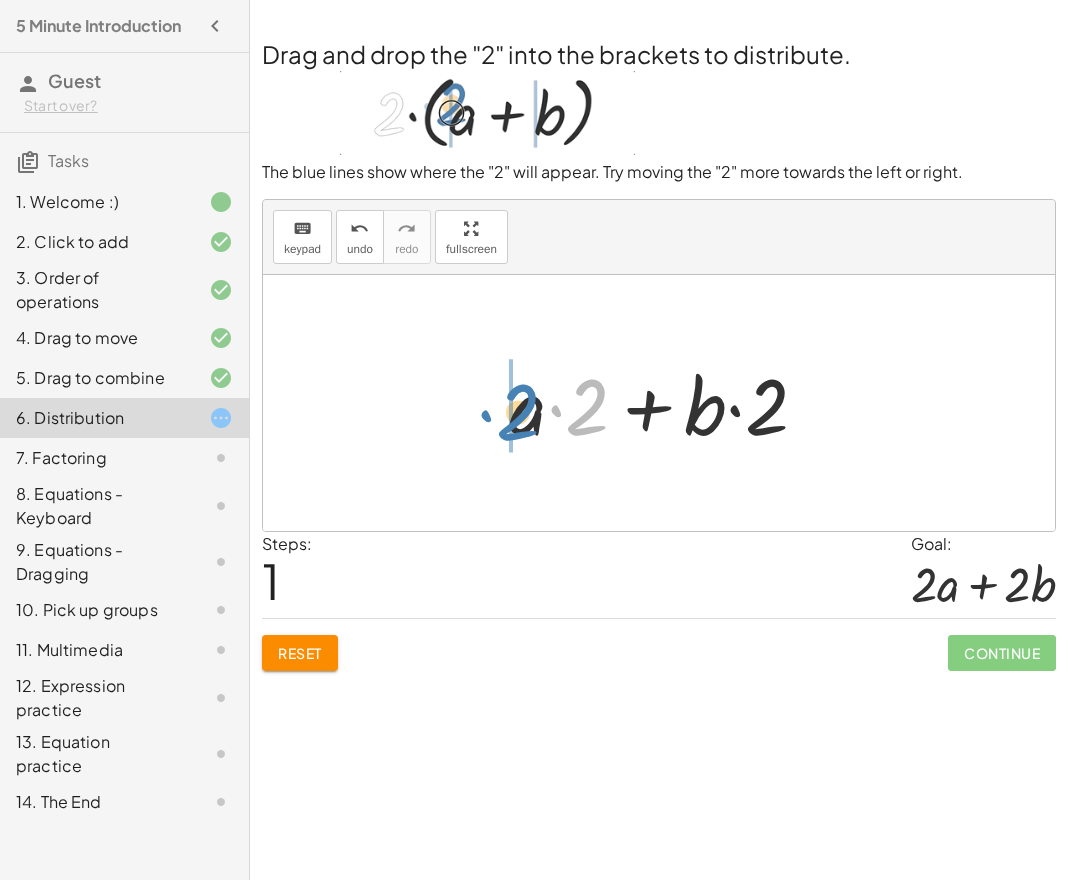 click at bounding box center (666, 403) 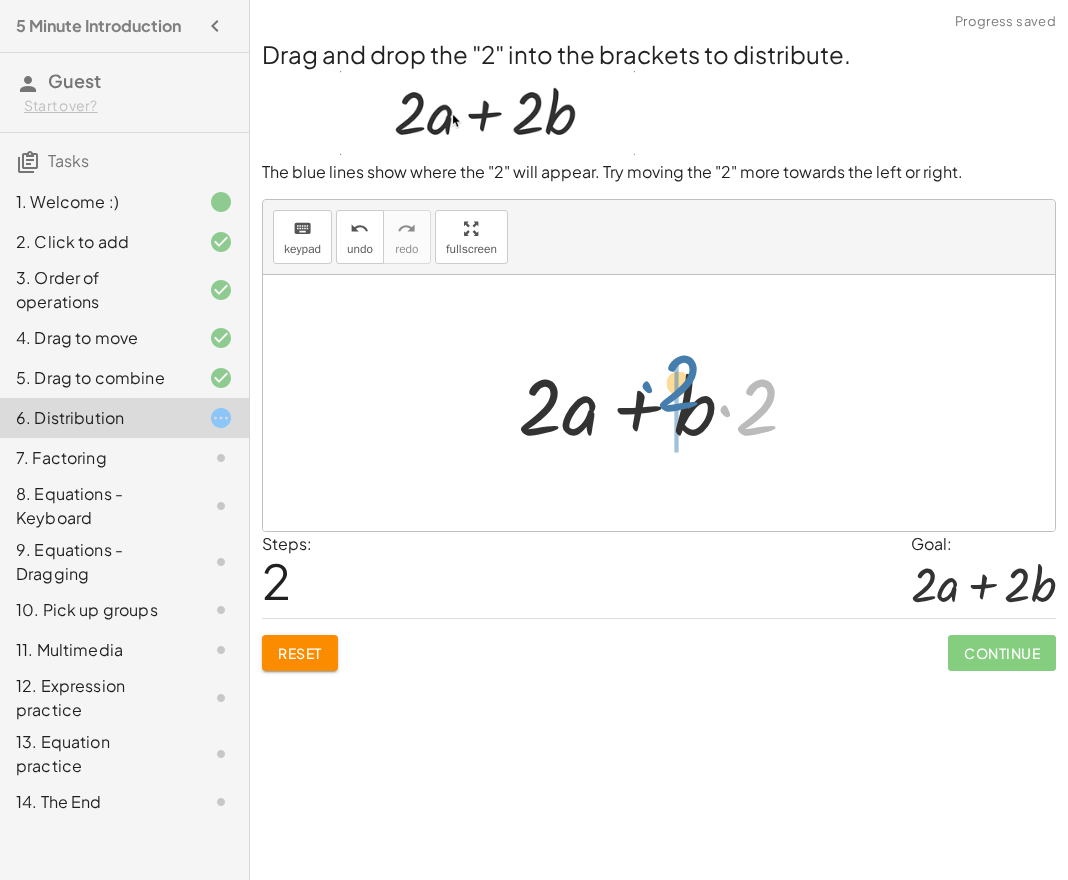 drag, startPoint x: 741, startPoint y: 399, endPoint x: 662, endPoint y: 393, distance: 79.22752 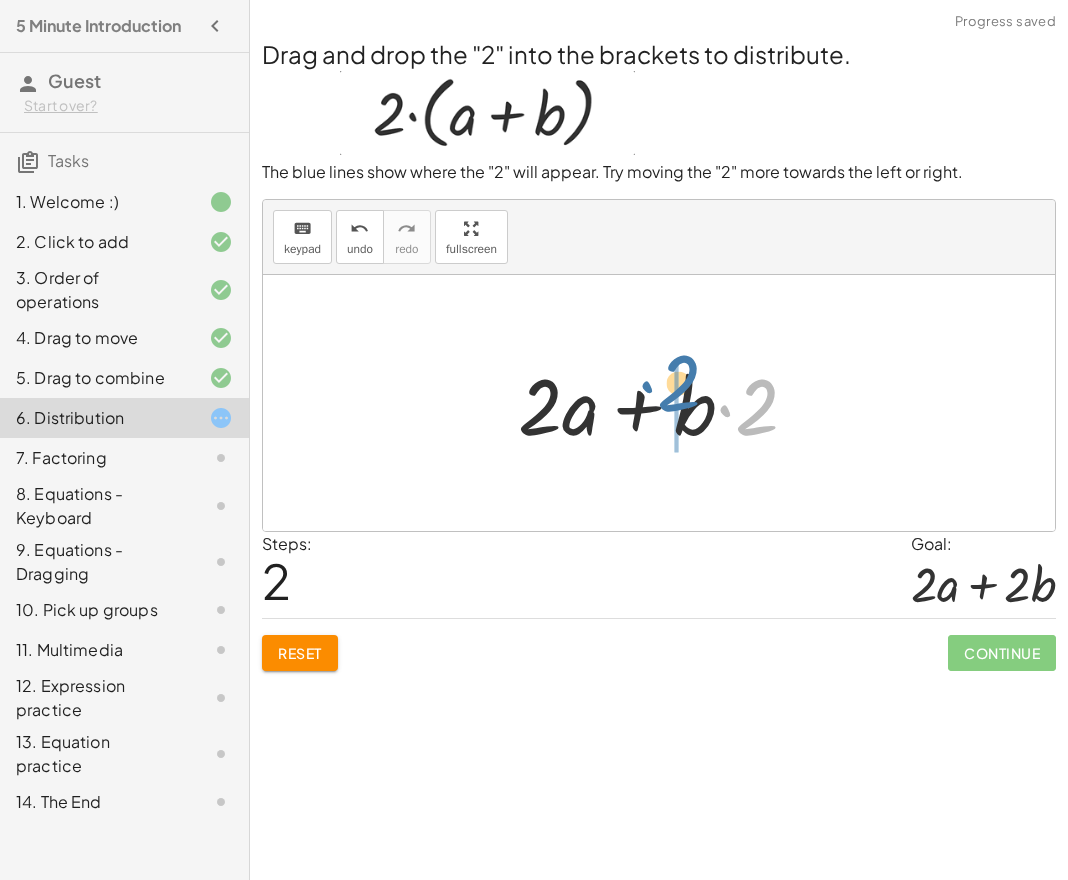 click at bounding box center [666, 403] 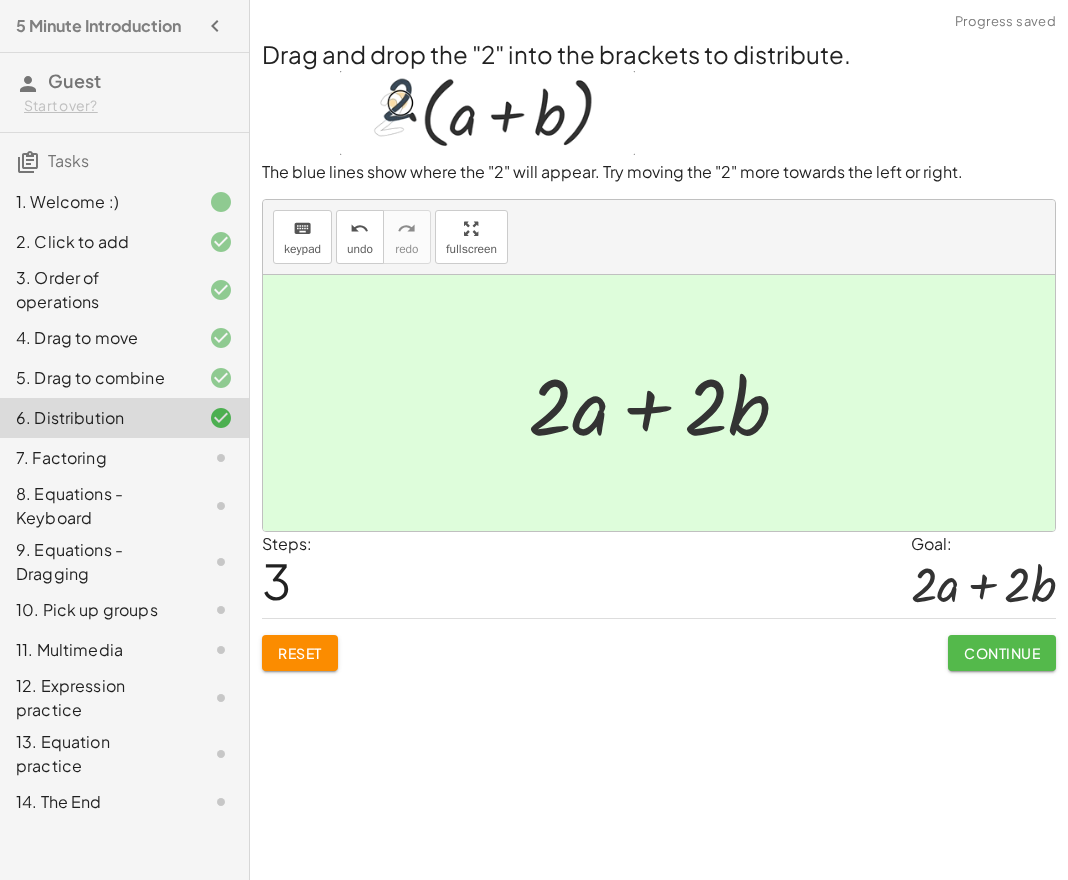 click on "Continue" 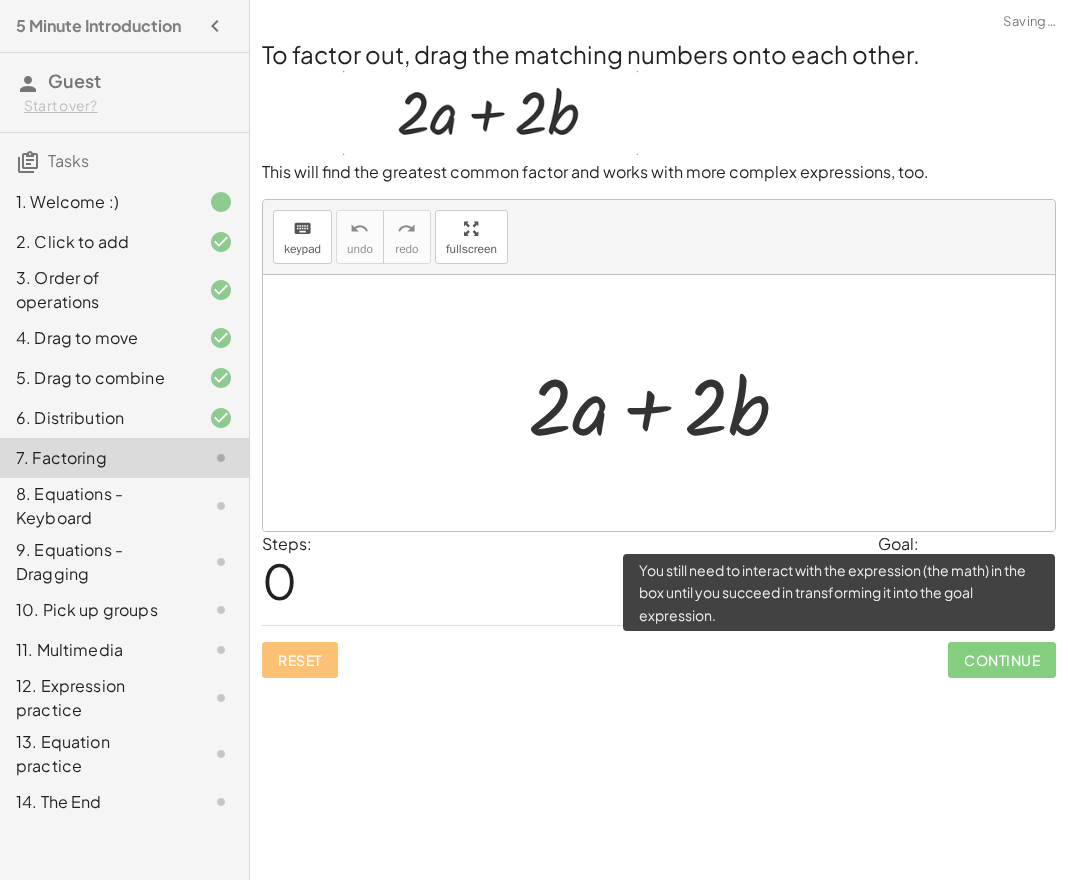click on "Continue" 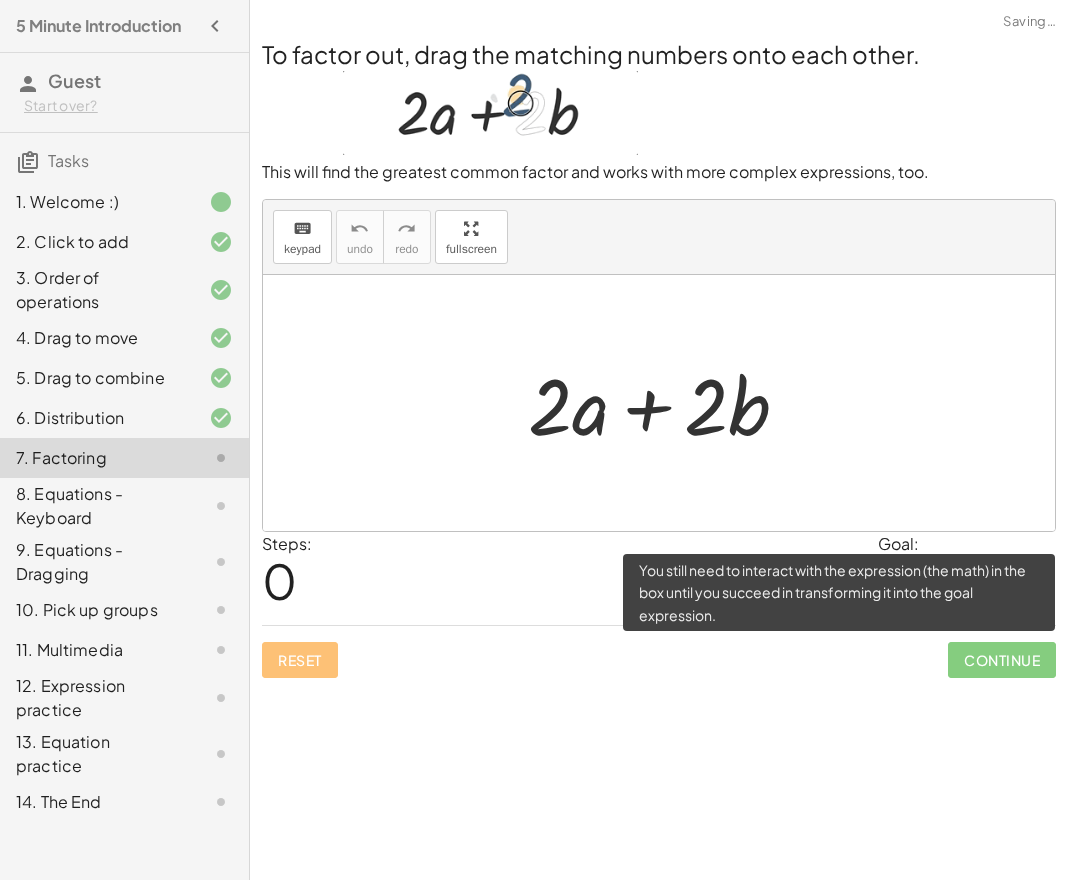 click on "Continue" 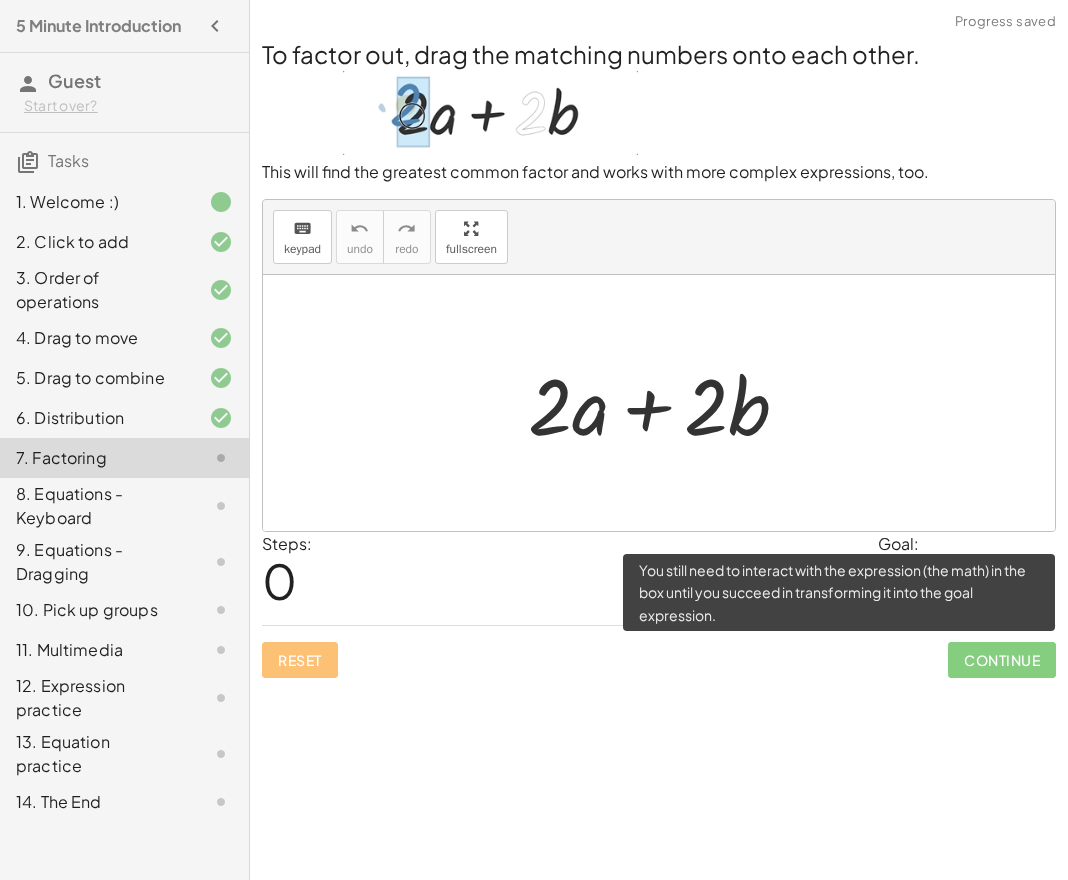click on "Continue" 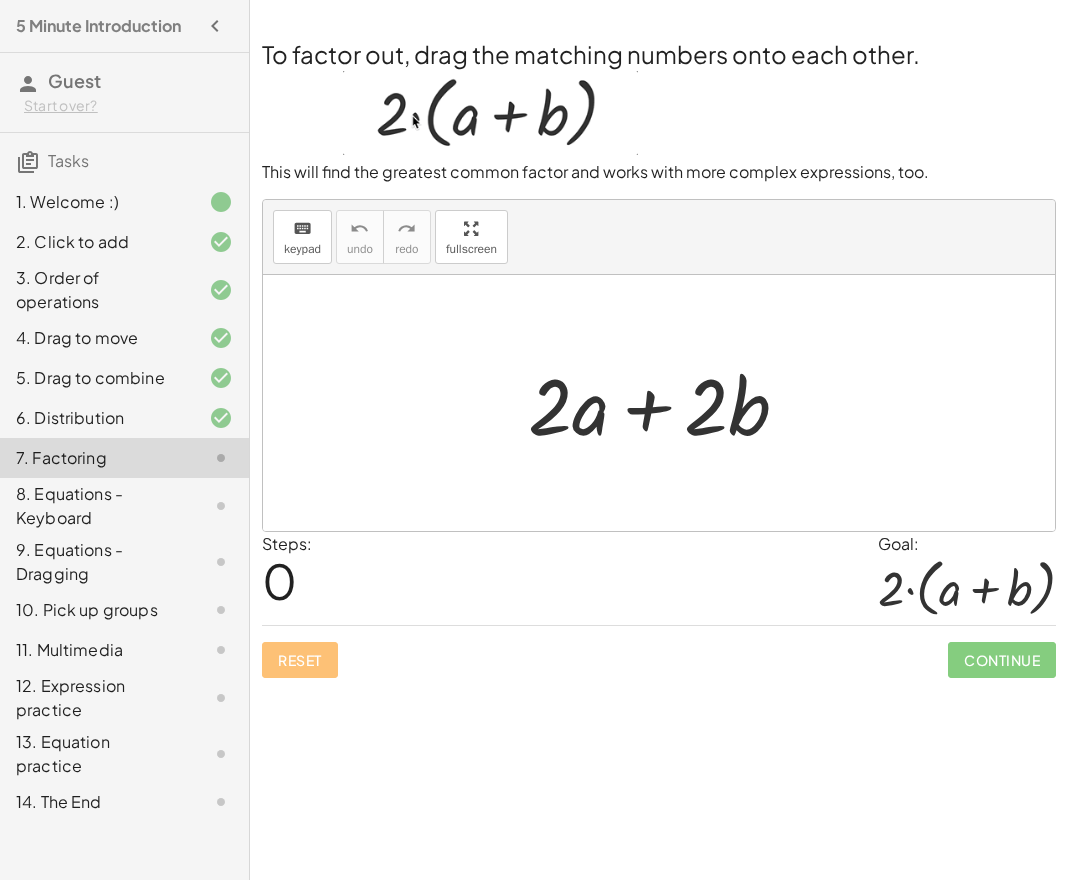 click at bounding box center [659, 403] 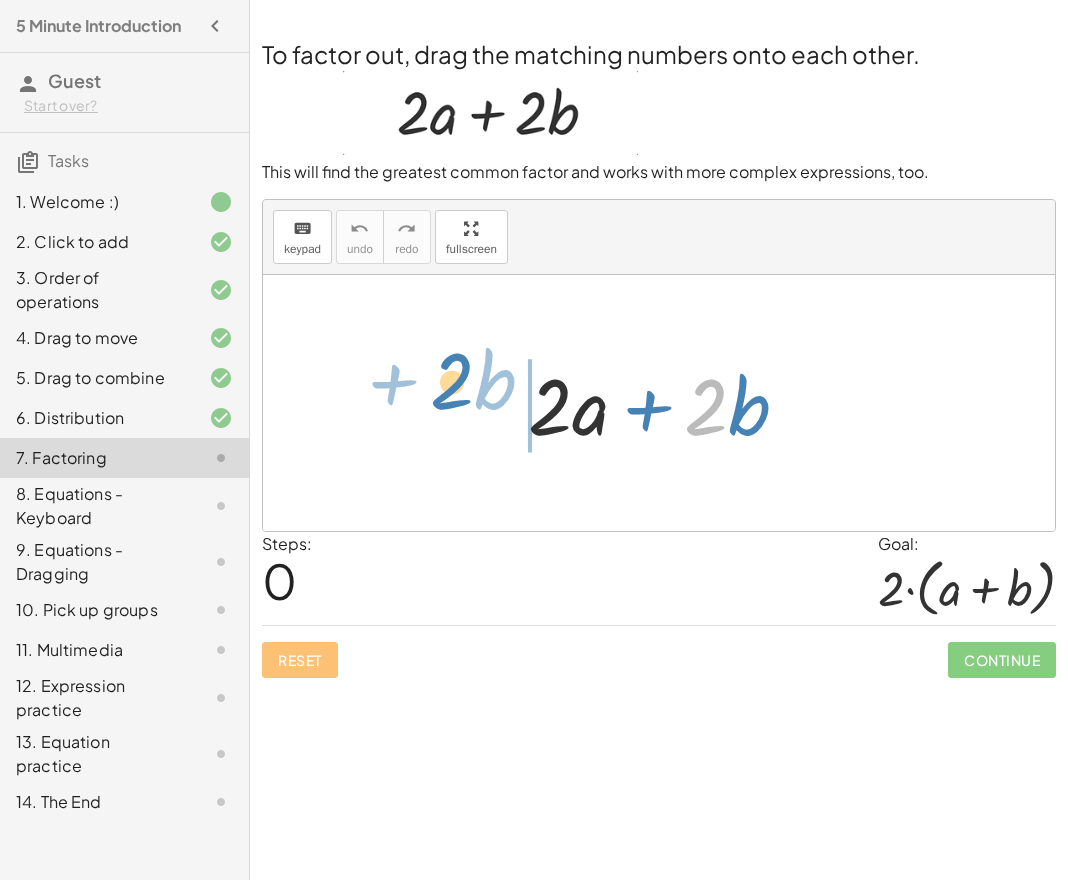drag, startPoint x: 700, startPoint y: 416, endPoint x: 435, endPoint y: 407, distance: 265.15277 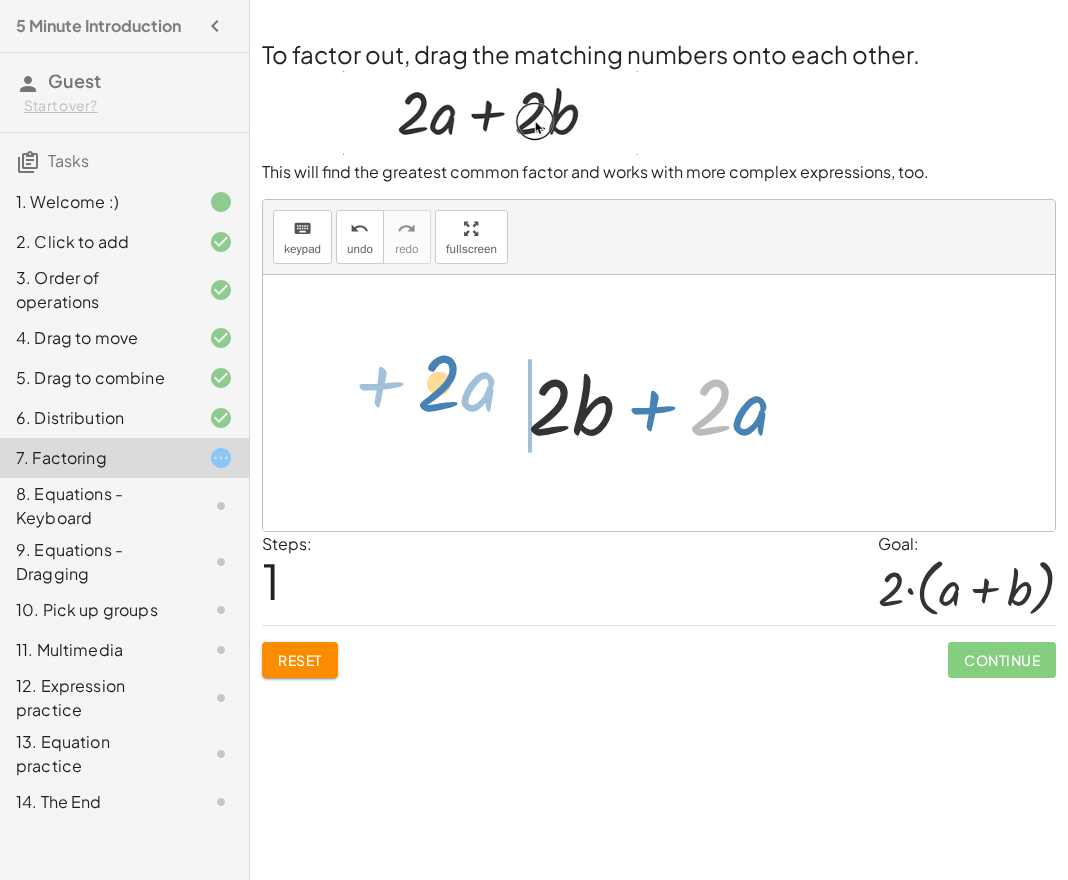 drag, startPoint x: 716, startPoint y: 402, endPoint x: 444, endPoint y: 378, distance: 273.05676 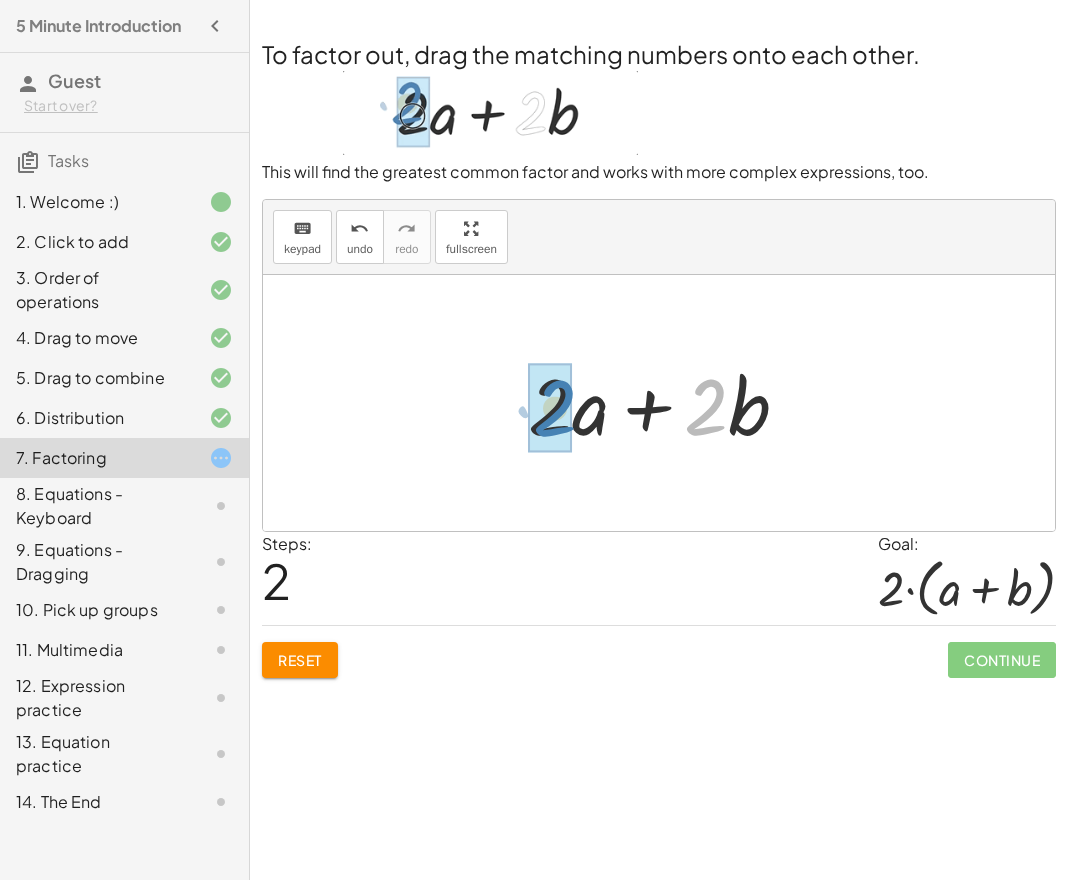 drag, startPoint x: 703, startPoint y: 421, endPoint x: 552, endPoint y: 422, distance: 151.00331 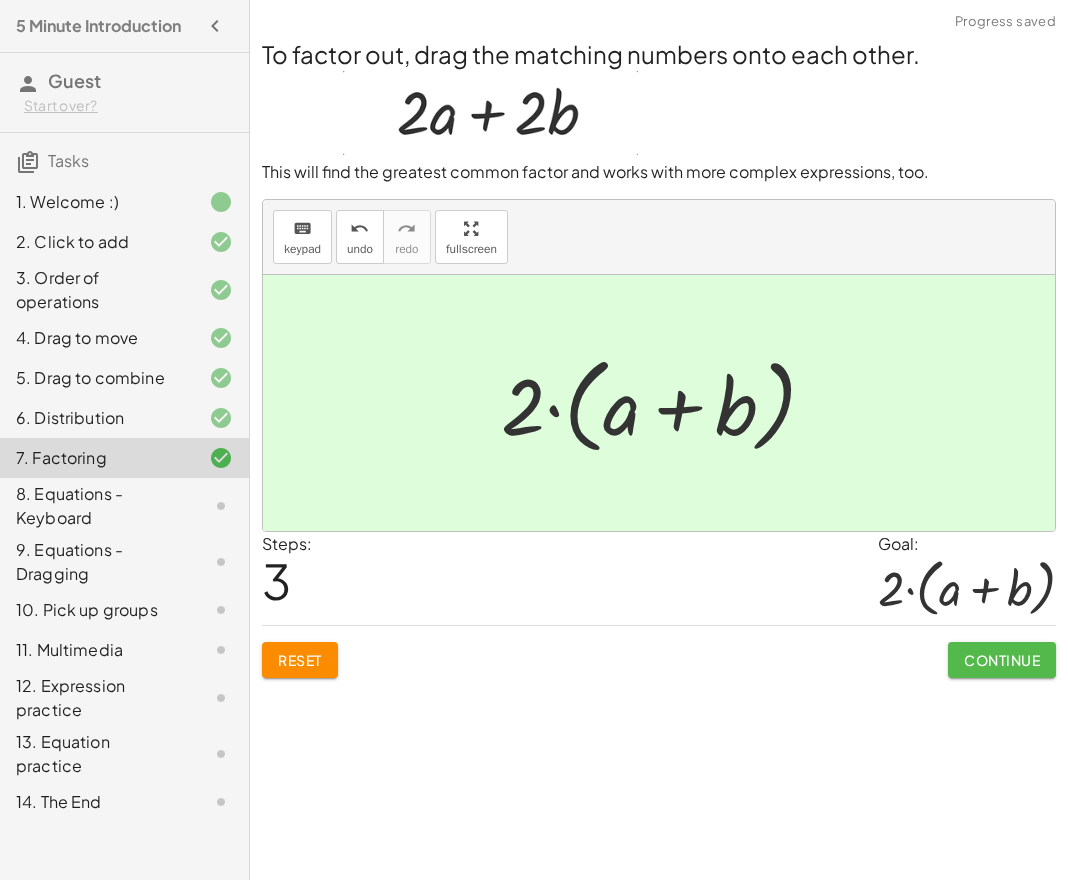 click on "Continue" 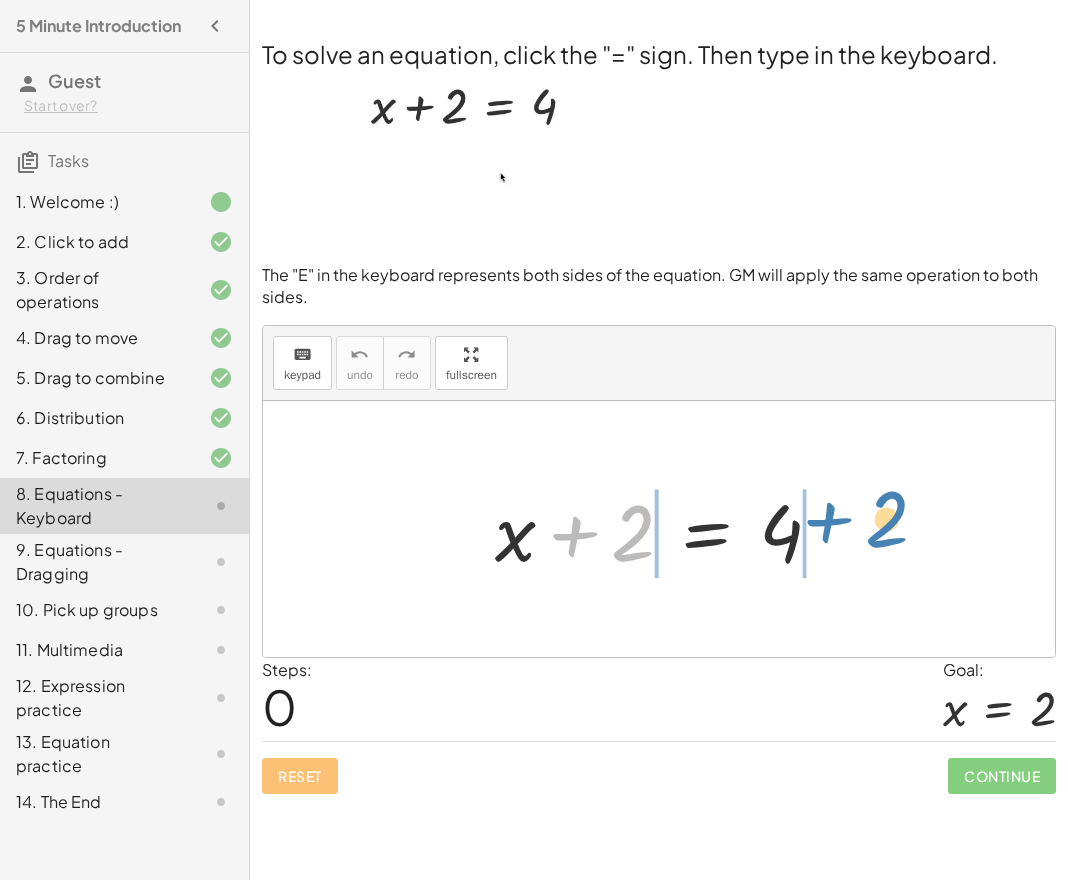 drag, startPoint x: 574, startPoint y: 533, endPoint x: 831, endPoint y: 524, distance: 257.15753 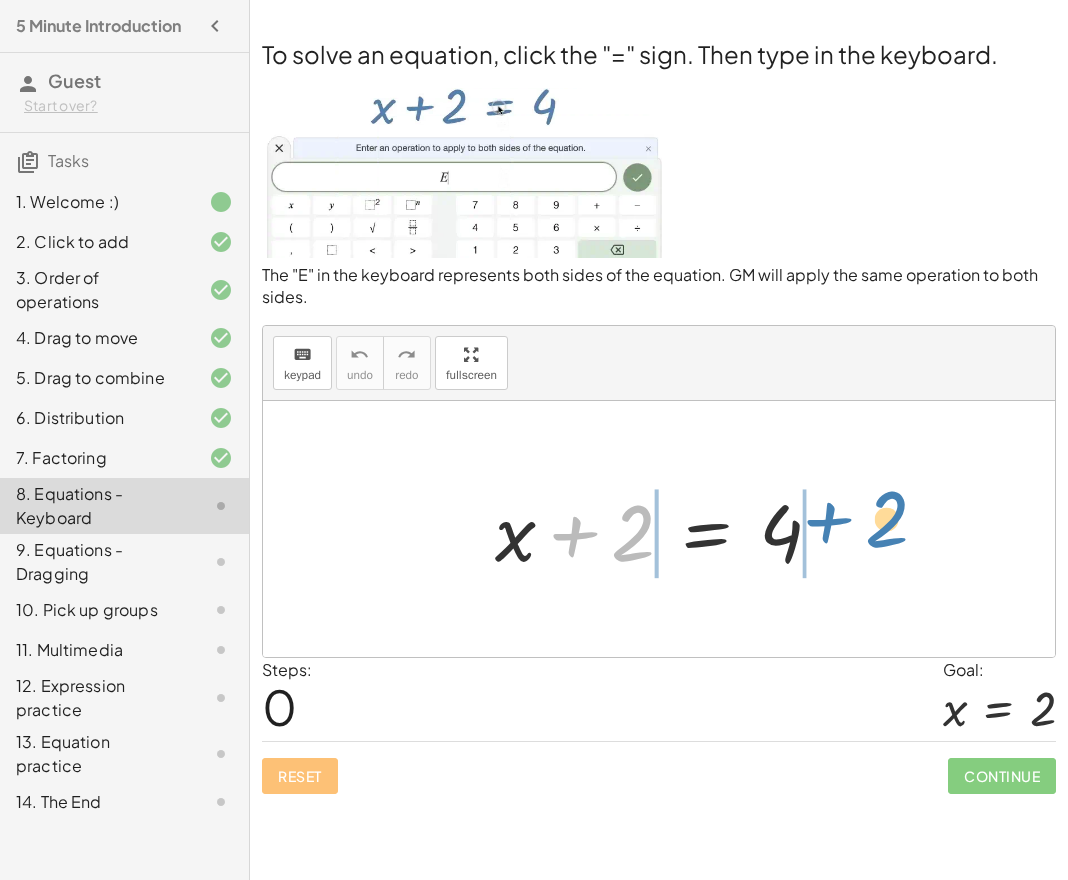 click at bounding box center (666, 529) 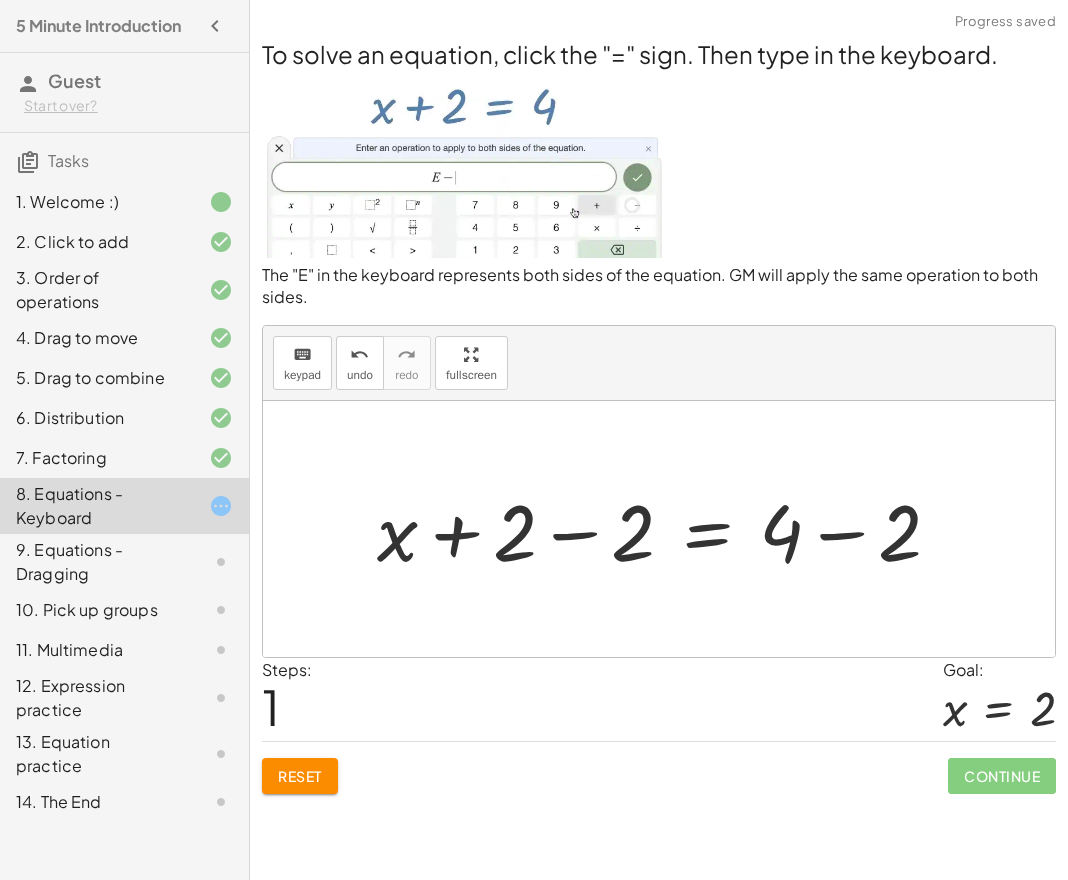 click at bounding box center [667, 529] 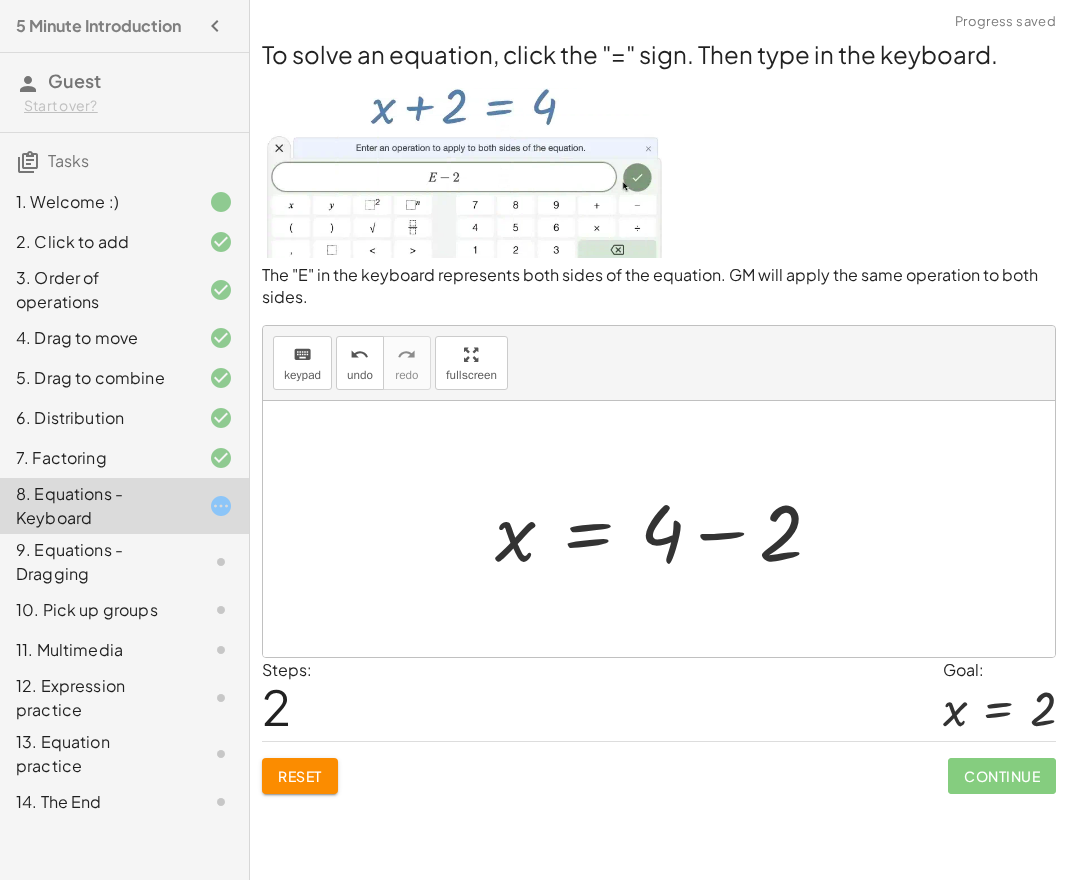 click at bounding box center (666, 529) 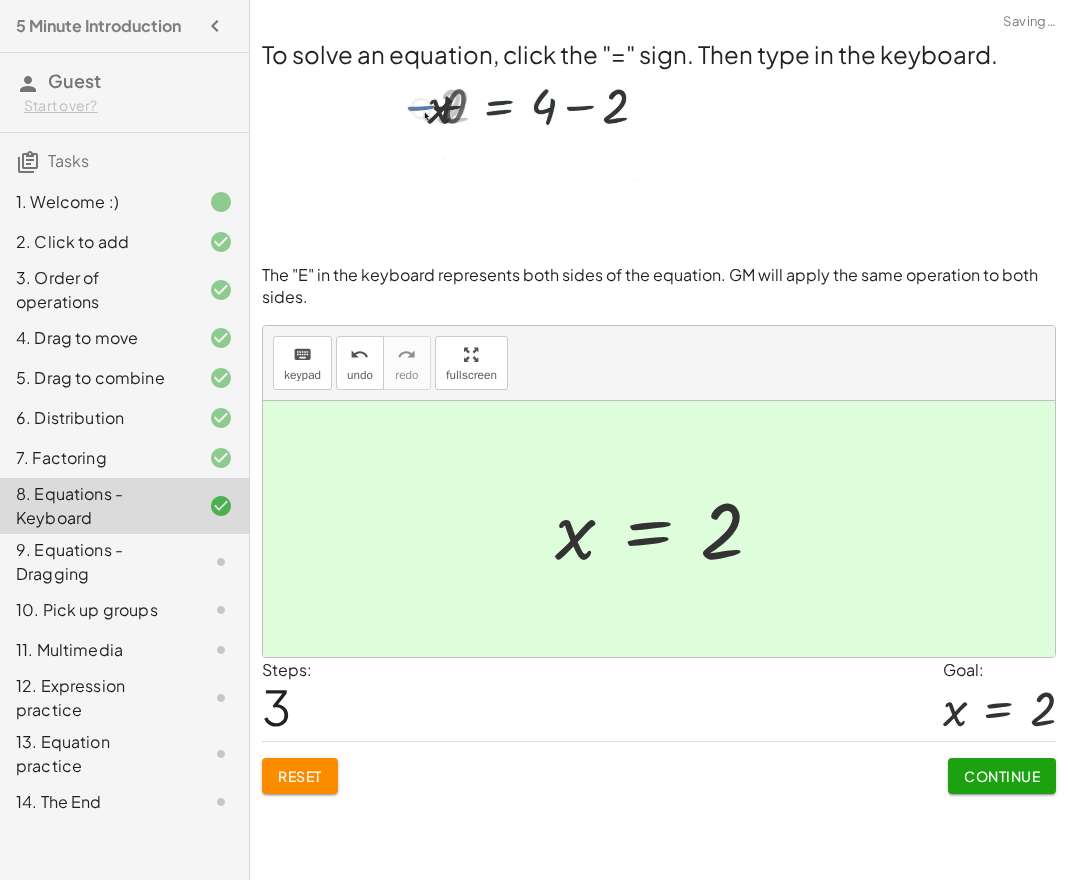 click on "Continue" 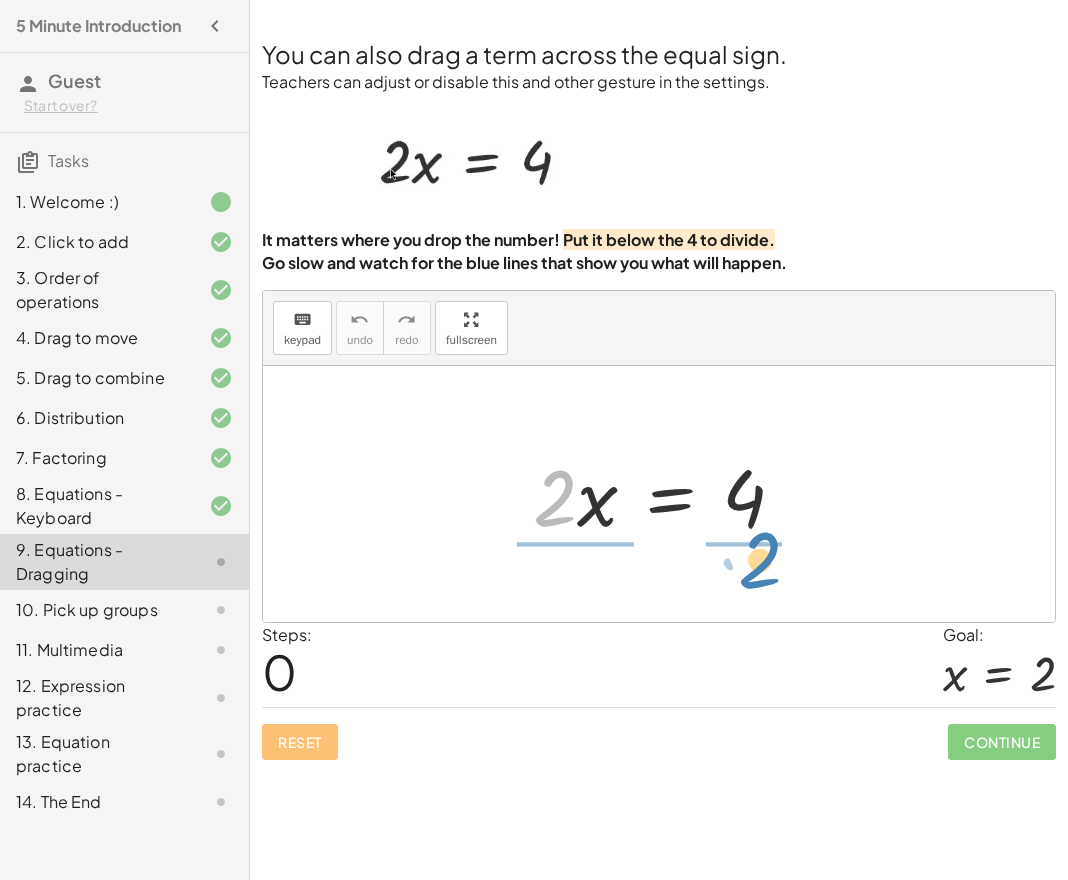 drag, startPoint x: 551, startPoint y: 508, endPoint x: 756, endPoint y: 570, distance: 214.17049 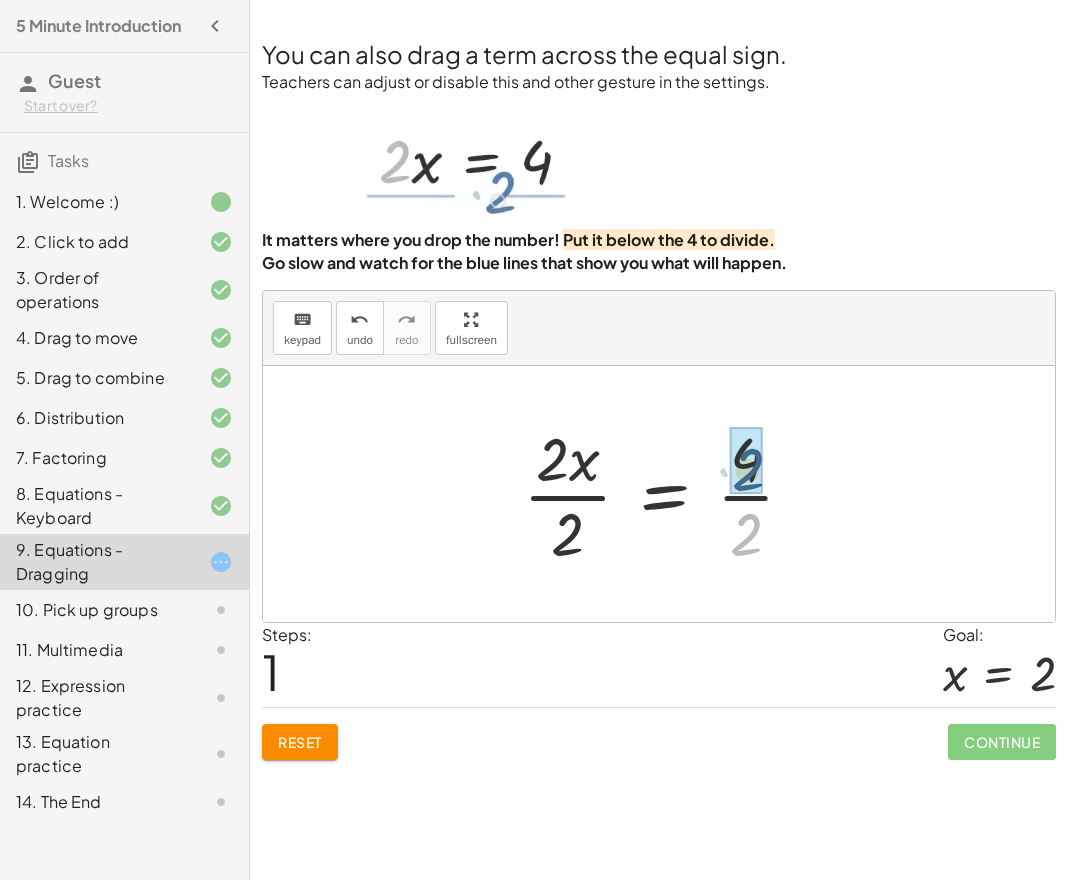 drag, startPoint x: 740, startPoint y: 542, endPoint x: 741, endPoint y: 475, distance: 67.00746 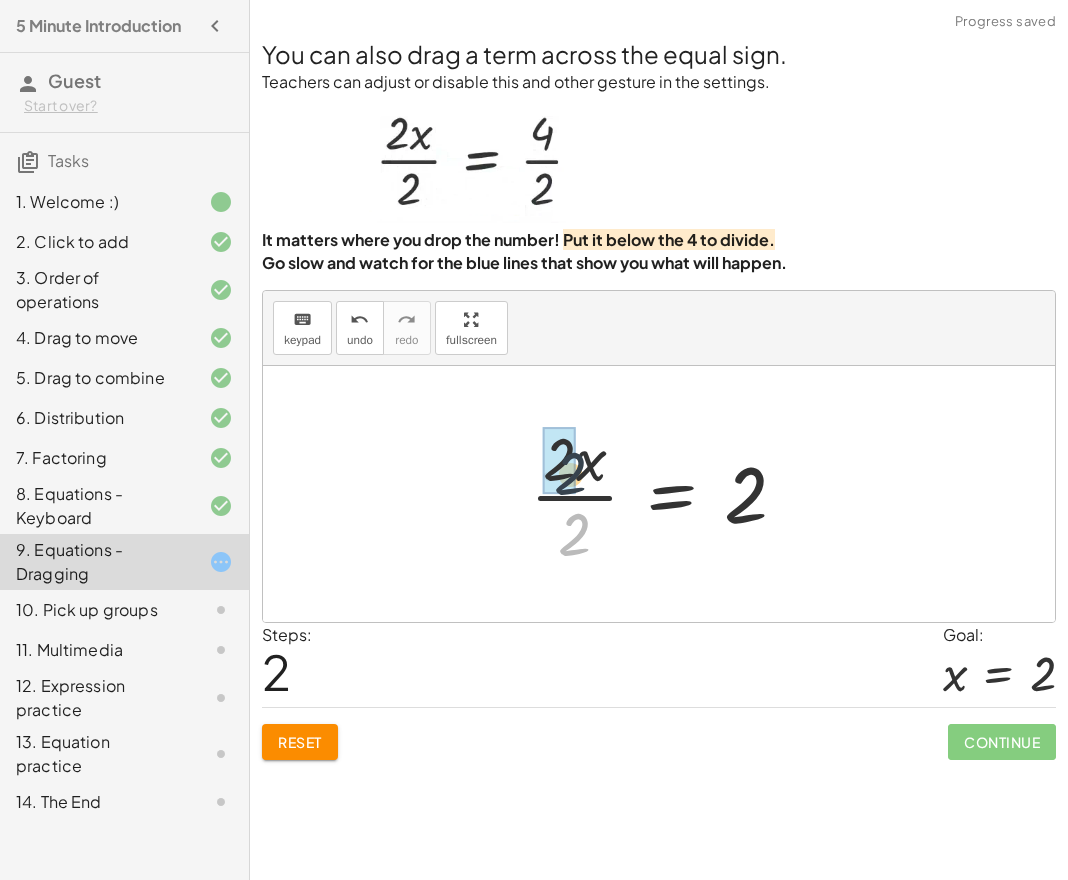 drag, startPoint x: 572, startPoint y: 537, endPoint x: 565, endPoint y: 467, distance: 70.34913 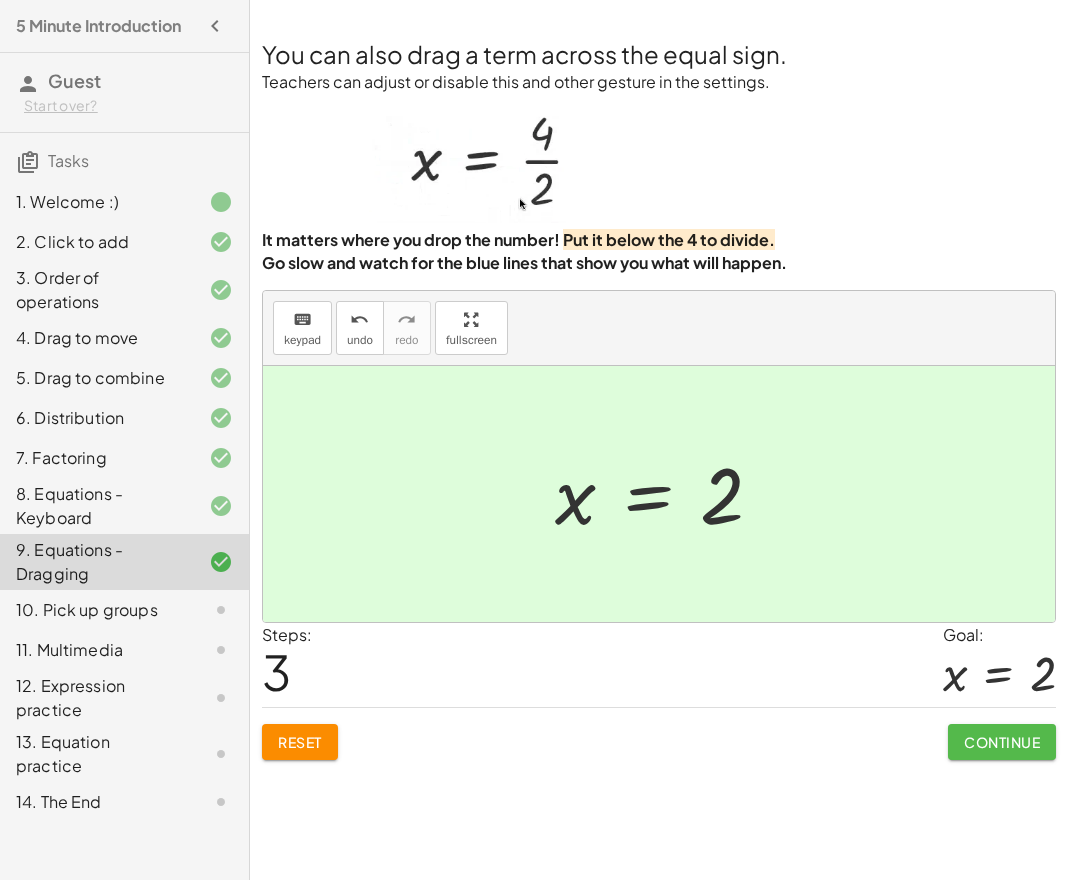 click on "Continue" 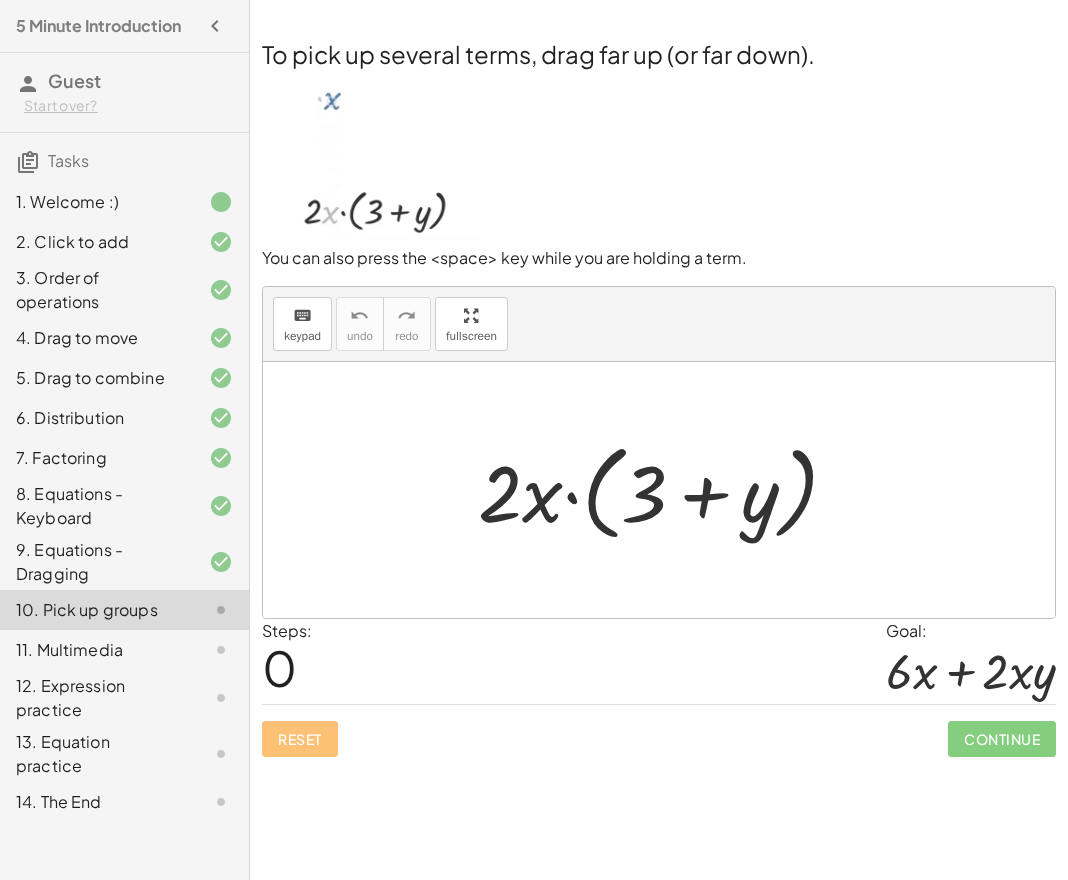 click on "Reset   Continue" at bounding box center [659, 730] 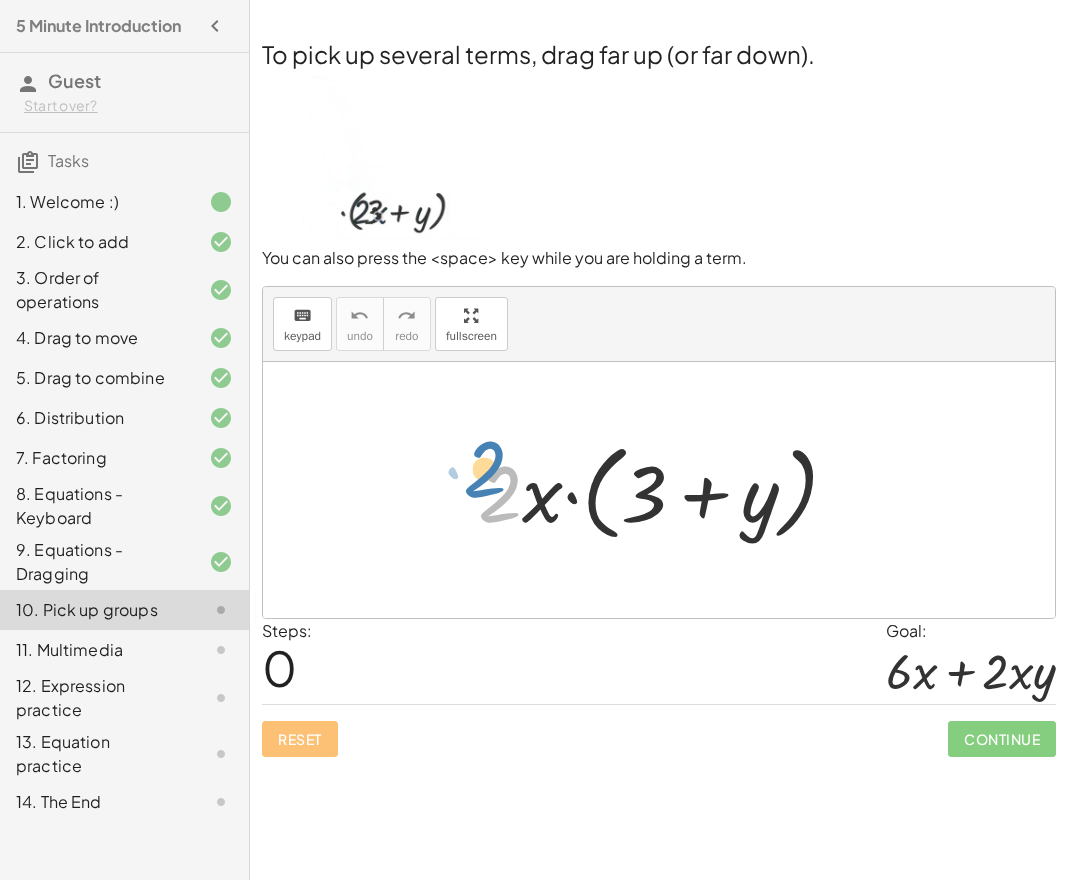drag, startPoint x: 499, startPoint y: 517, endPoint x: 481, endPoint y: 502, distance: 23.43075 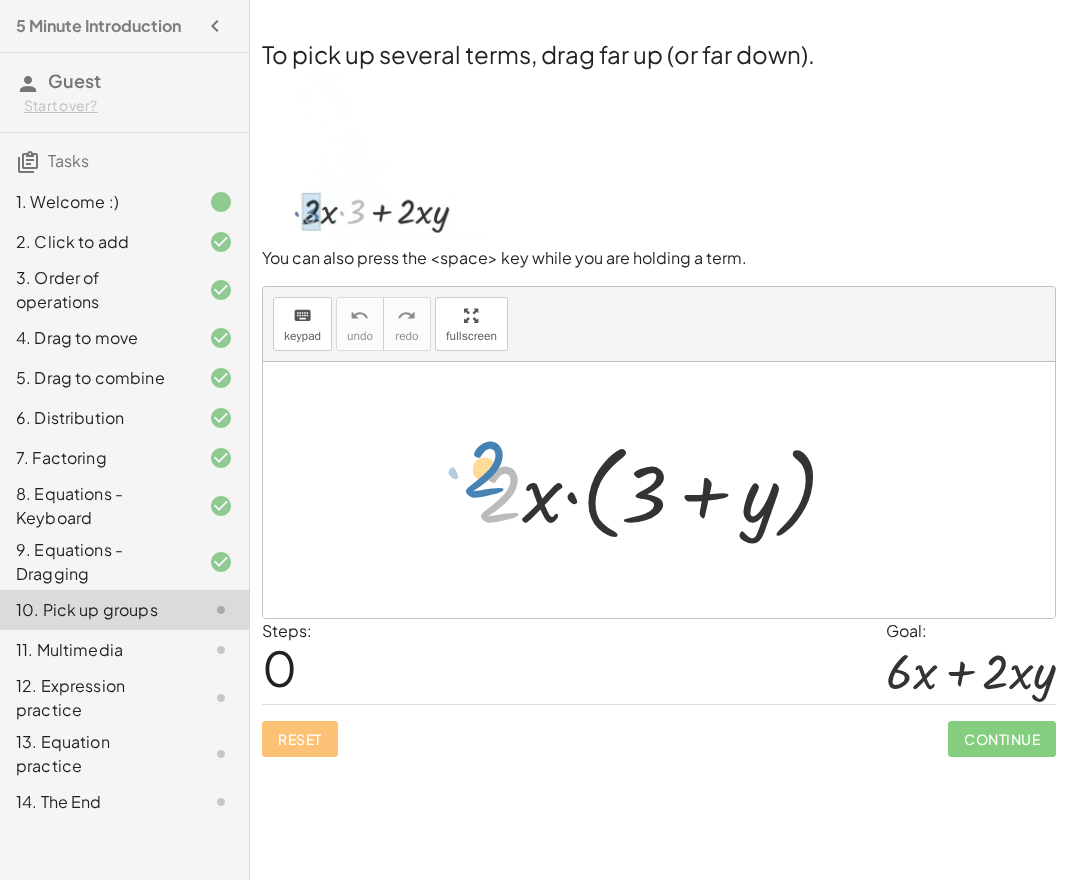 click at bounding box center (666, 490) 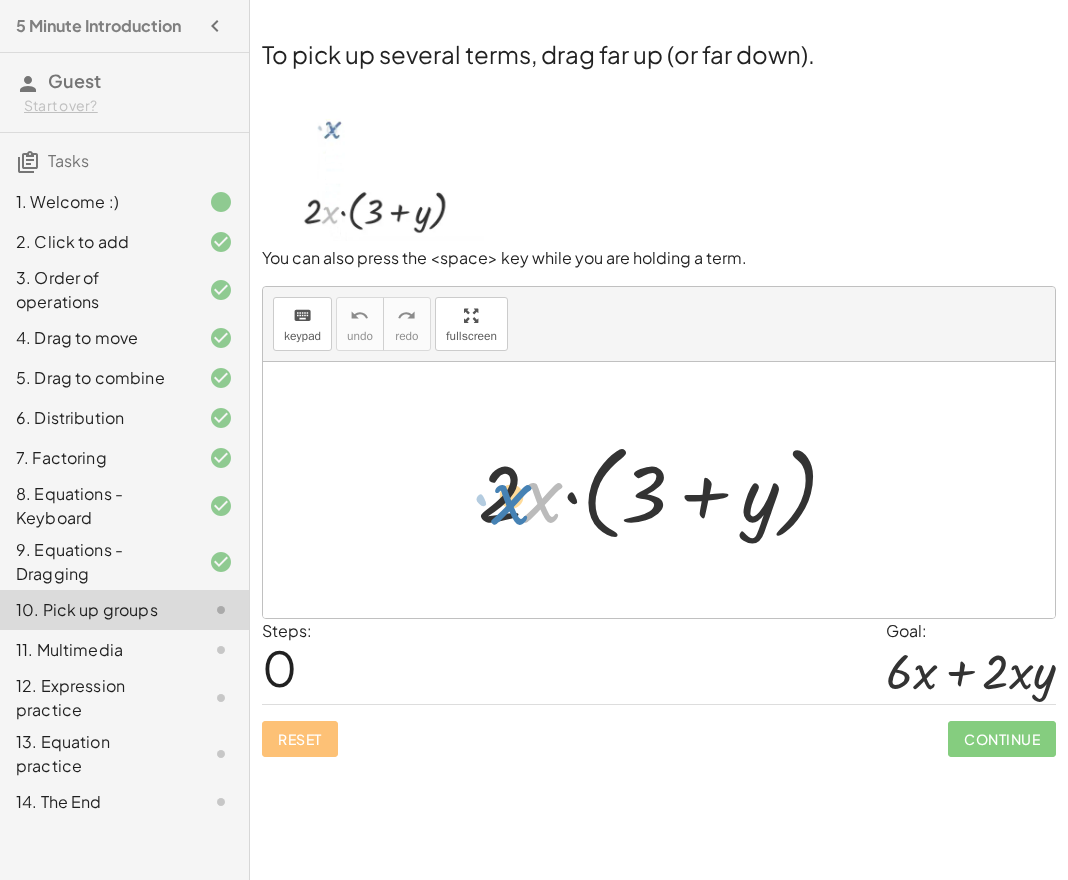 drag, startPoint x: 537, startPoint y: 499, endPoint x: 506, endPoint y: 501, distance: 31.06445 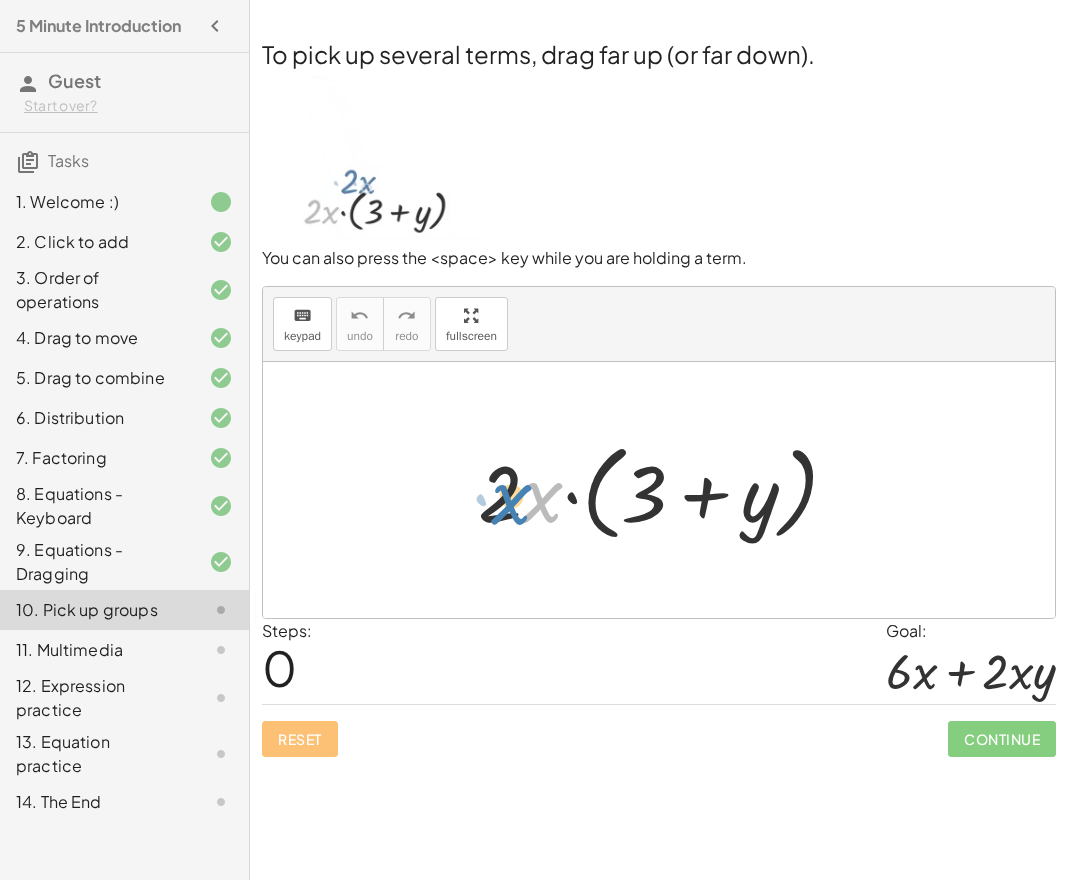 click at bounding box center (666, 490) 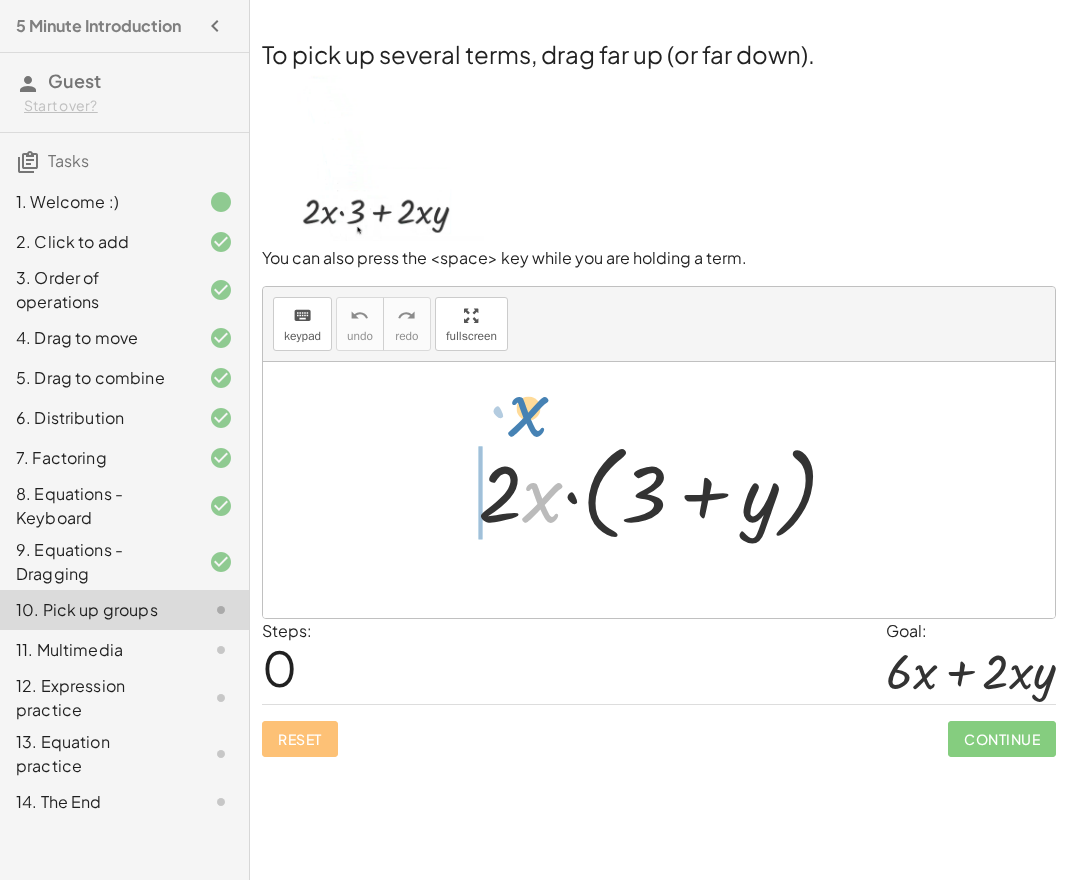 drag, startPoint x: 535, startPoint y: 504, endPoint x: 521, endPoint y: 418, distance: 87.13208 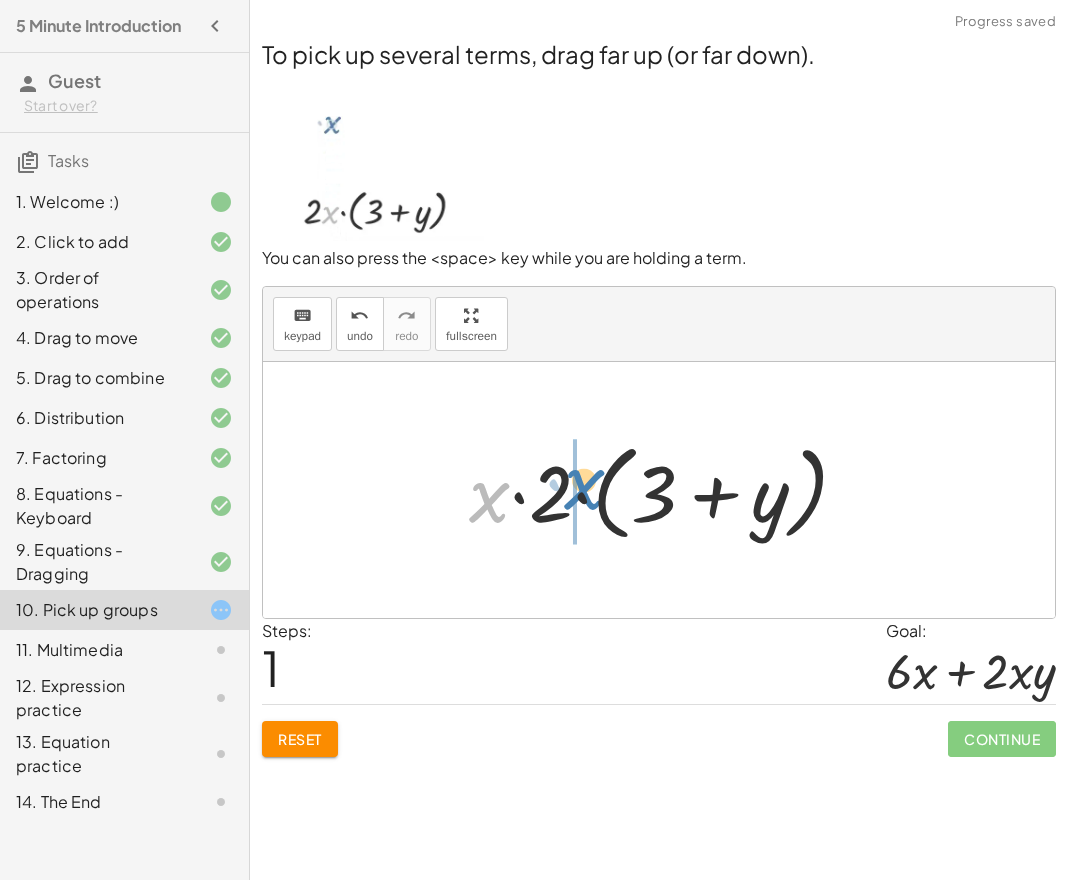 drag, startPoint x: 479, startPoint y: 497, endPoint x: 574, endPoint y: 489, distance: 95.33625 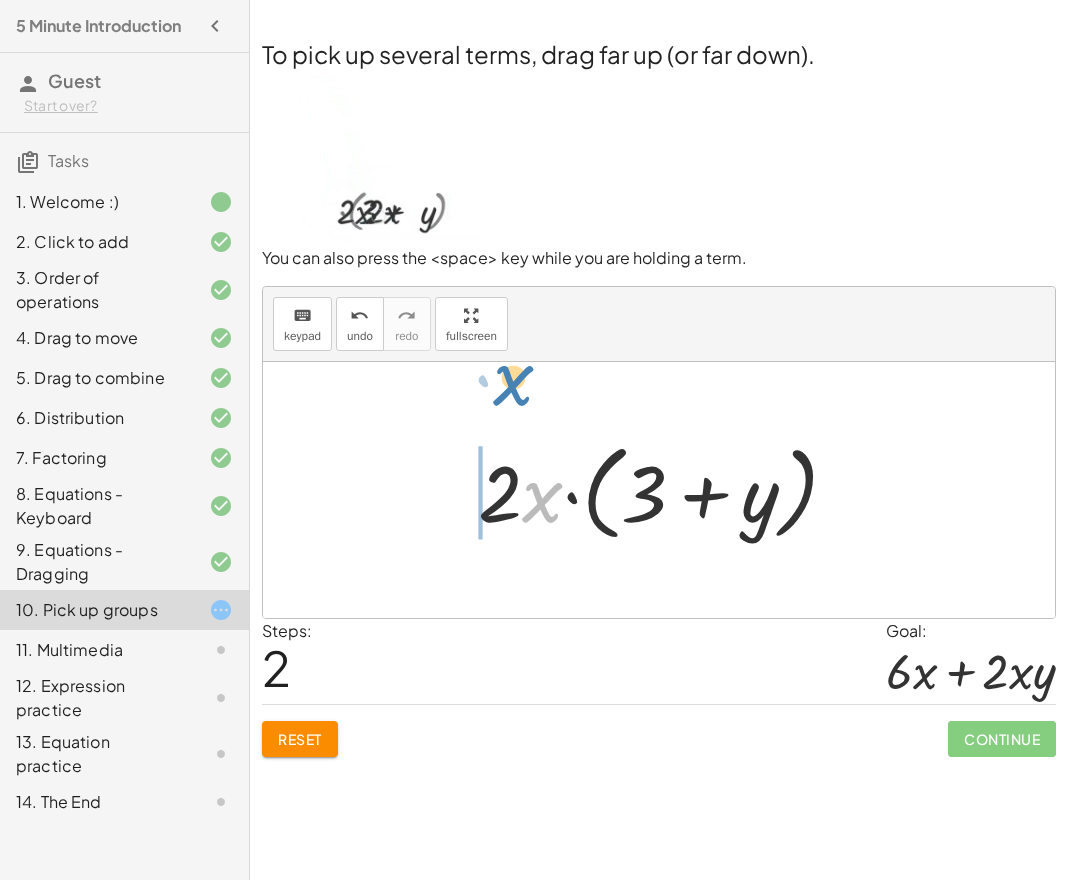 drag, startPoint x: 540, startPoint y: 504, endPoint x: 511, endPoint y: 387, distance: 120.54045 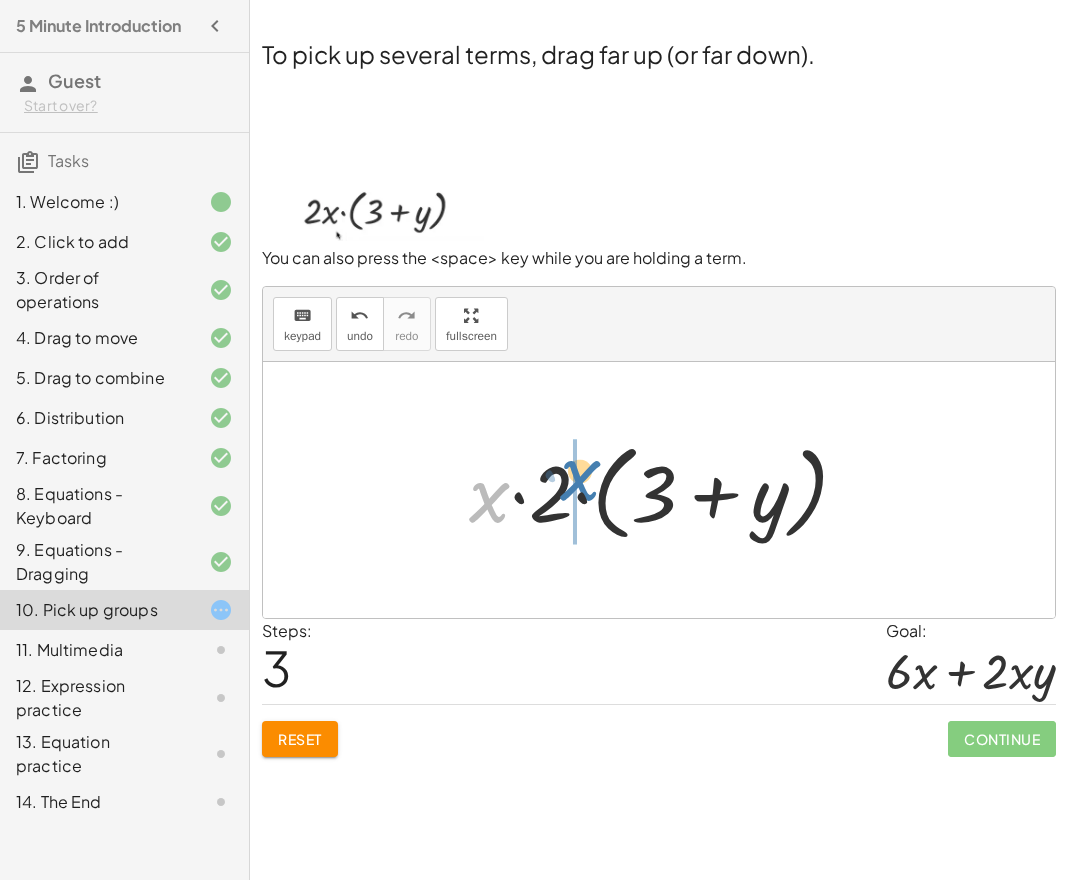 drag, startPoint x: 489, startPoint y: 505, endPoint x: 582, endPoint y: 506, distance: 93.00538 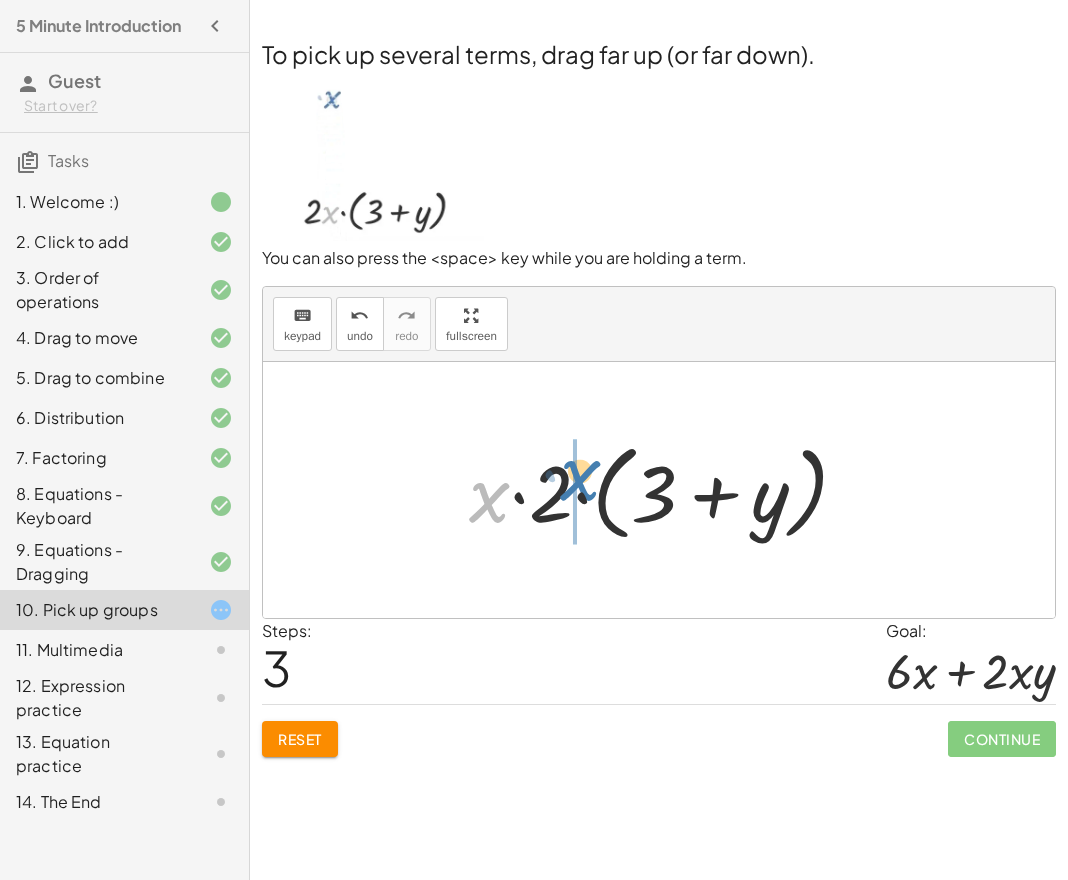 click at bounding box center (666, 490) 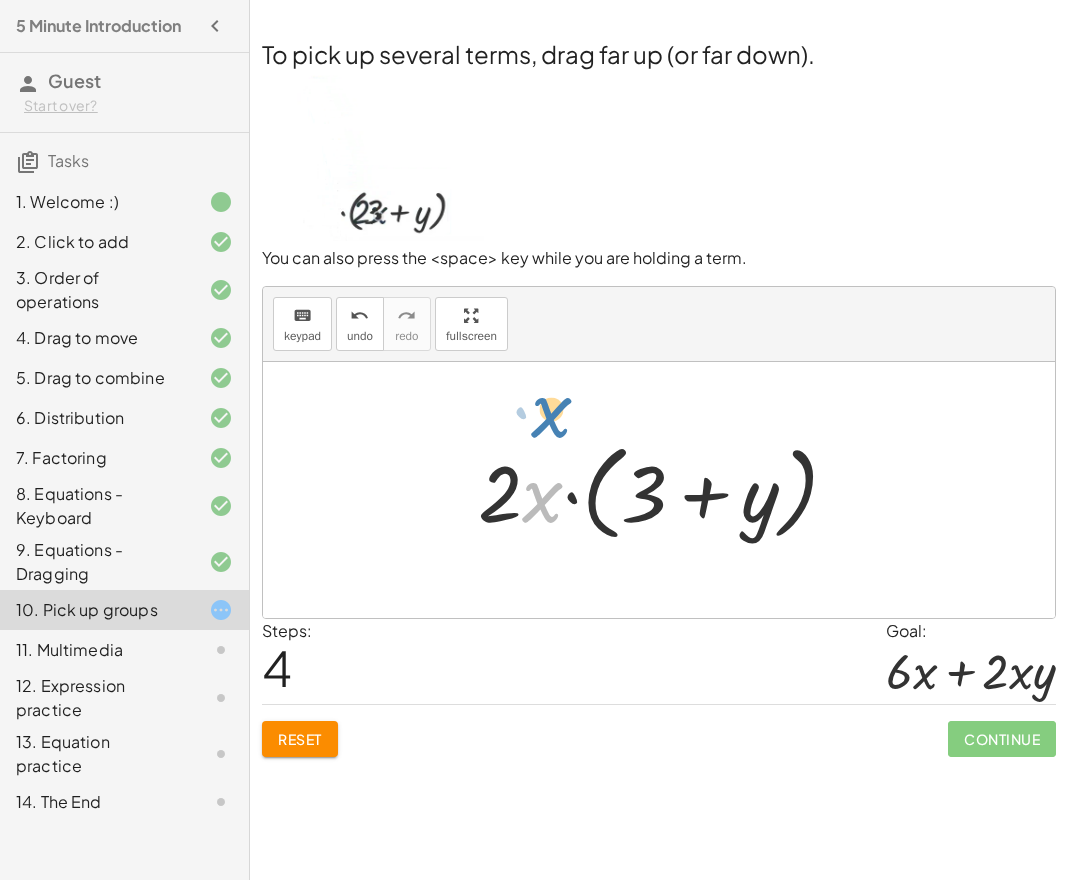 drag, startPoint x: 538, startPoint y: 509, endPoint x: 547, endPoint y: 424, distance: 85.47514 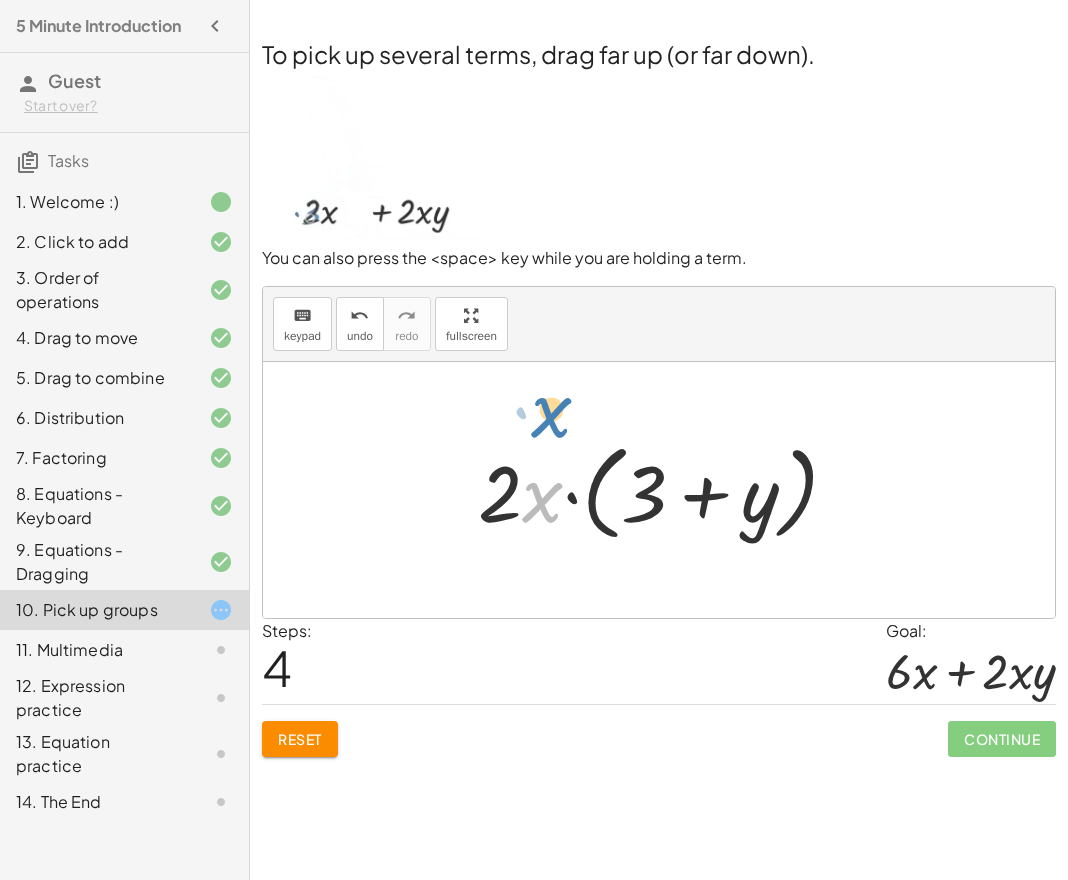 click on "· 2 · x · ( + 3 + y ) · x · 2 · ( + 3 + y ) · 2 · x · ( + 3 + y ) · x · 2 · ( + 3 + y ) · x · 2 · x · ( + 3 + y )" at bounding box center (659, 490) 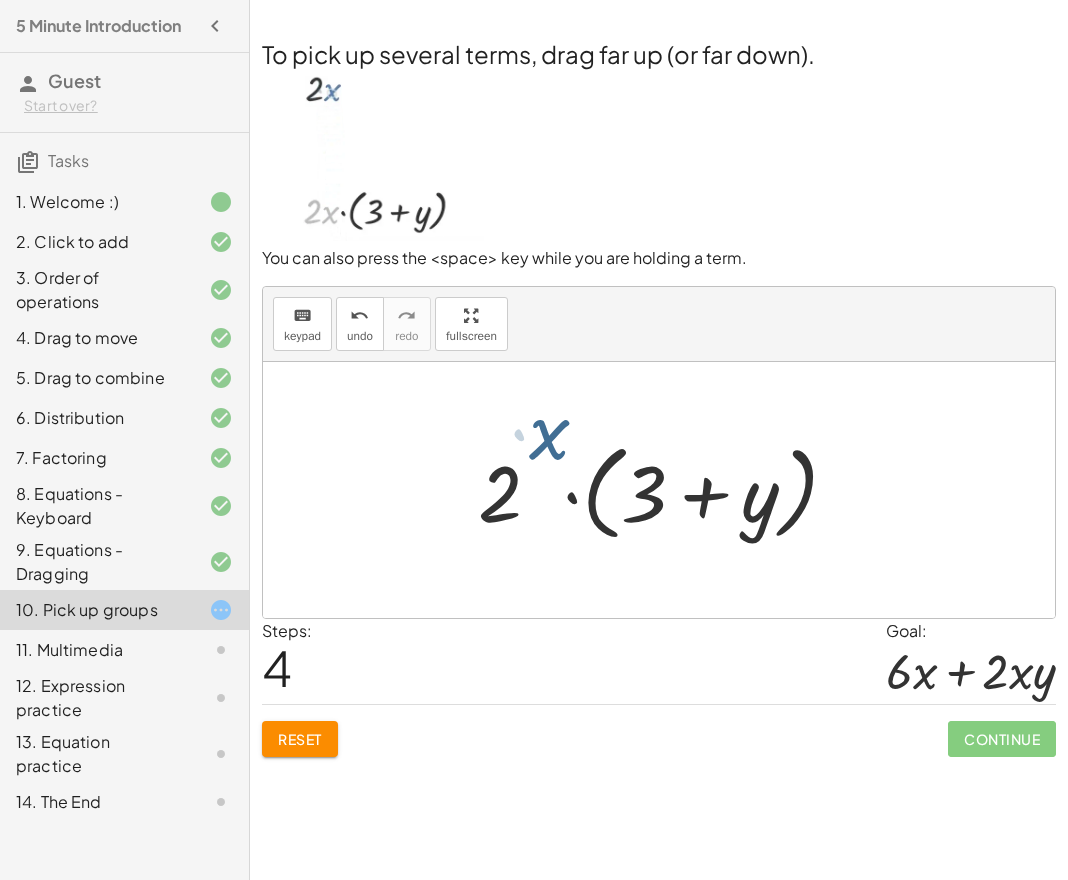 click at bounding box center (659, 490) 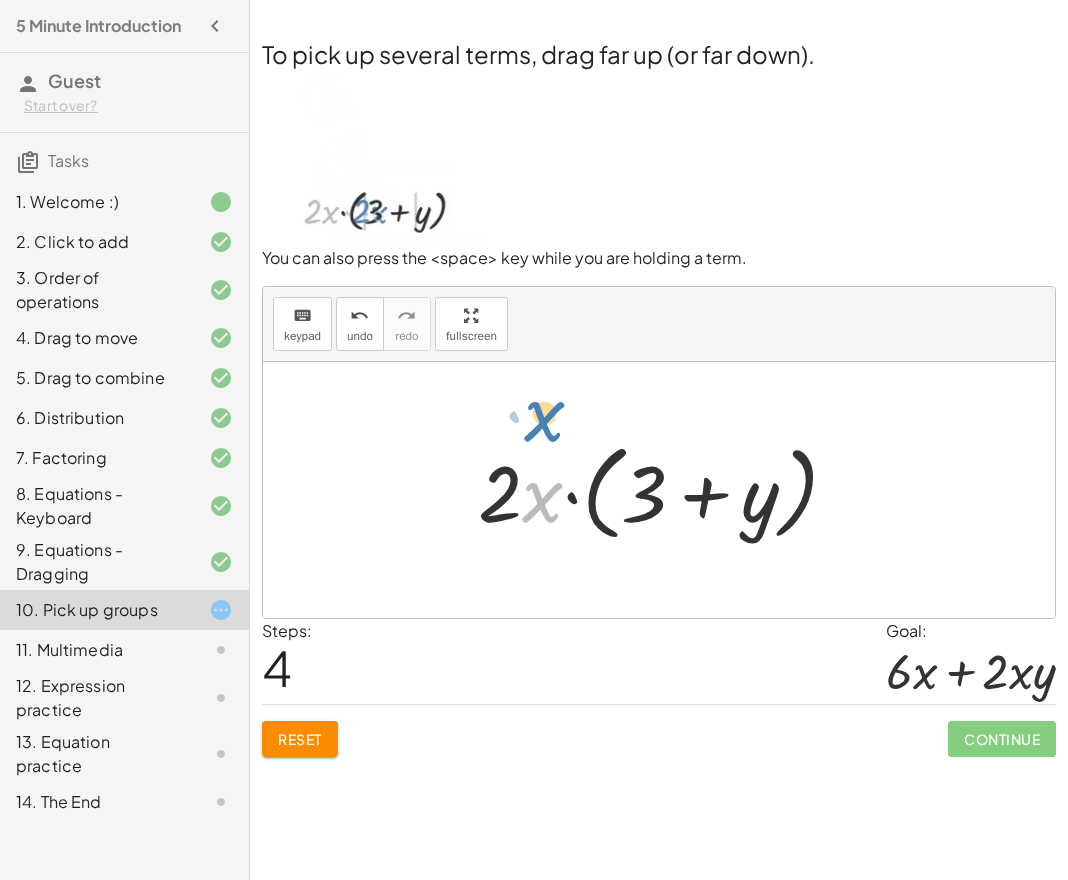 drag, startPoint x: 539, startPoint y: 496, endPoint x: 540, endPoint y: 415, distance: 81.00617 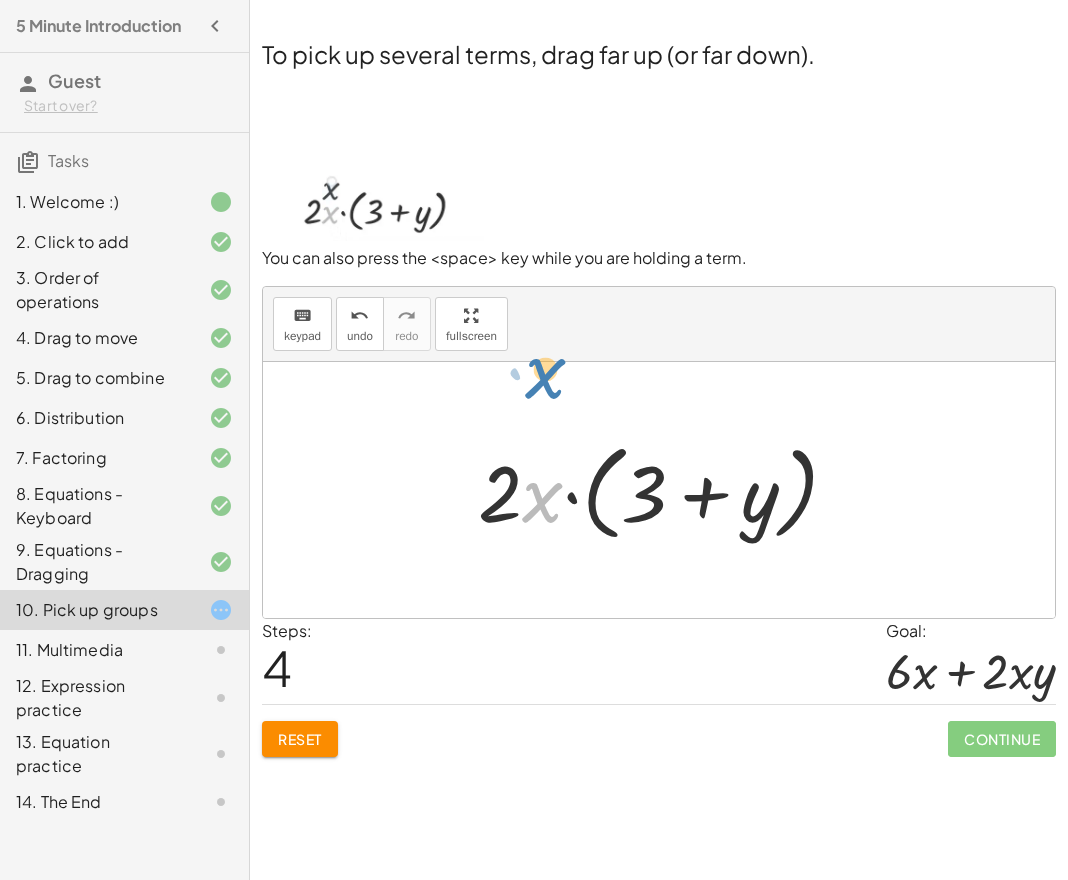drag, startPoint x: 534, startPoint y: 500, endPoint x: 537, endPoint y: 375, distance: 125.035995 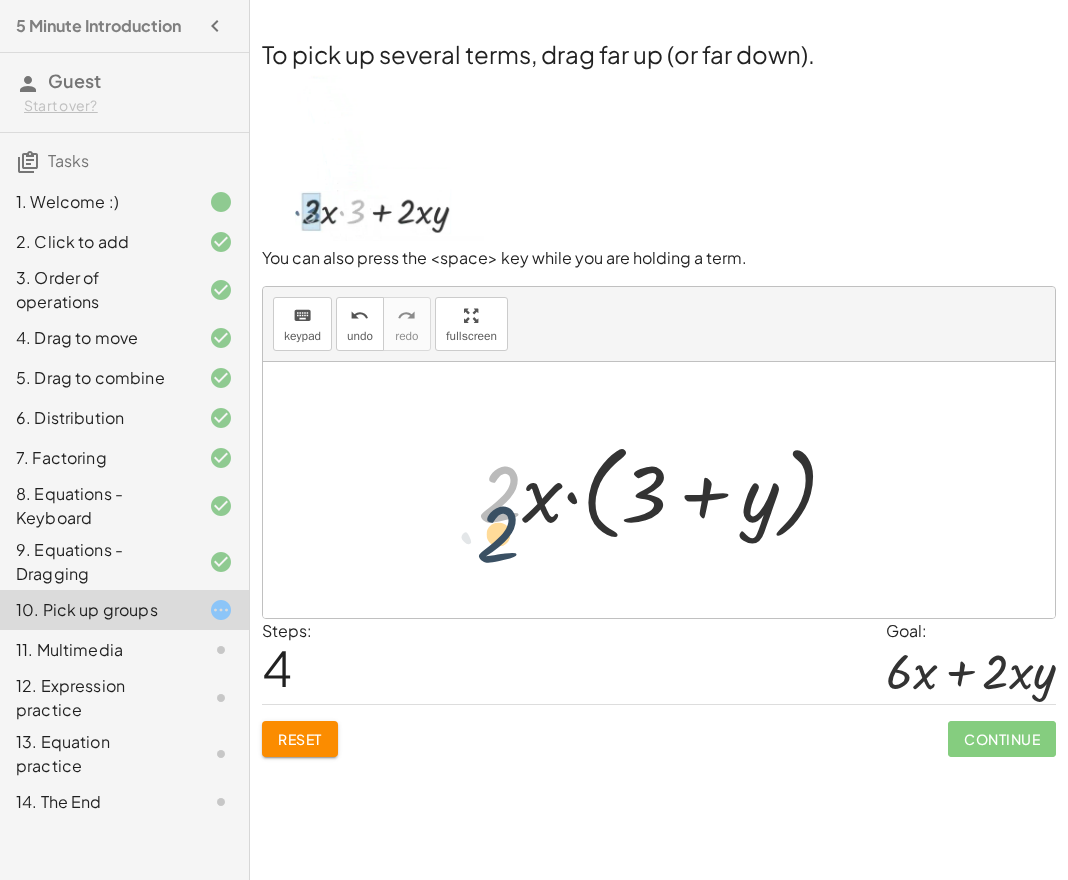 drag, startPoint x: 504, startPoint y: 470, endPoint x: 502, endPoint y: 513, distance: 43.046486 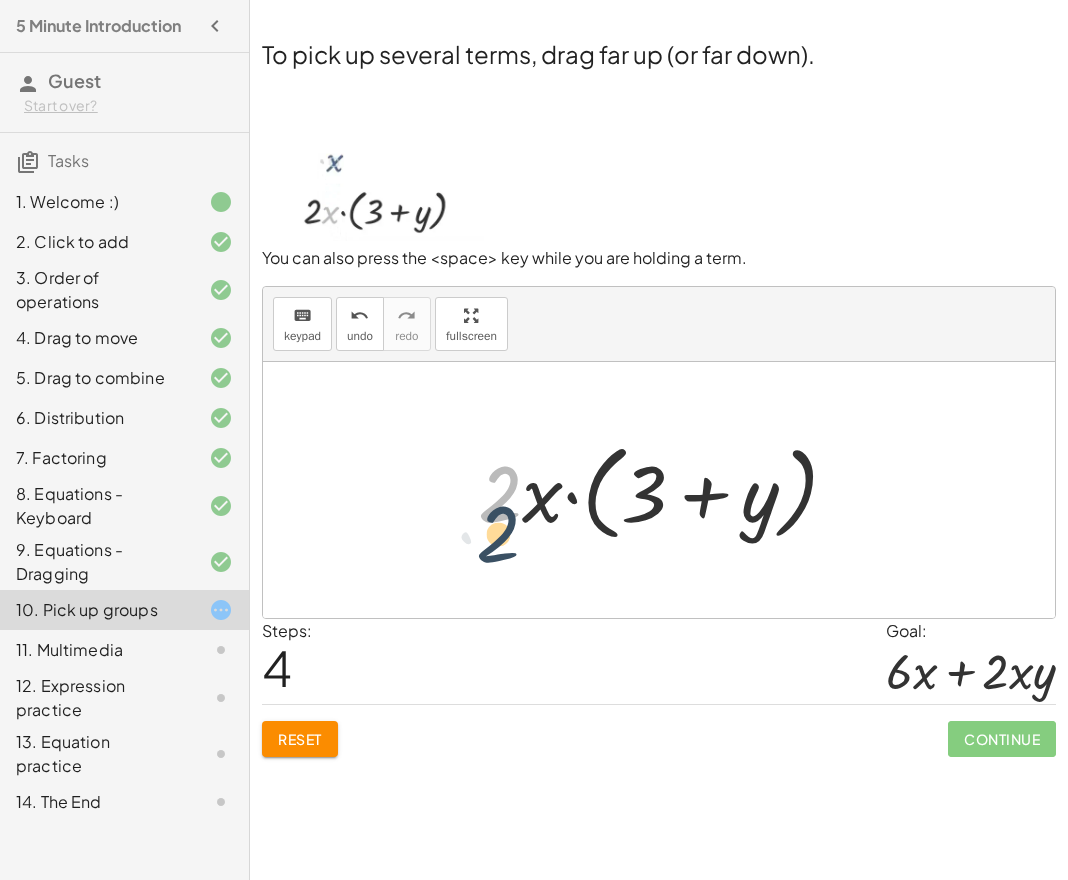 click at bounding box center [666, 490] 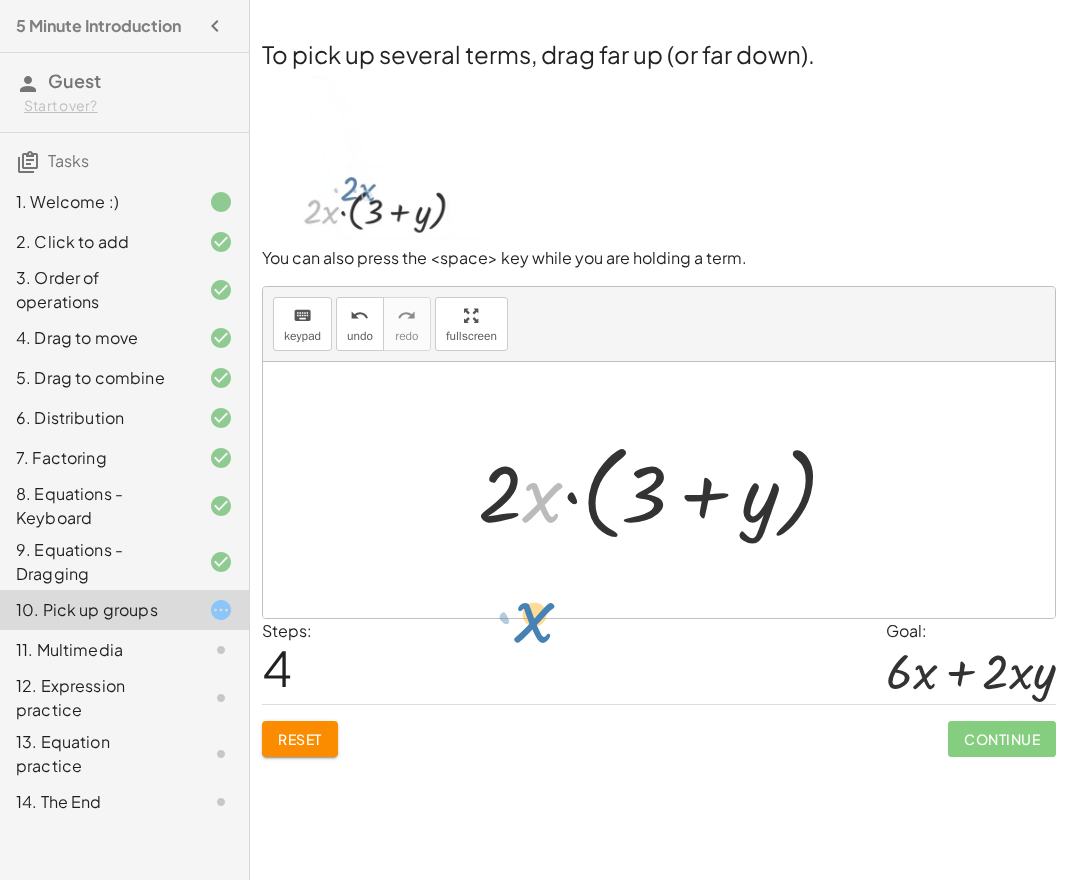 drag, startPoint x: 540, startPoint y: 488, endPoint x: 532, endPoint y: 608, distance: 120.26637 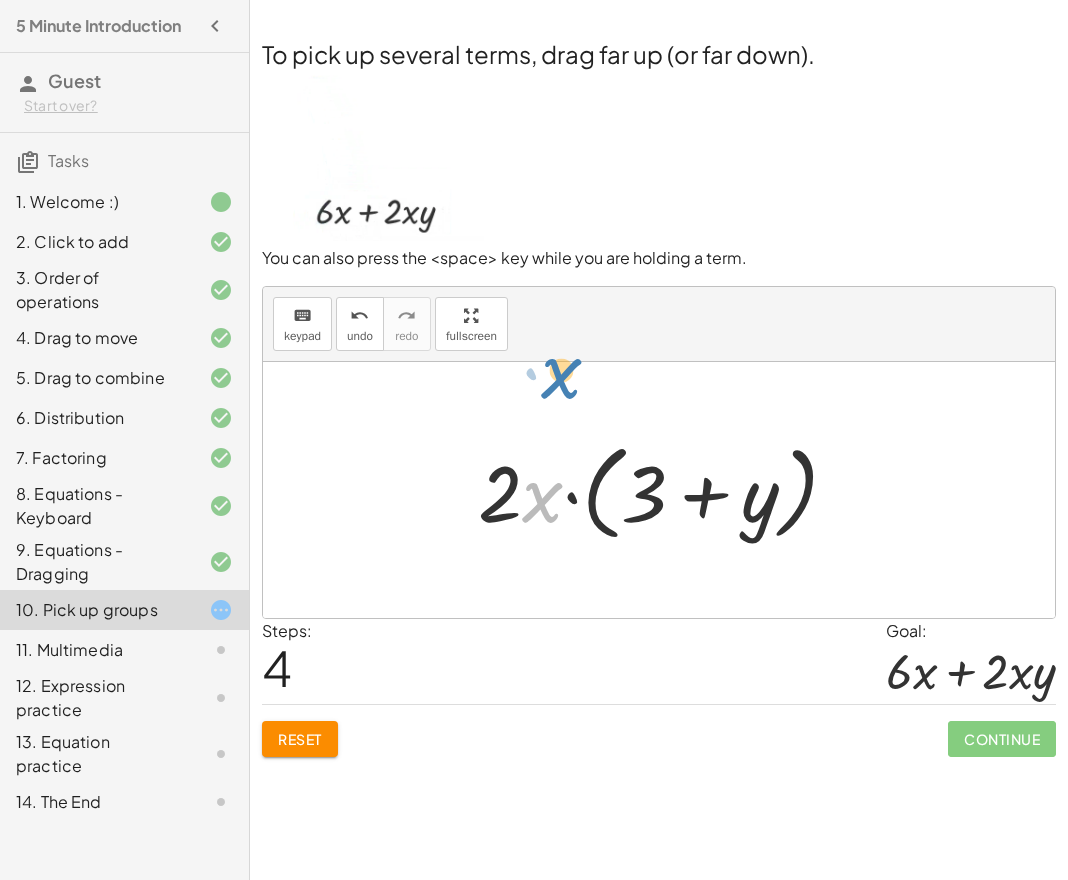drag, startPoint x: 537, startPoint y: 503, endPoint x: 556, endPoint y: 379, distance: 125.4472 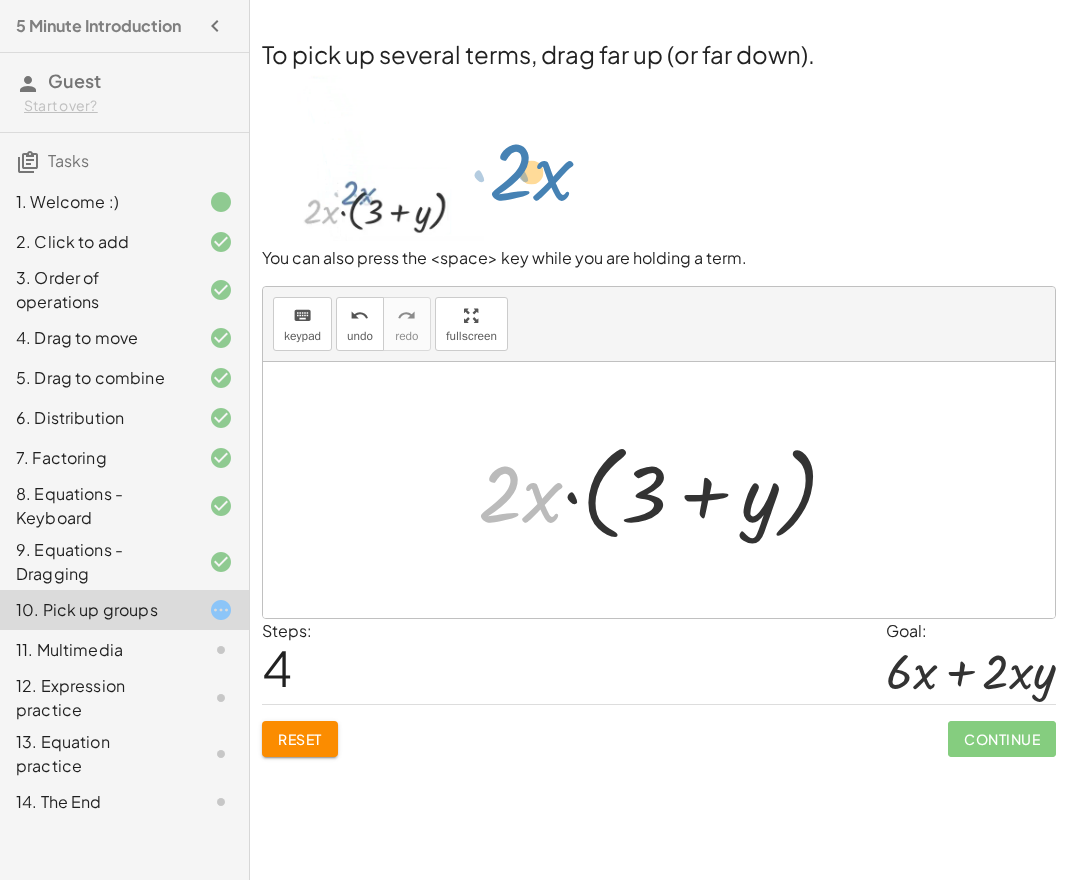 drag, startPoint x: 540, startPoint y: 503, endPoint x: 551, endPoint y: 181, distance: 322.18784 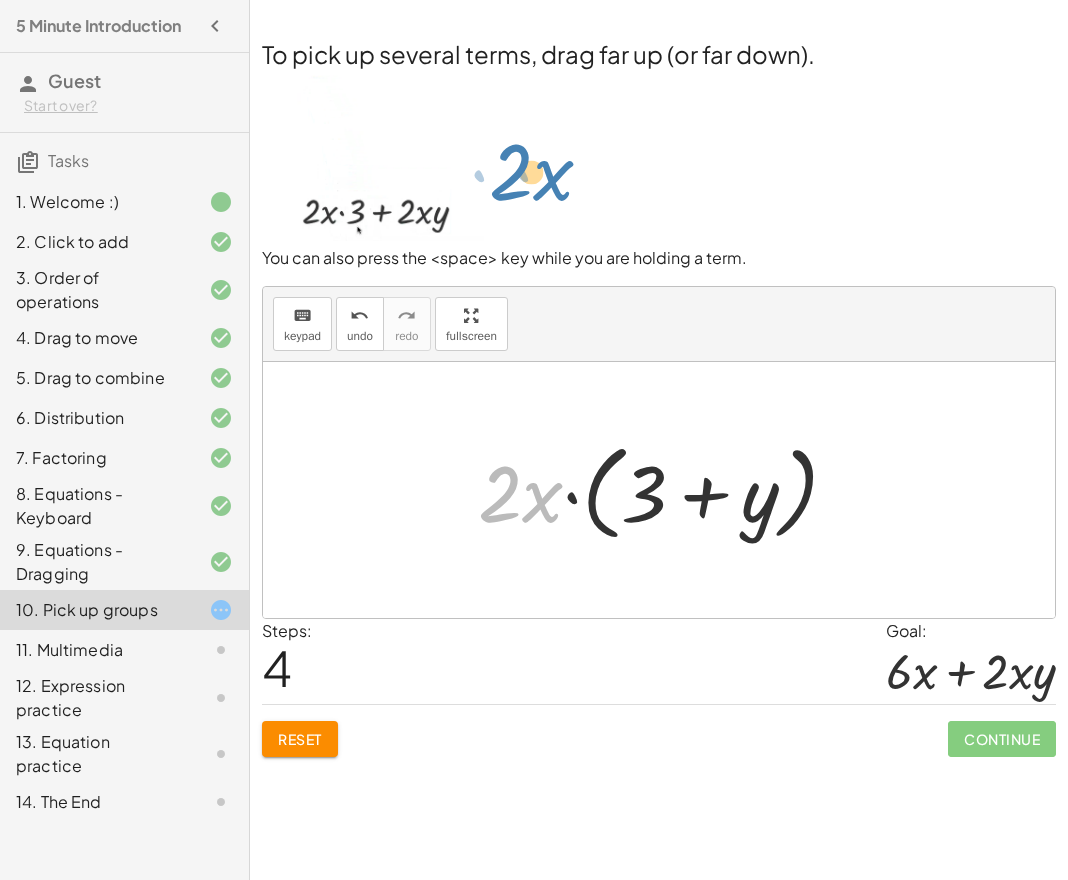 click on "To pick up several terms, drag far up (or far down). You can also press the <space> key while you are holding a term. keyboard keypad undo undo redo redo fullscreen · 2 · x · ( + 3 + y ) · x · 2 · ( + 3 + y ) · 2 · x · ( + 3 + y ) · x · 2 · ( + 3 + y ) · x · 2 · 2 · x · ( + 3 + y ) × Steps:  4 Goal: + · 6 · x + · 2 · x · y Reset   Continue" 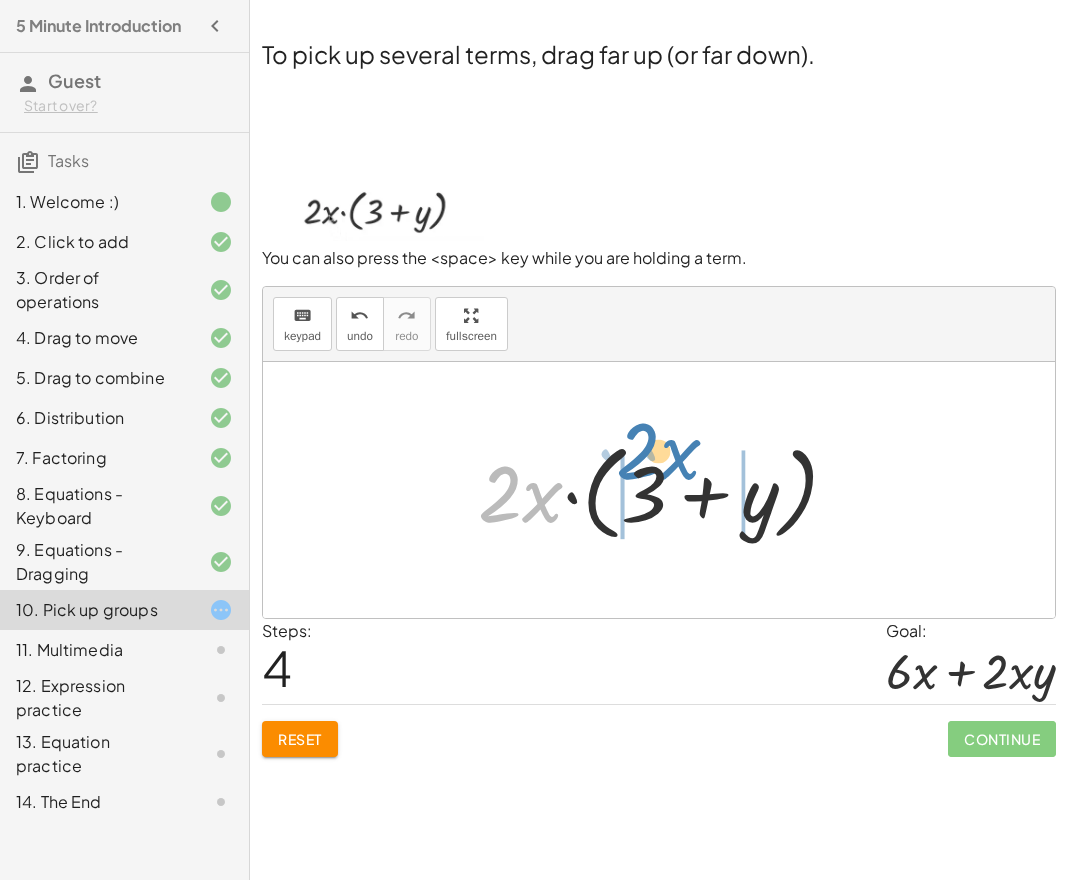 drag, startPoint x: 536, startPoint y: 503, endPoint x: 674, endPoint y: 461, distance: 144.24979 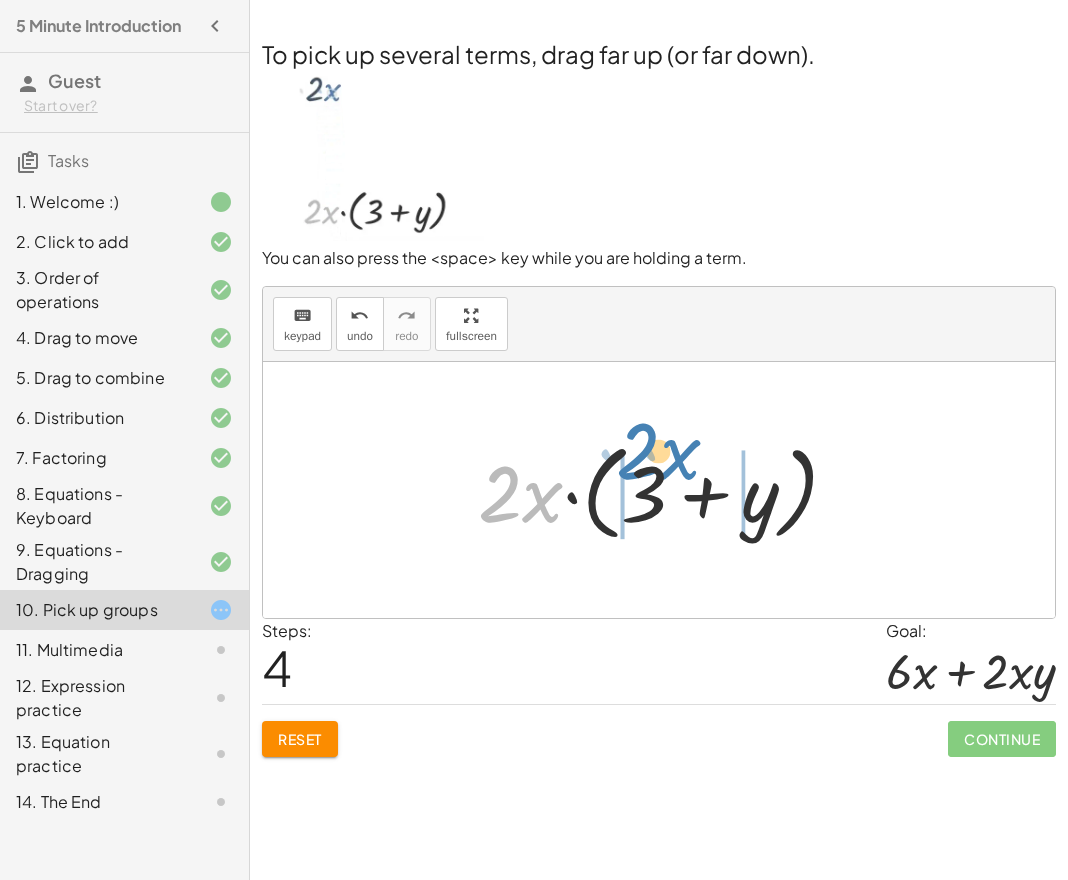 click at bounding box center (666, 490) 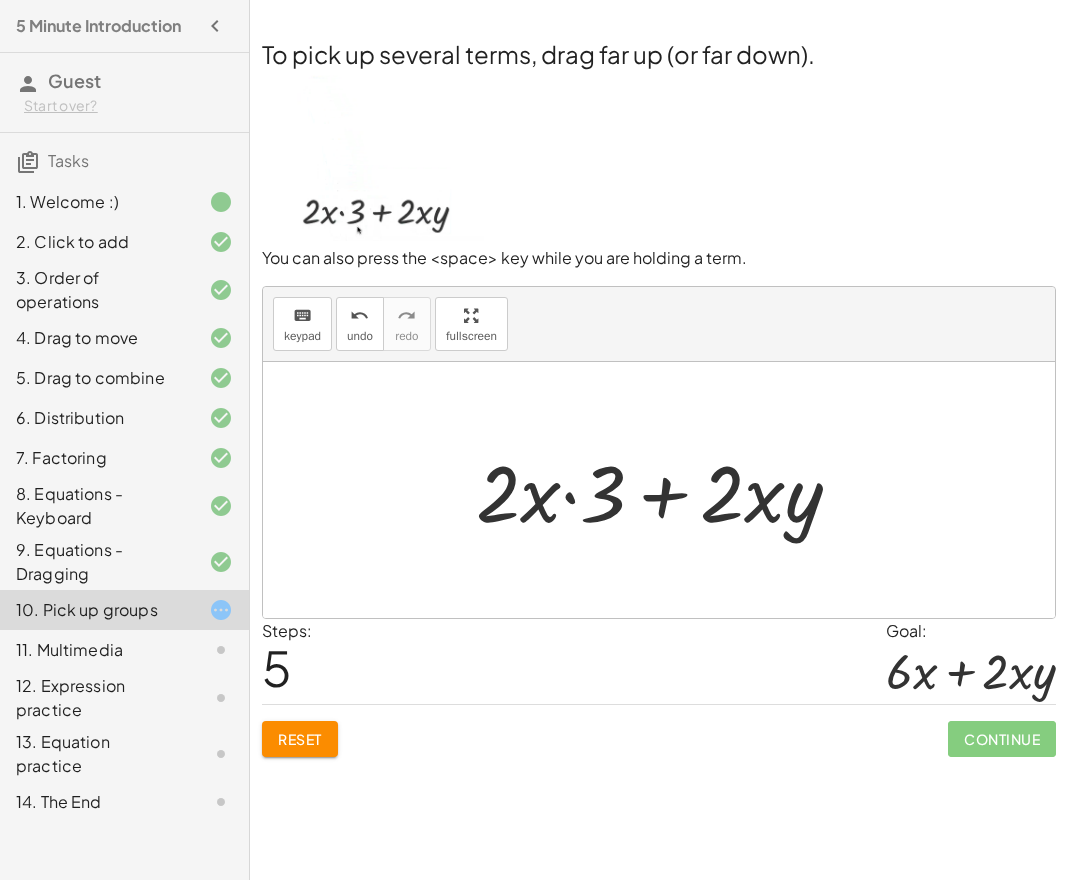 click at bounding box center [667, 490] 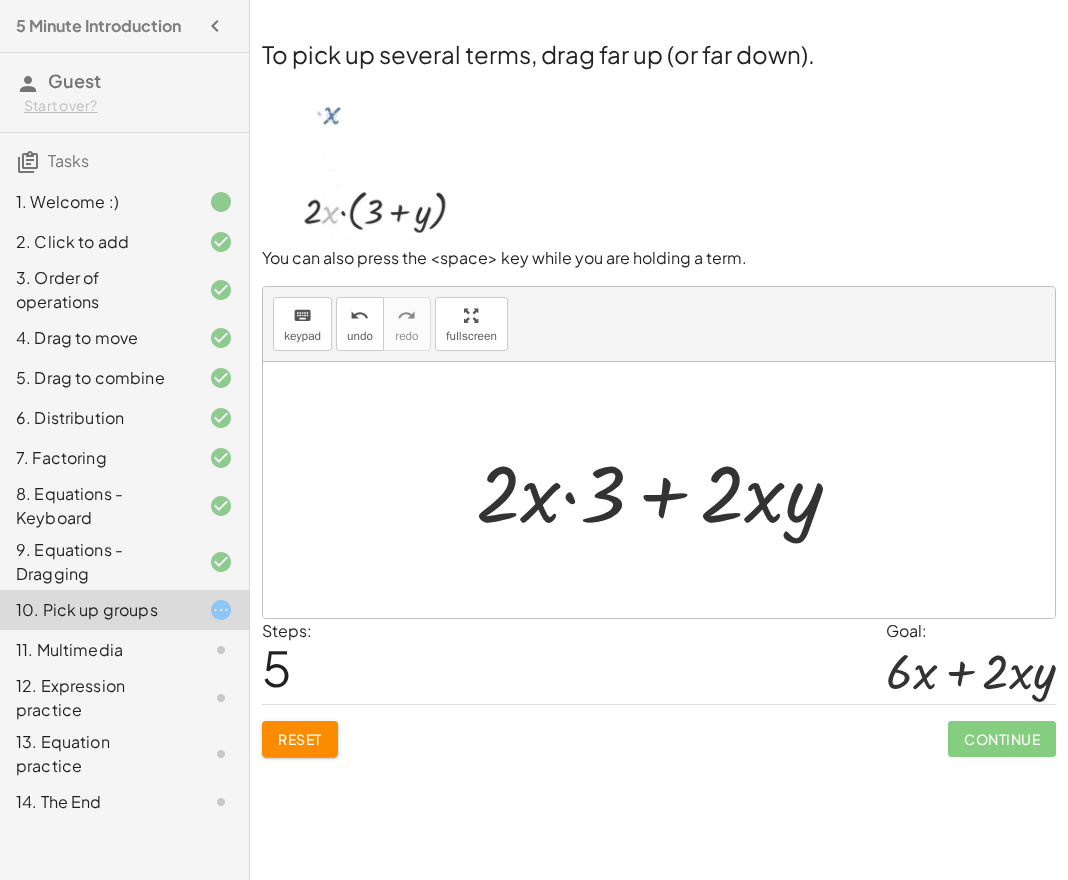 click at bounding box center [667, 490] 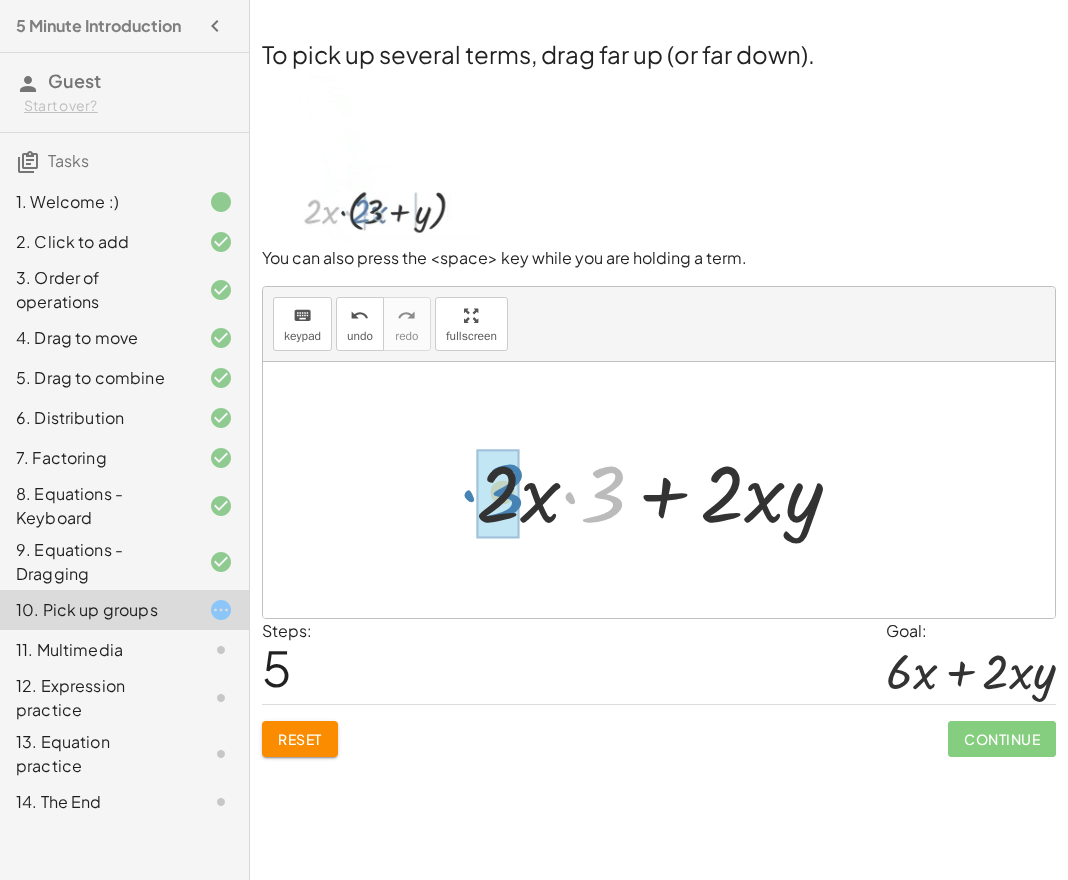 drag, startPoint x: 607, startPoint y: 499, endPoint x: 505, endPoint y: 500, distance: 102.0049 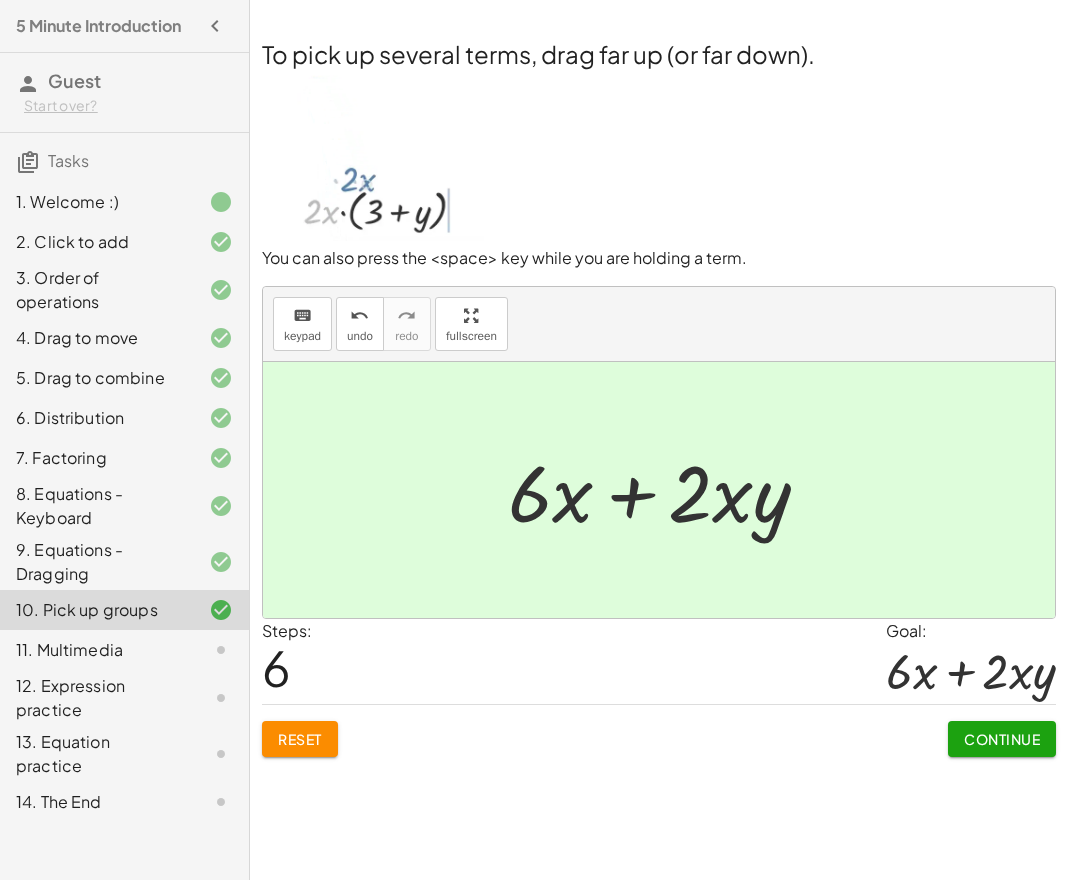click on "Continue" 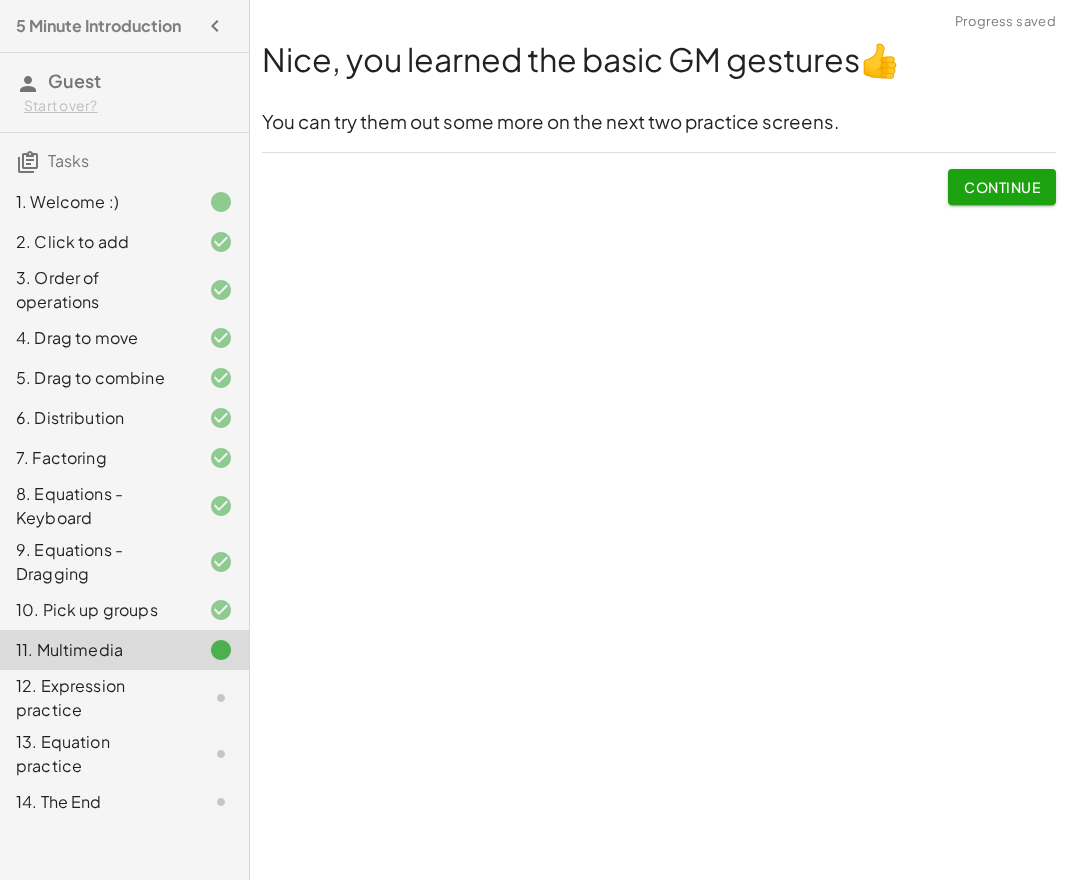 click on "Continue" 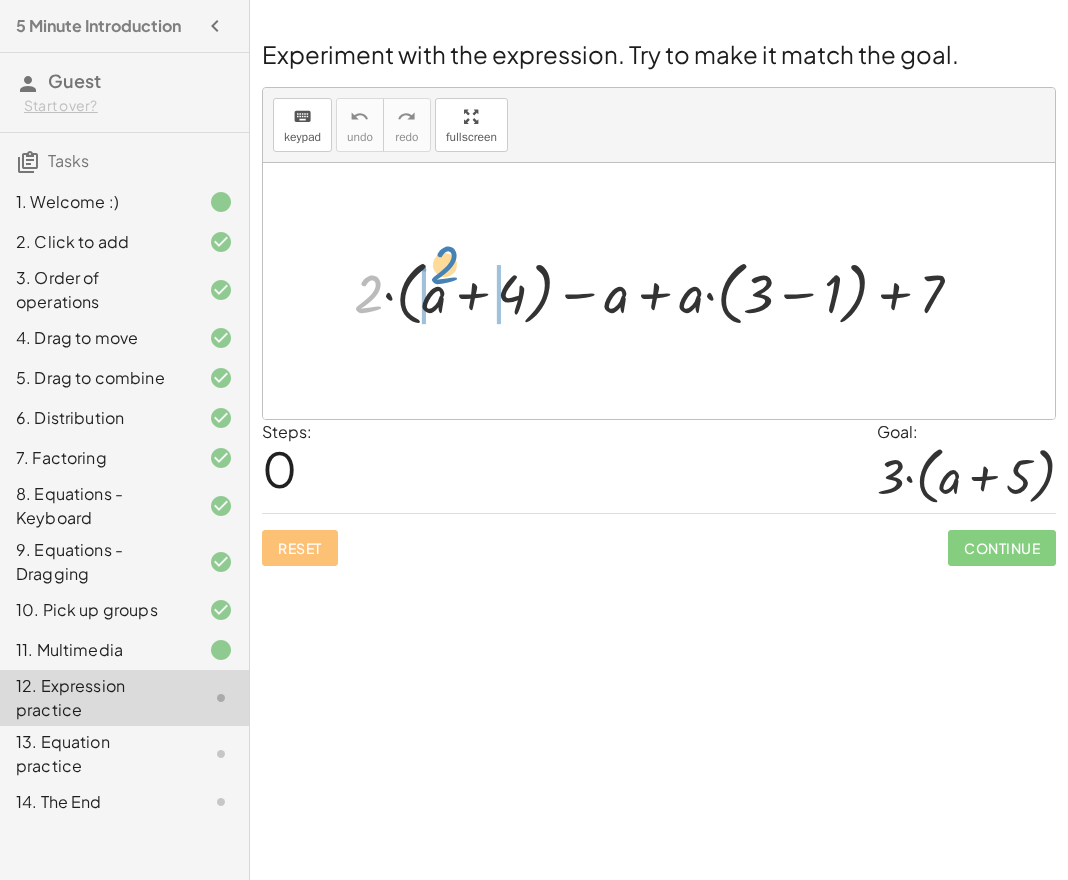 drag, startPoint x: 363, startPoint y: 294, endPoint x: 439, endPoint y: 265, distance: 81.34495 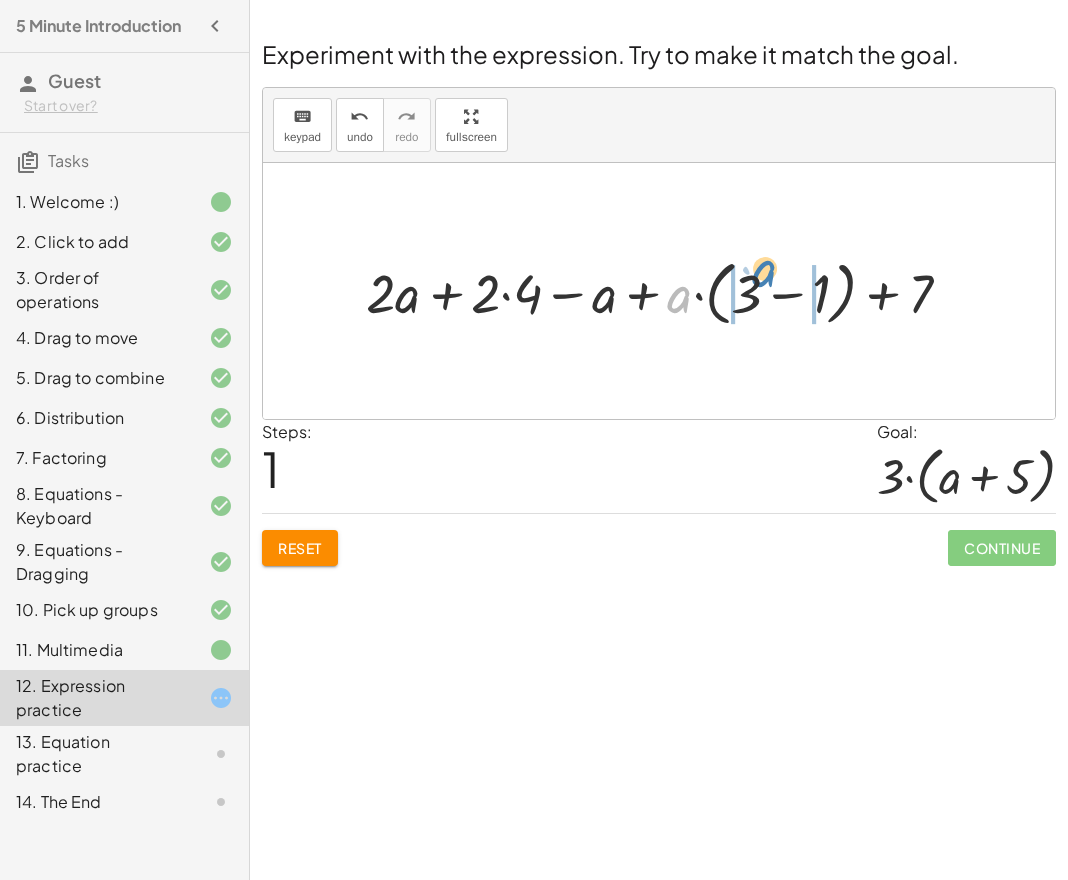 drag, startPoint x: 673, startPoint y: 301, endPoint x: 765, endPoint y: 286, distance: 93.214806 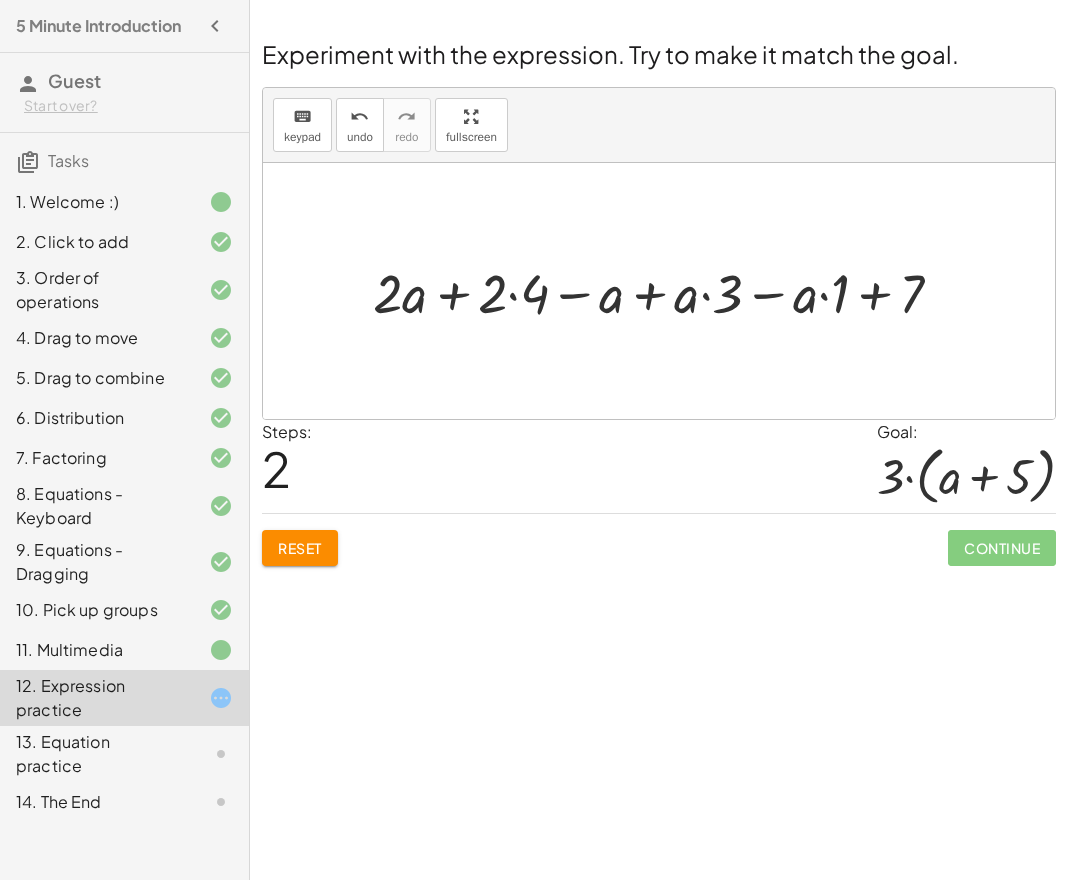 click at bounding box center [666, 291] 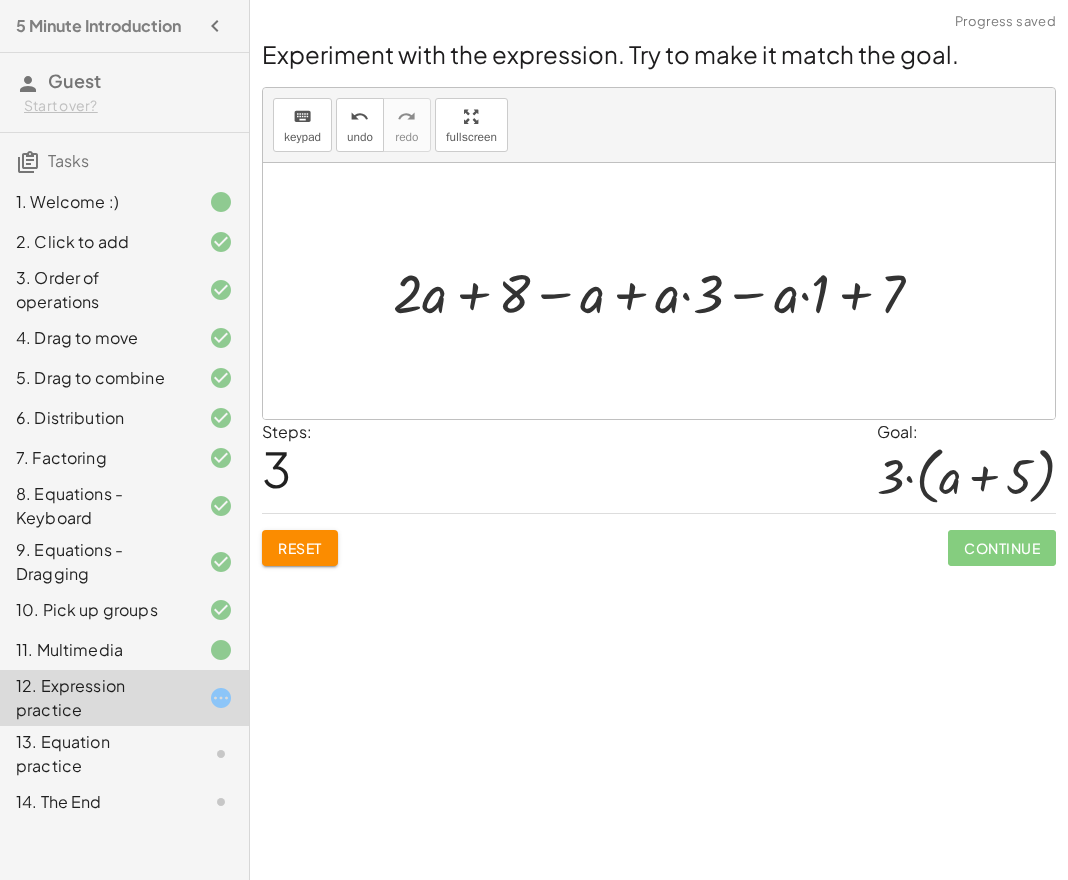 click at bounding box center [666, 291] 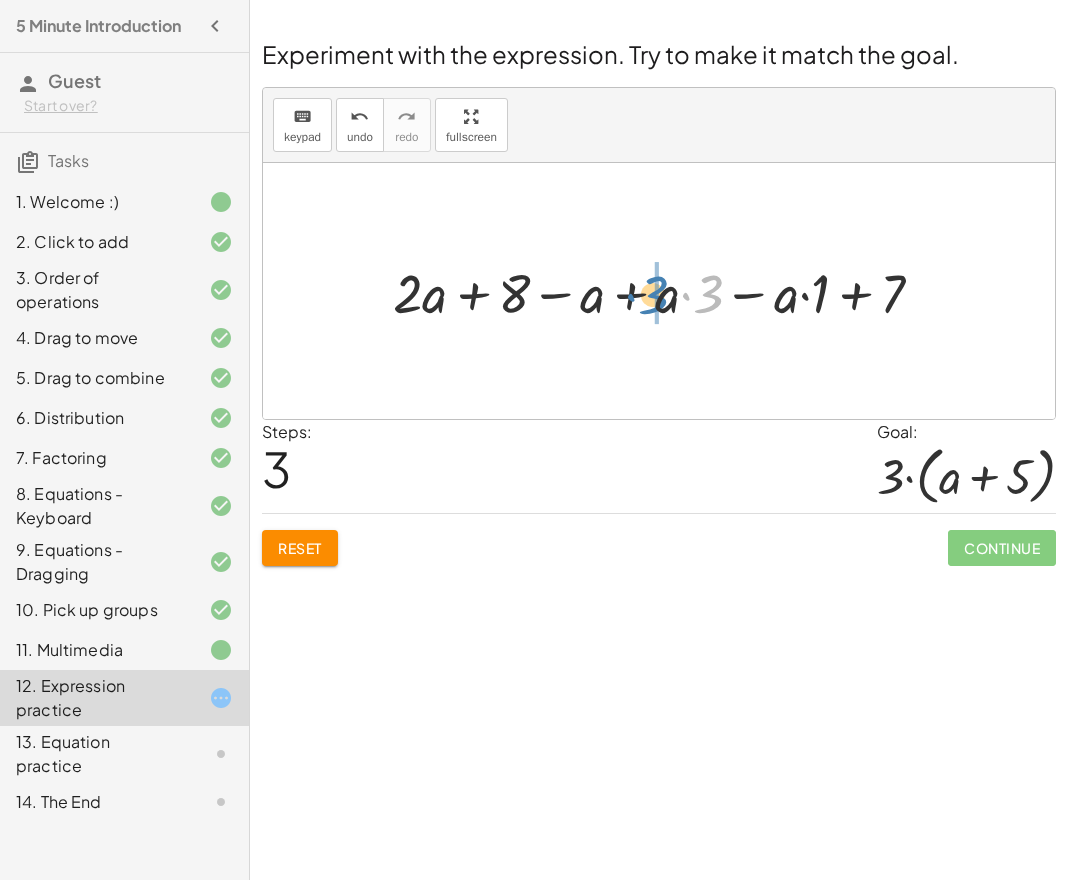 drag, startPoint x: 706, startPoint y: 301, endPoint x: 649, endPoint y: 315, distance: 58.694122 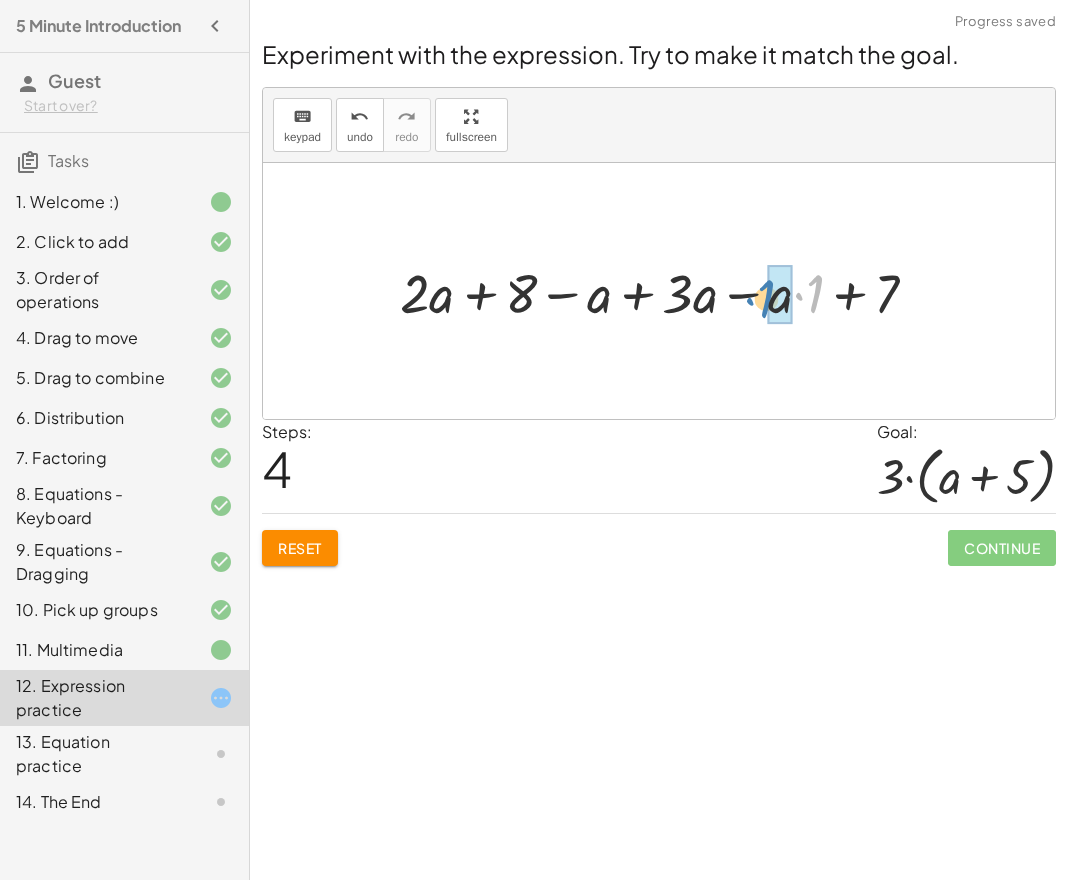 drag, startPoint x: 812, startPoint y: 298, endPoint x: 763, endPoint y: 304, distance: 49.365982 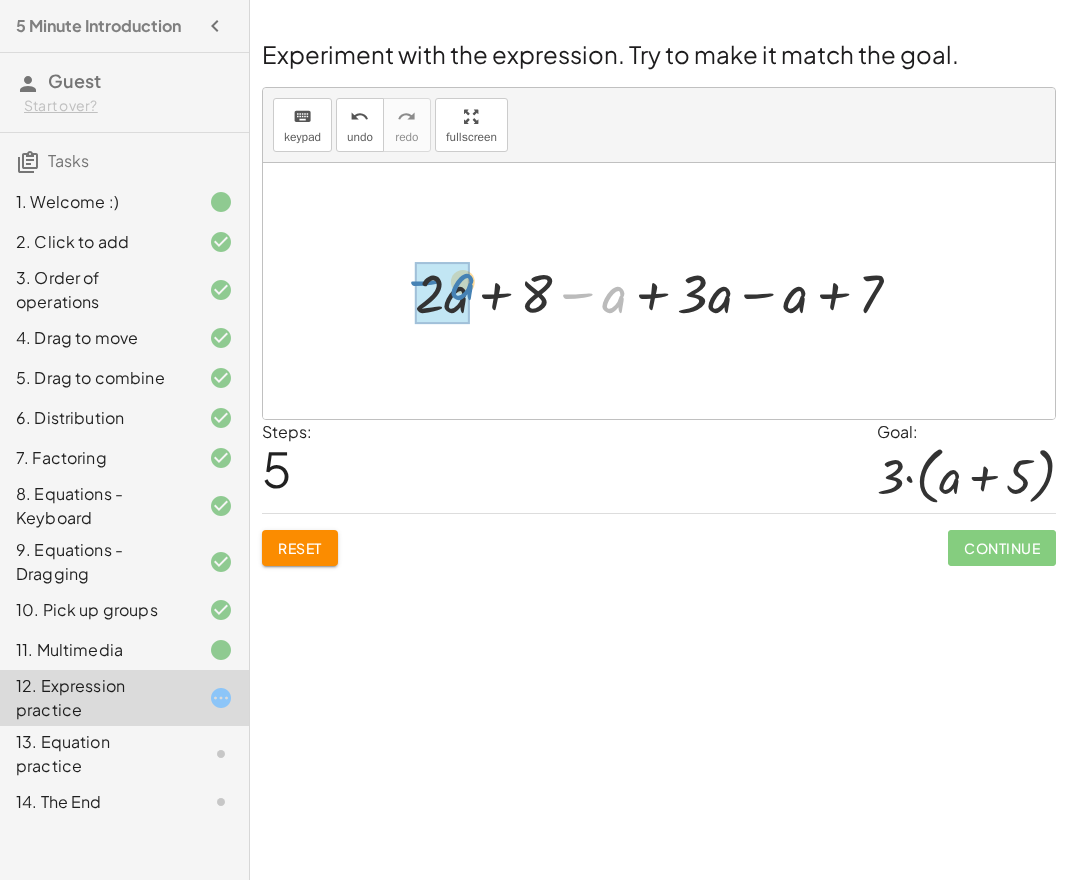 drag, startPoint x: 613, startPoint y: 302, endPoint x: 458, endPoint y: 299, distance: 155.02902 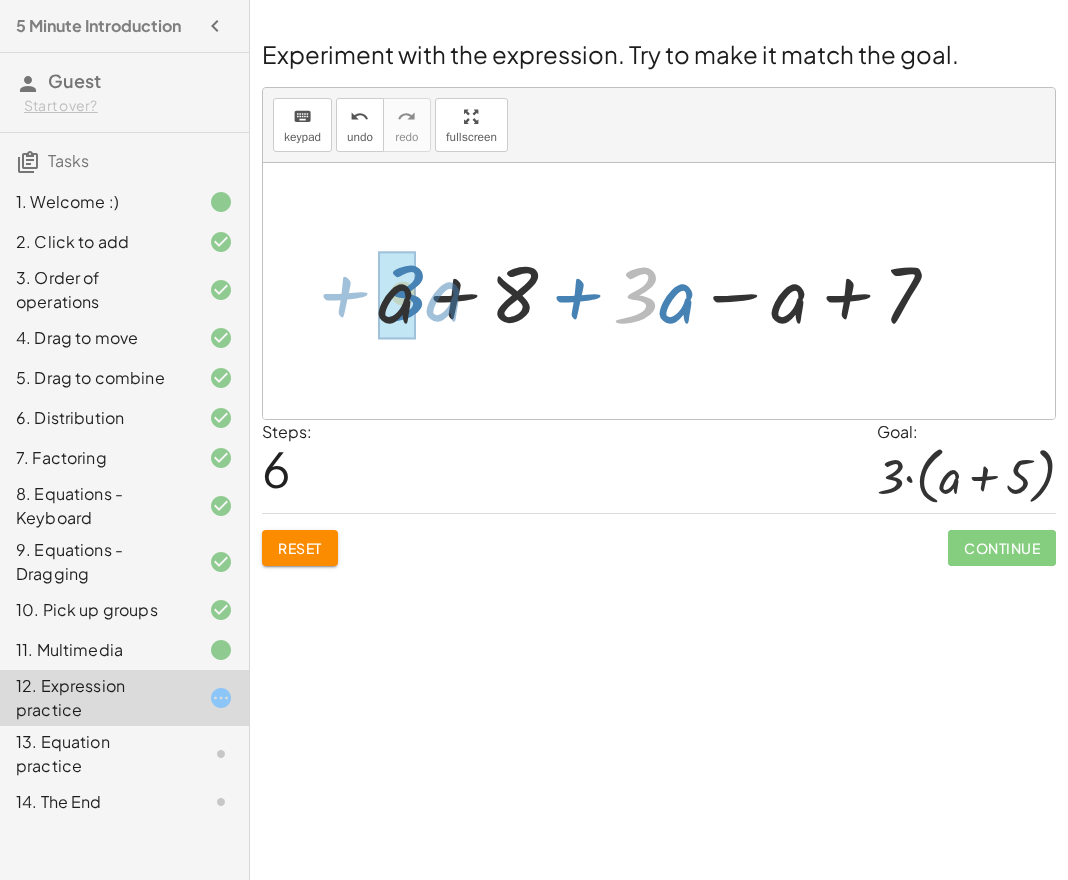 drag, startPoint x: 657, startPoint y: 302, endPoint x: 424, endPoint y: 300, distance: 233.00859 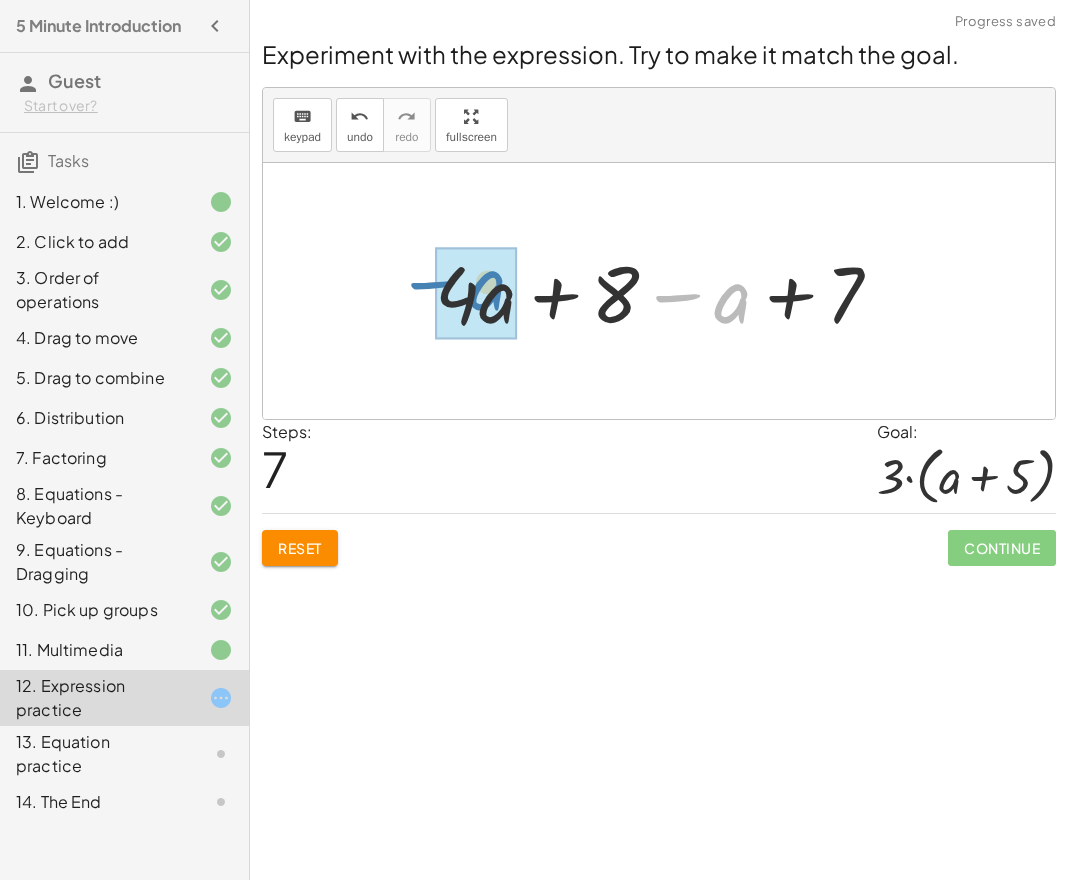 drag, startPoint x: 723, startPoint y: 305, endPoint x: 478, endPoint y: 292, distance: 245.34465 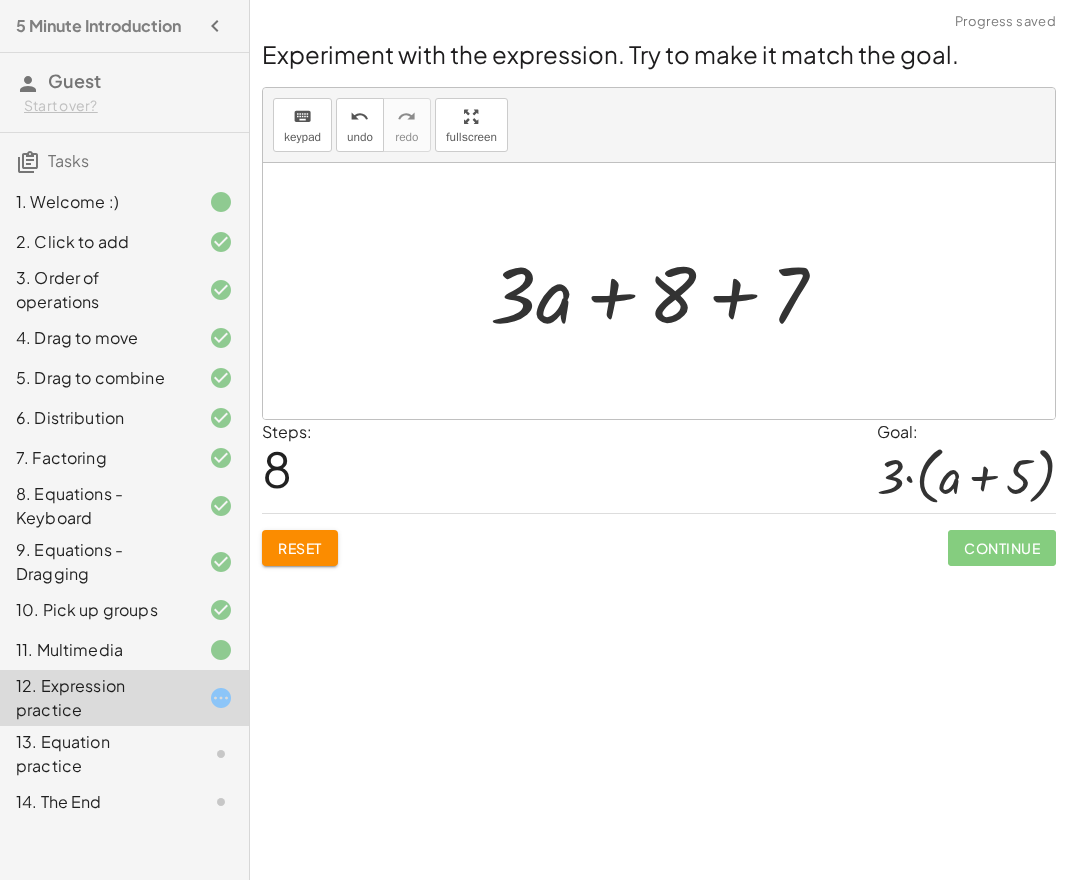 click at bounding box center (666, 291) 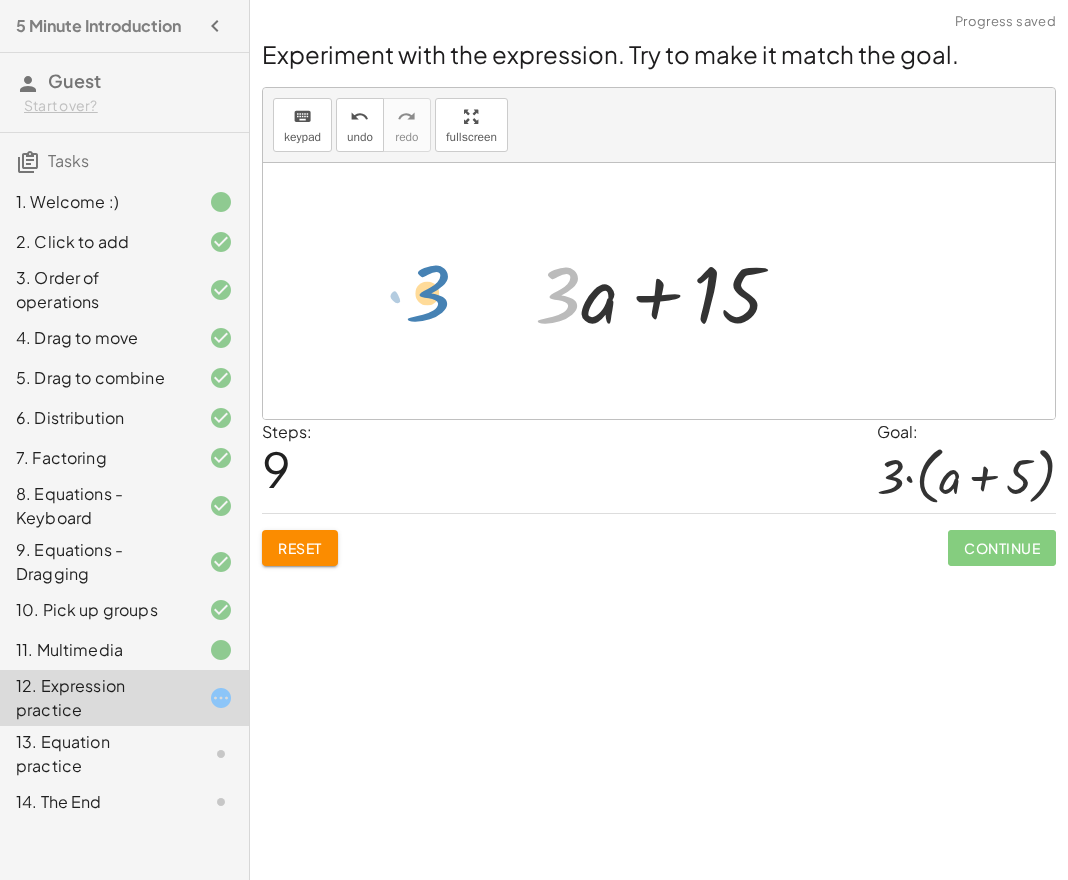 drag, startPoint x: 565, startPoint y: 297, endPoint x: 435, endPoint y: 295, distance: 130.01538 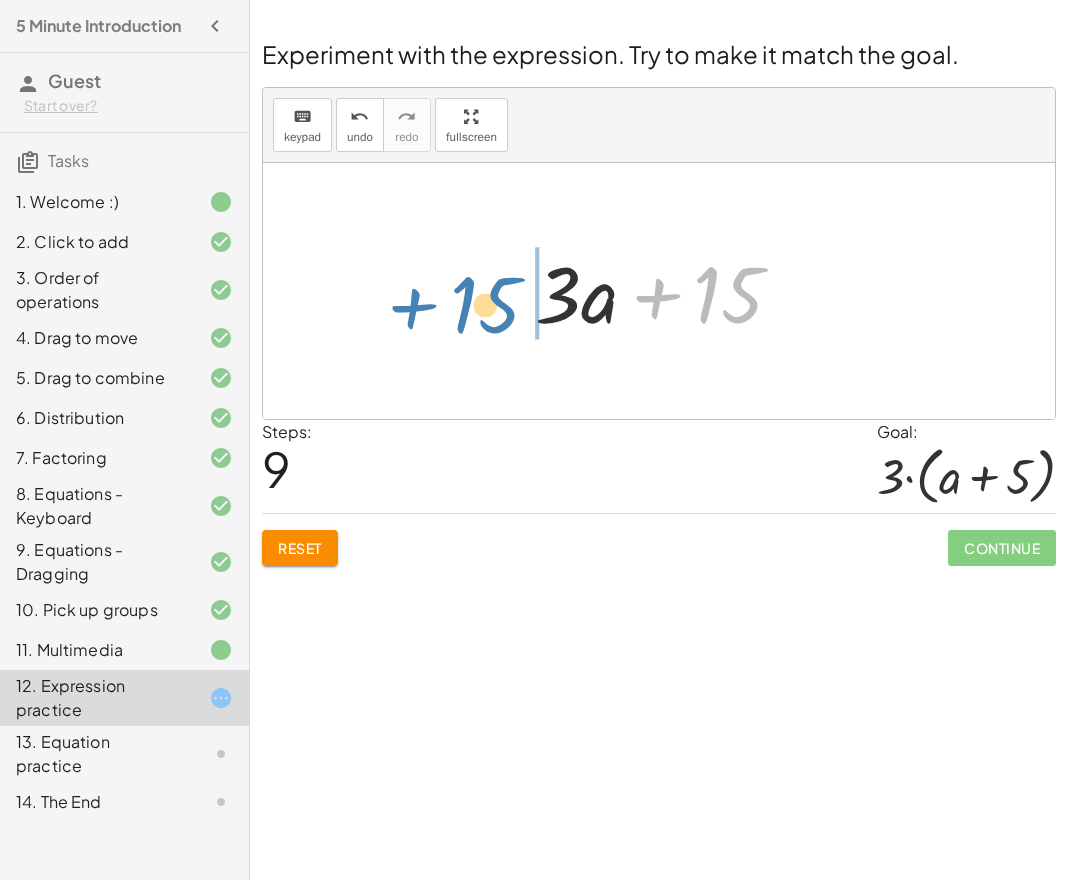 drag, startPoint x: 706, startPoint y: 284, endPoint x: 463, endPoint y: 294, distance: 243.20567 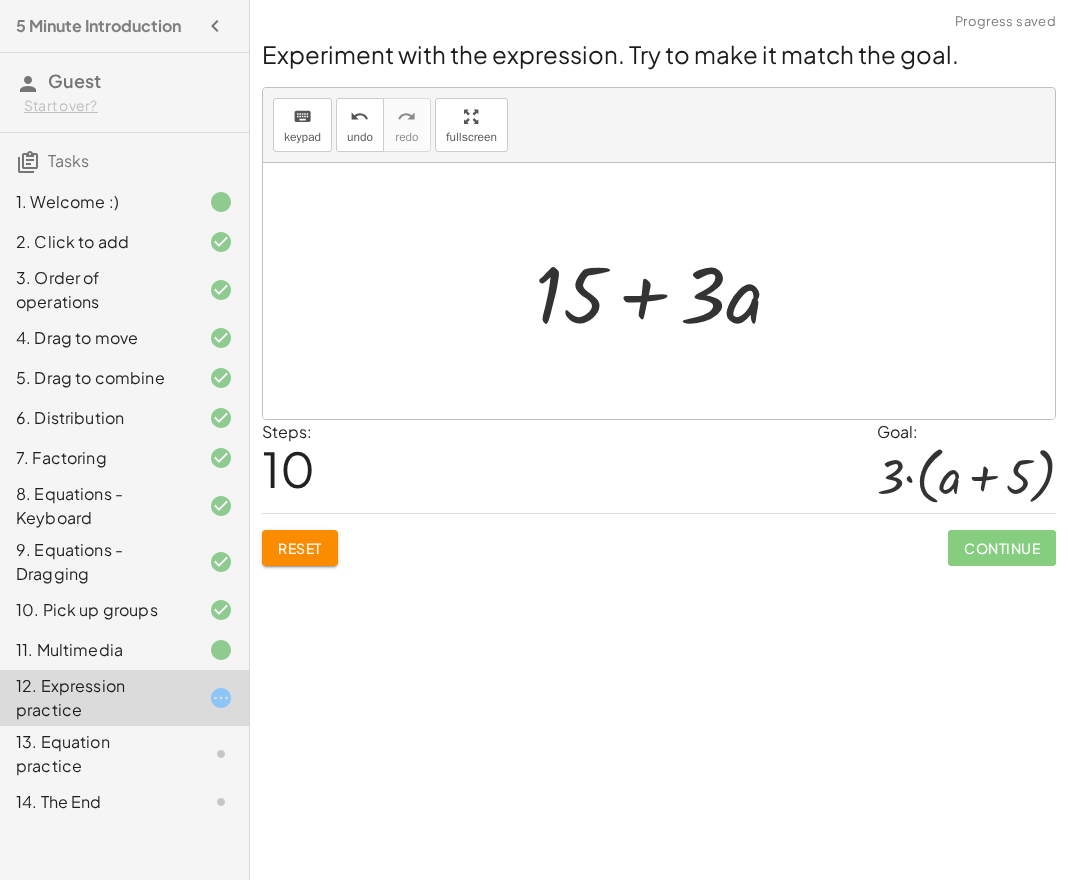 click at bounding box center (667, 291) 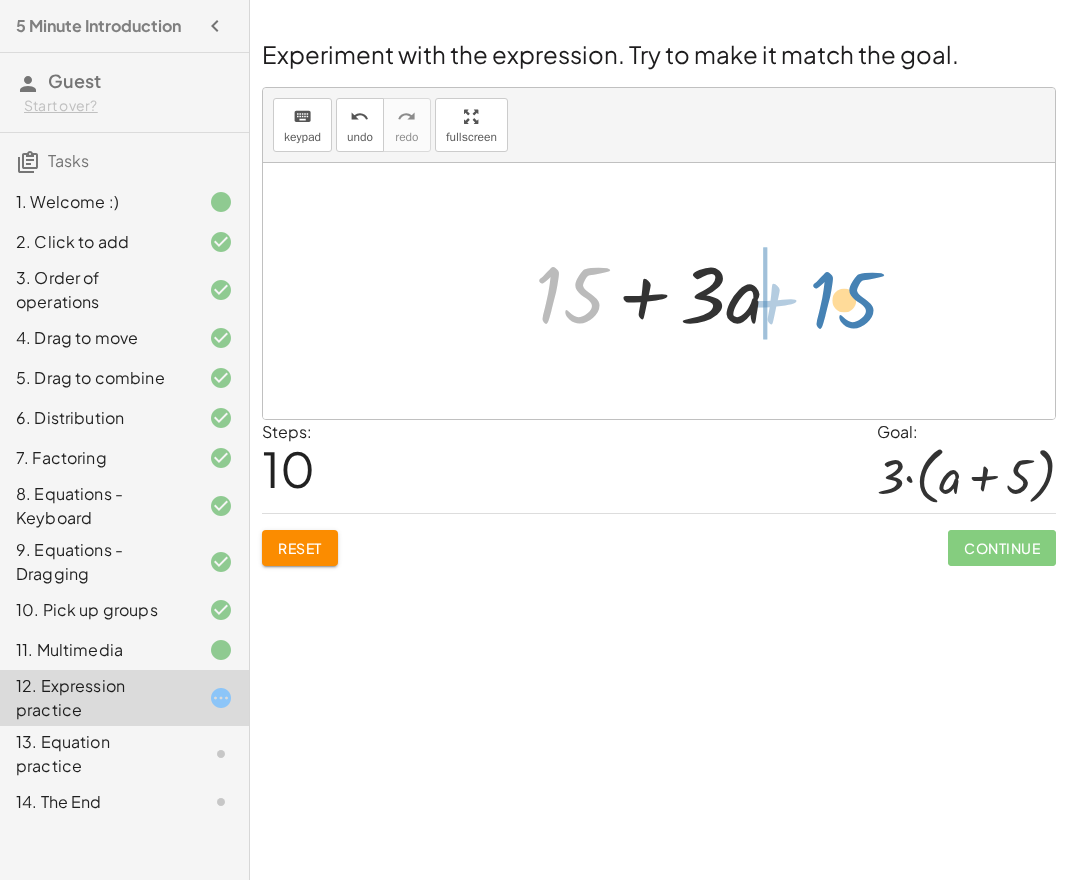 drag, startPoint x: 588, startPoint y: 295, endPoint x: 863, endPoint y: 304, distance: 275.14725 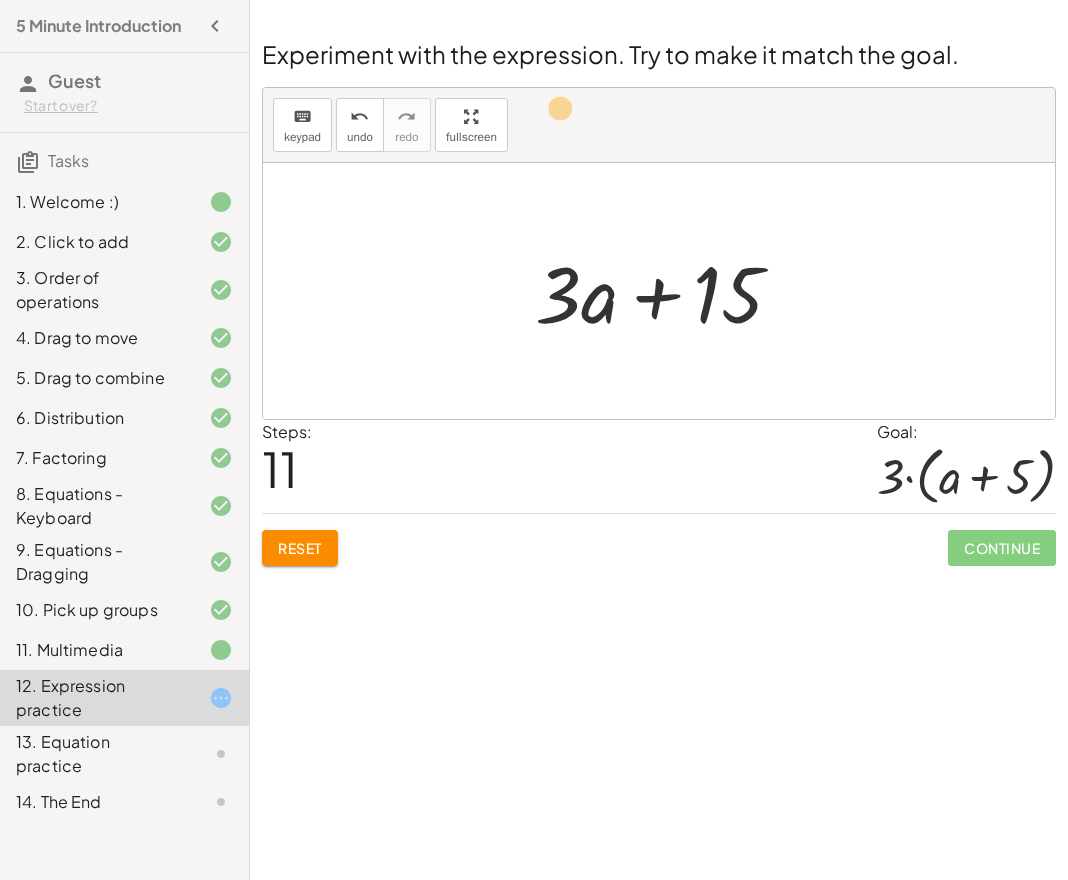 drag, startPoint x: 571, startPoint y: 294, endPoint x: 573, endPoint y: 187, distance: 107.01869 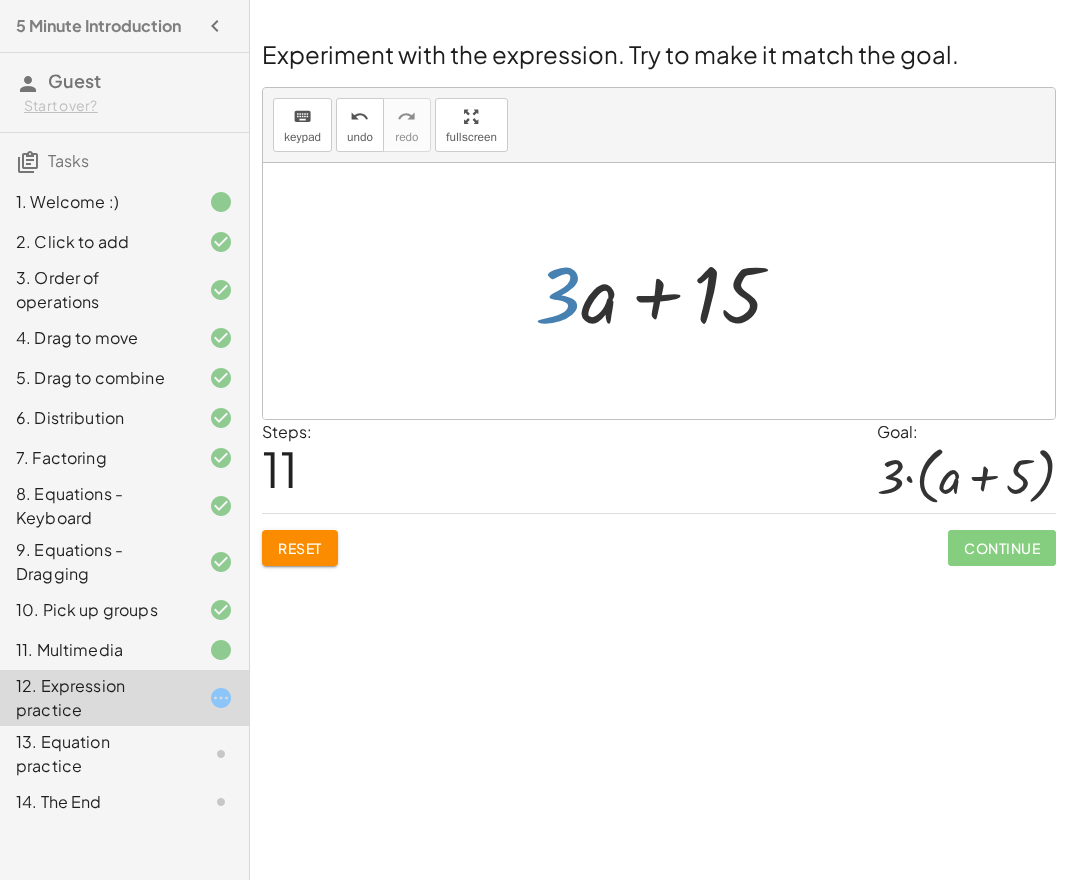 click at bounding box center [667, 291] 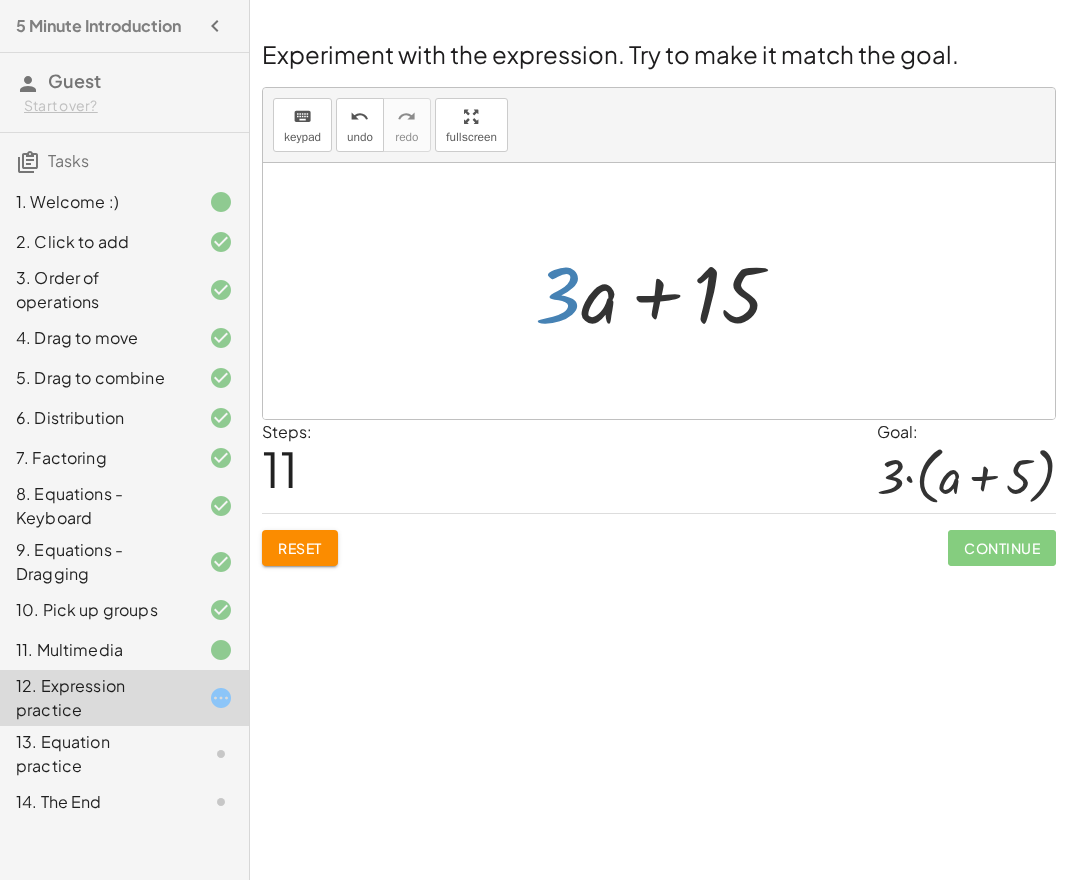 click at bounding box center (667, 291) 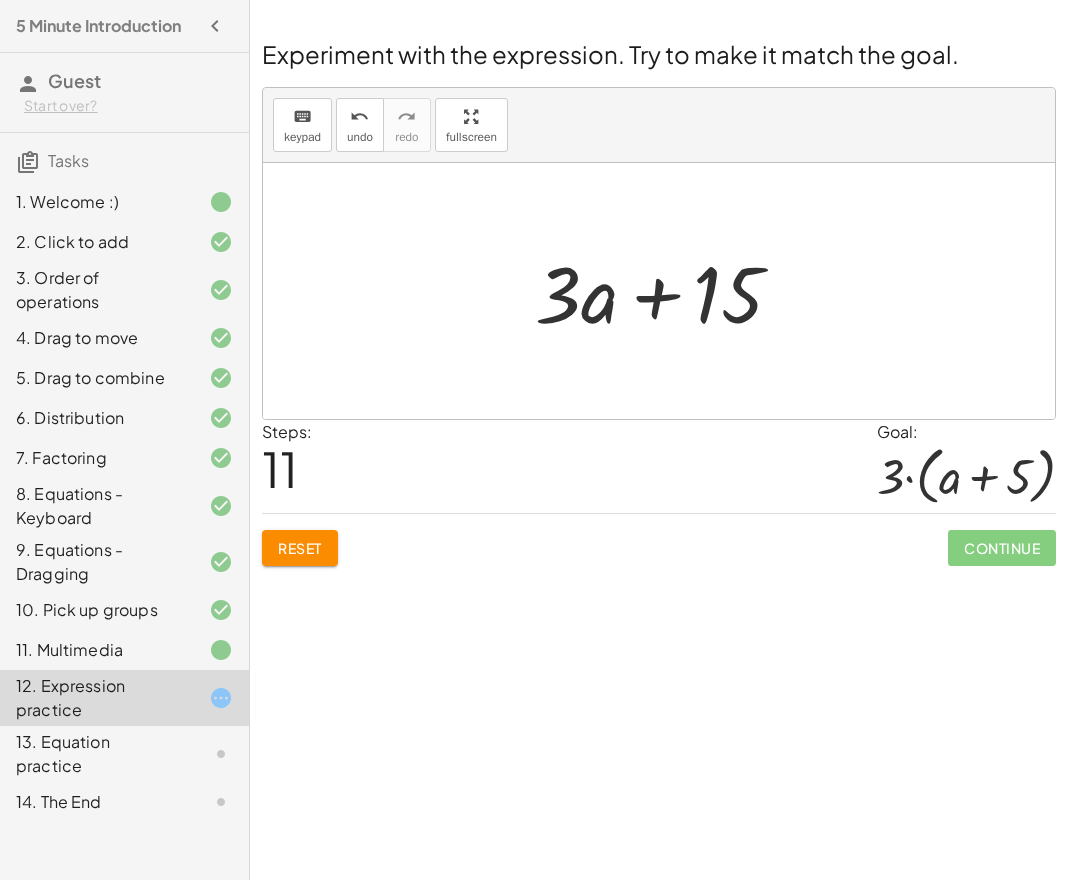 click at bounding box center [667, 291] 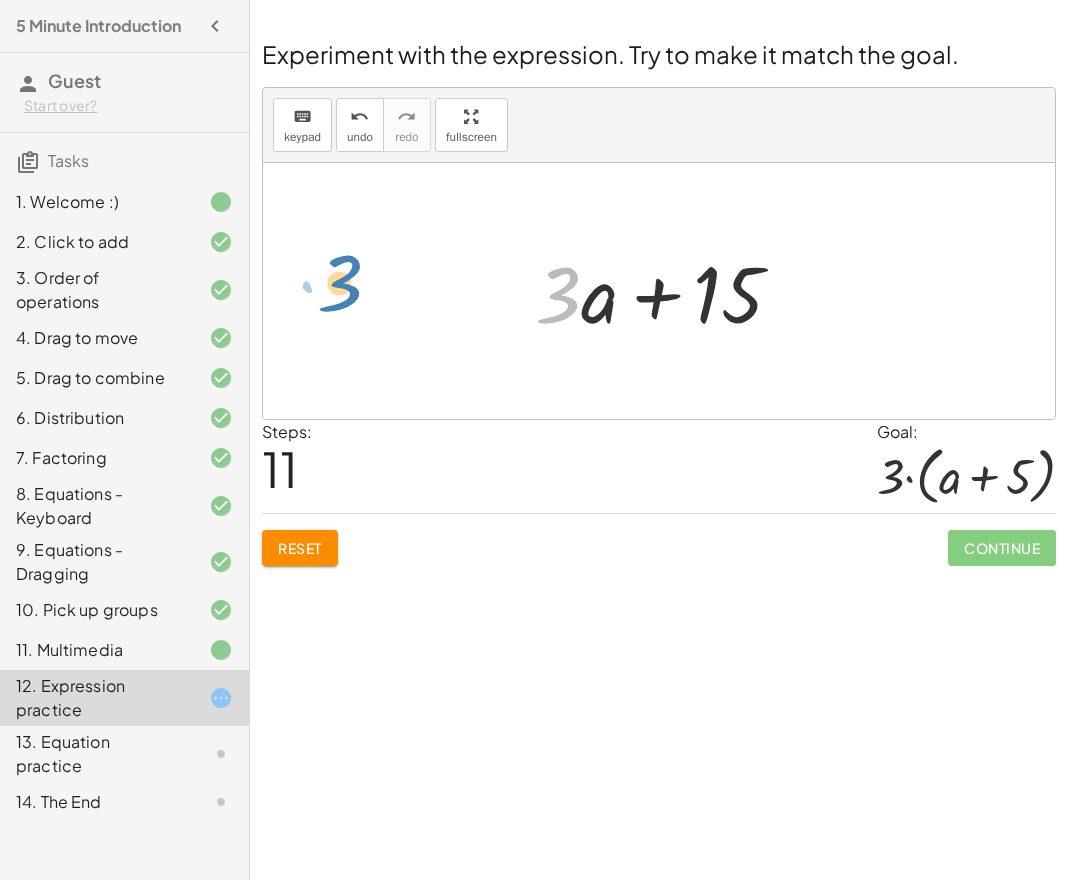 drag, startPoint x: 557, startPoint y: 295, endPoint x: 339, endPoint y: 283, distance: 218.33003 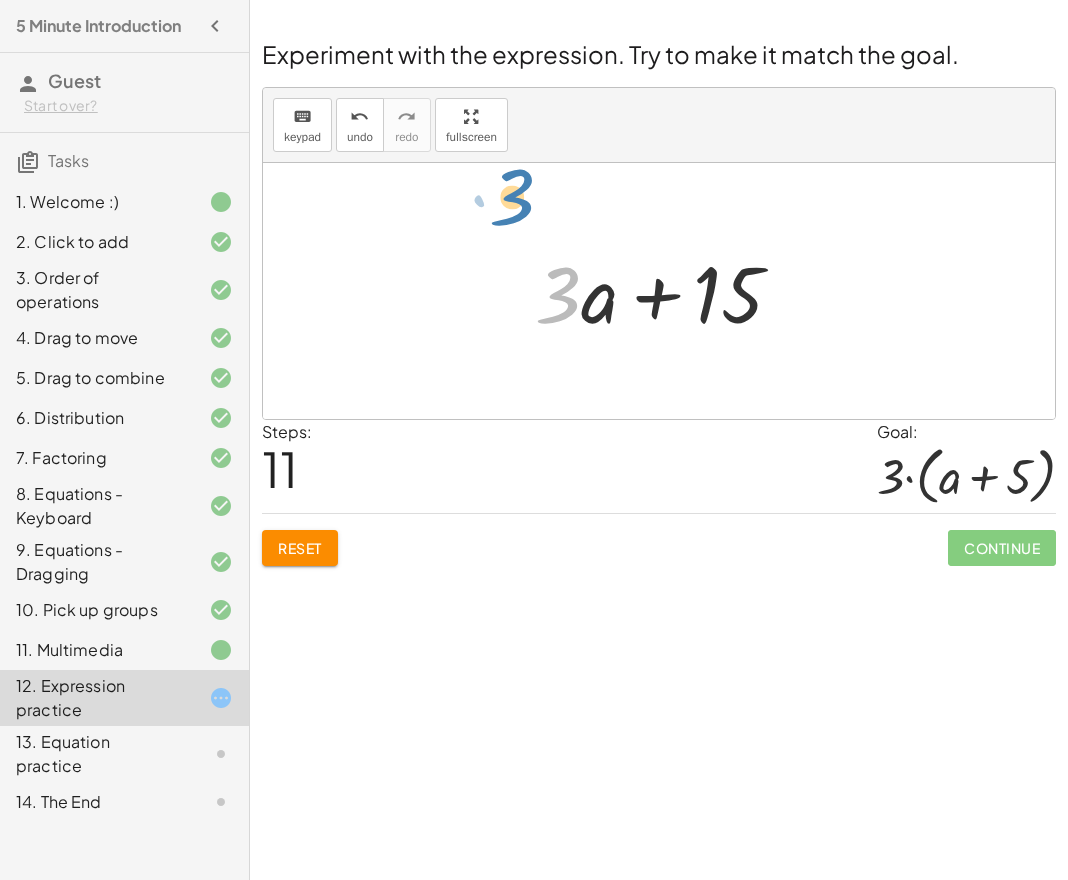 drag, startPoint x: 560, startPoint y: 300, endPoint x: 489, endPoint y: 209, distance: 115.42097 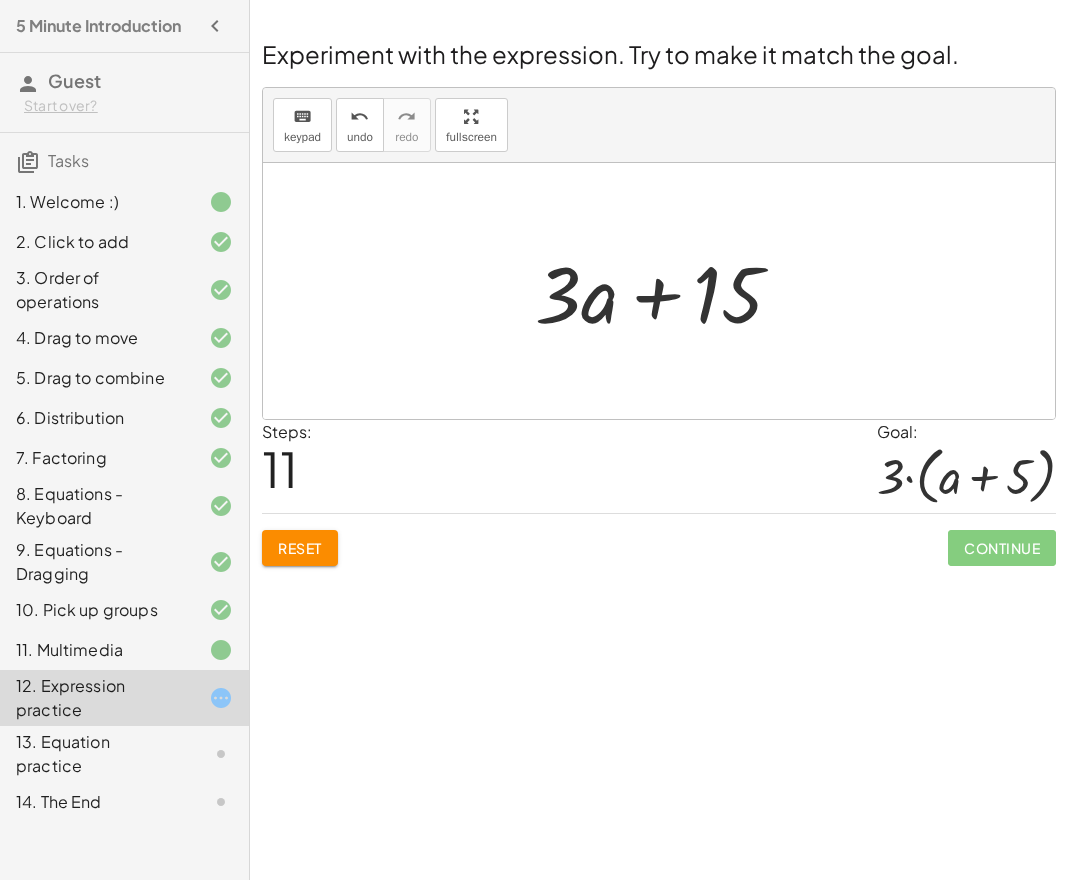 click 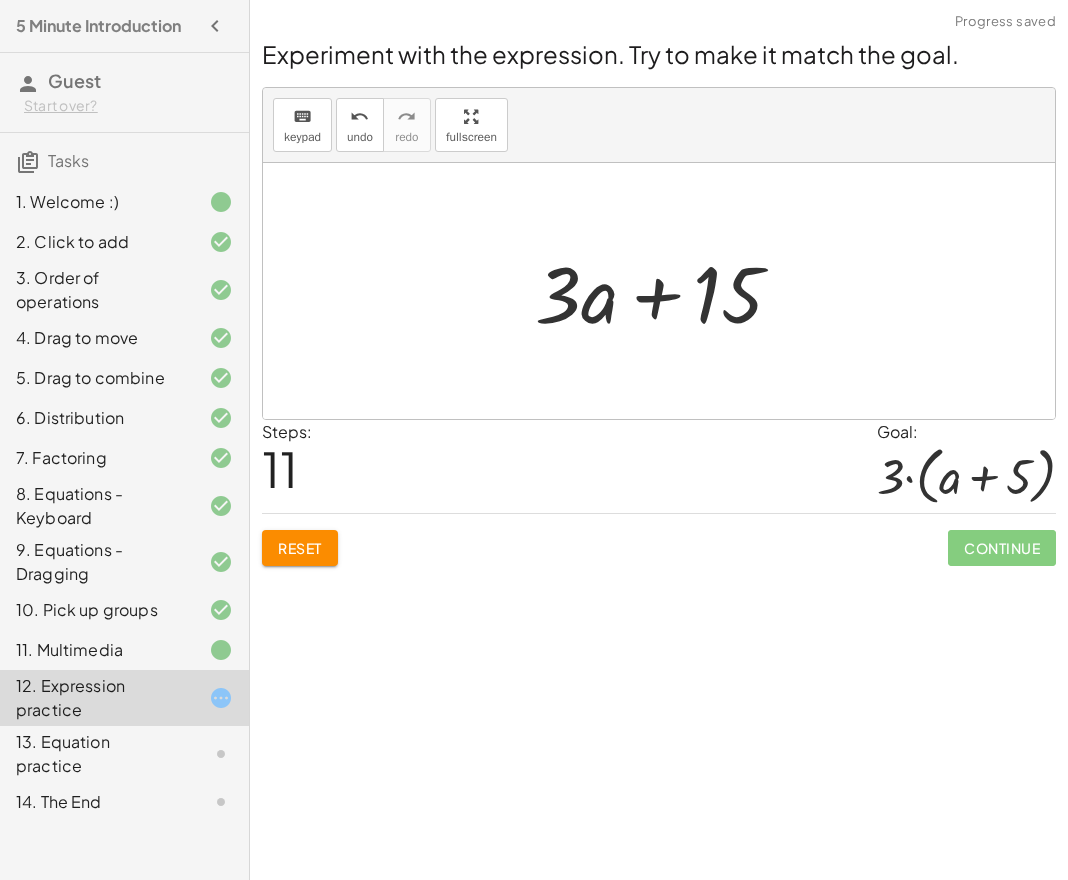 click 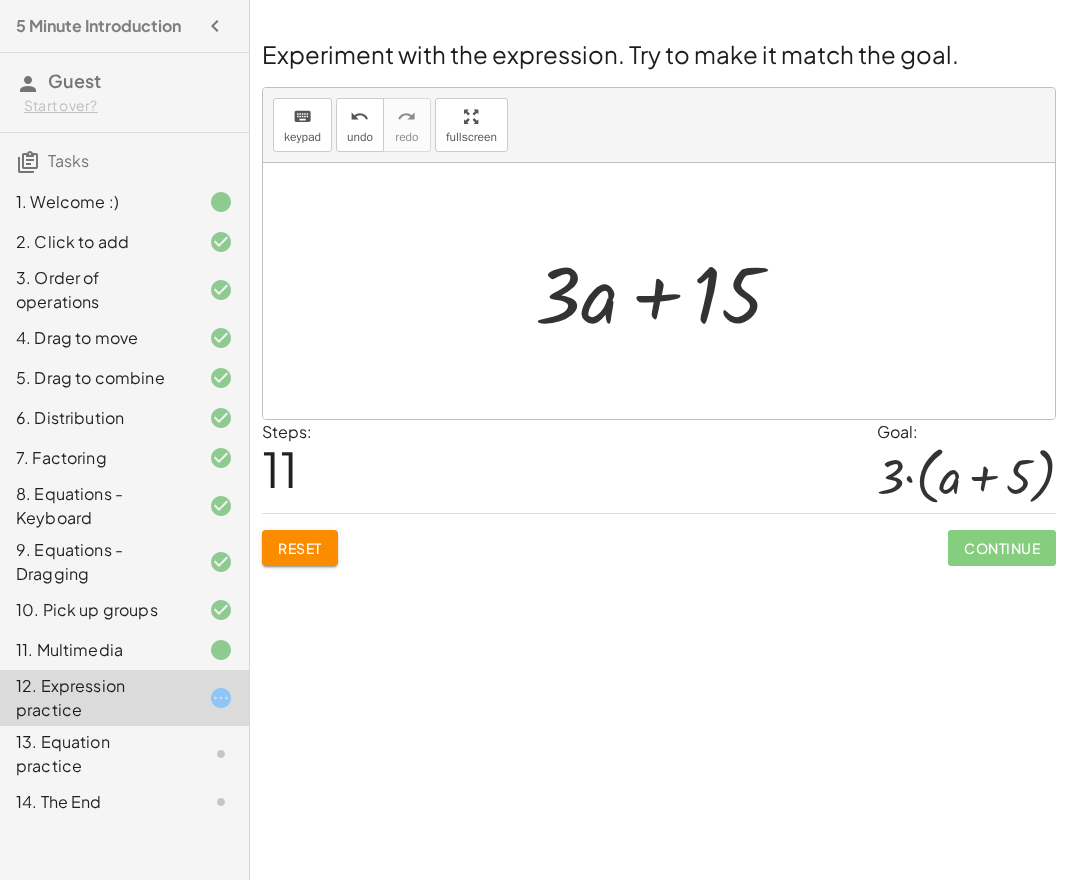 click 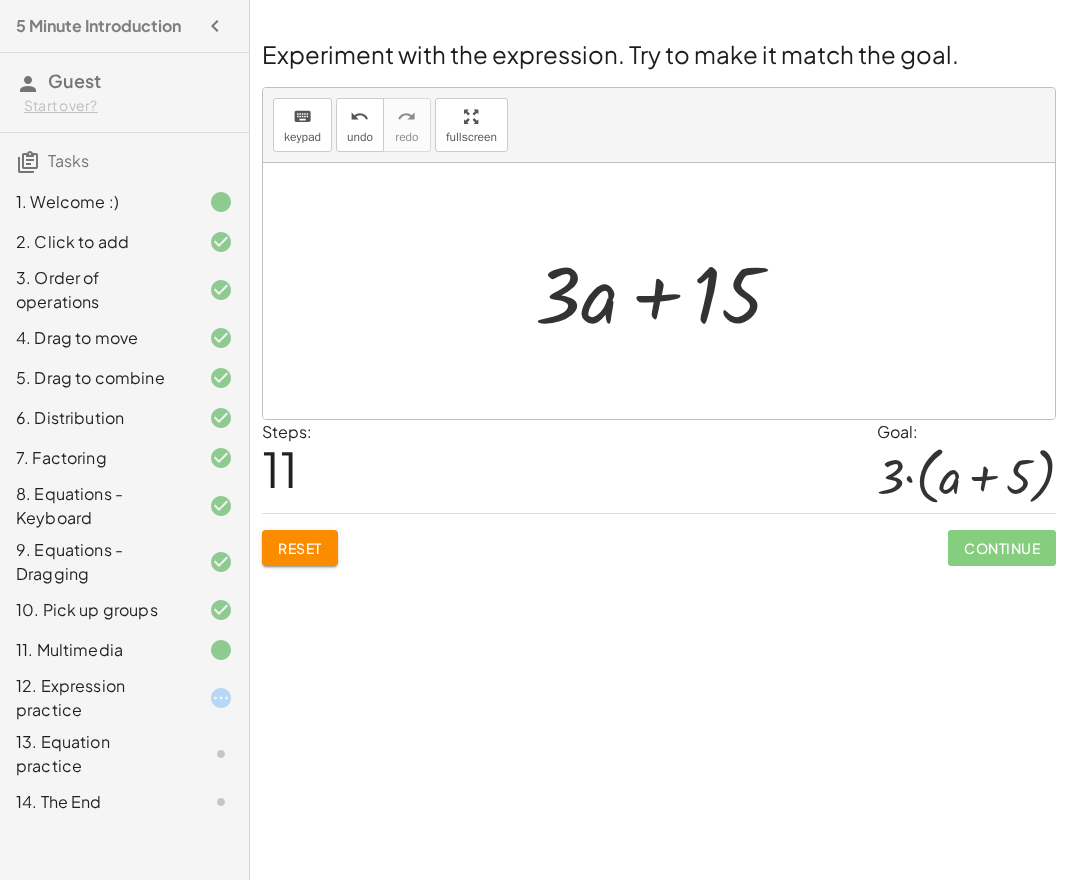 click on "12. Expression practice" 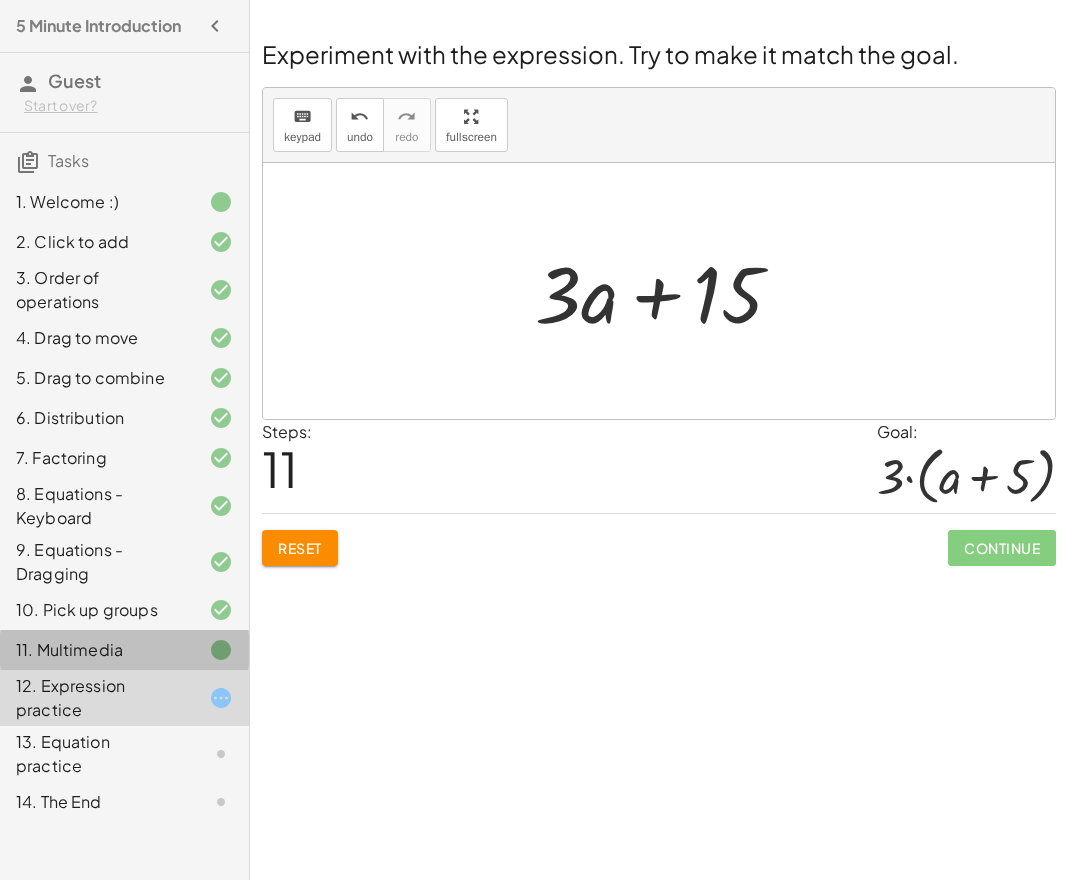 click 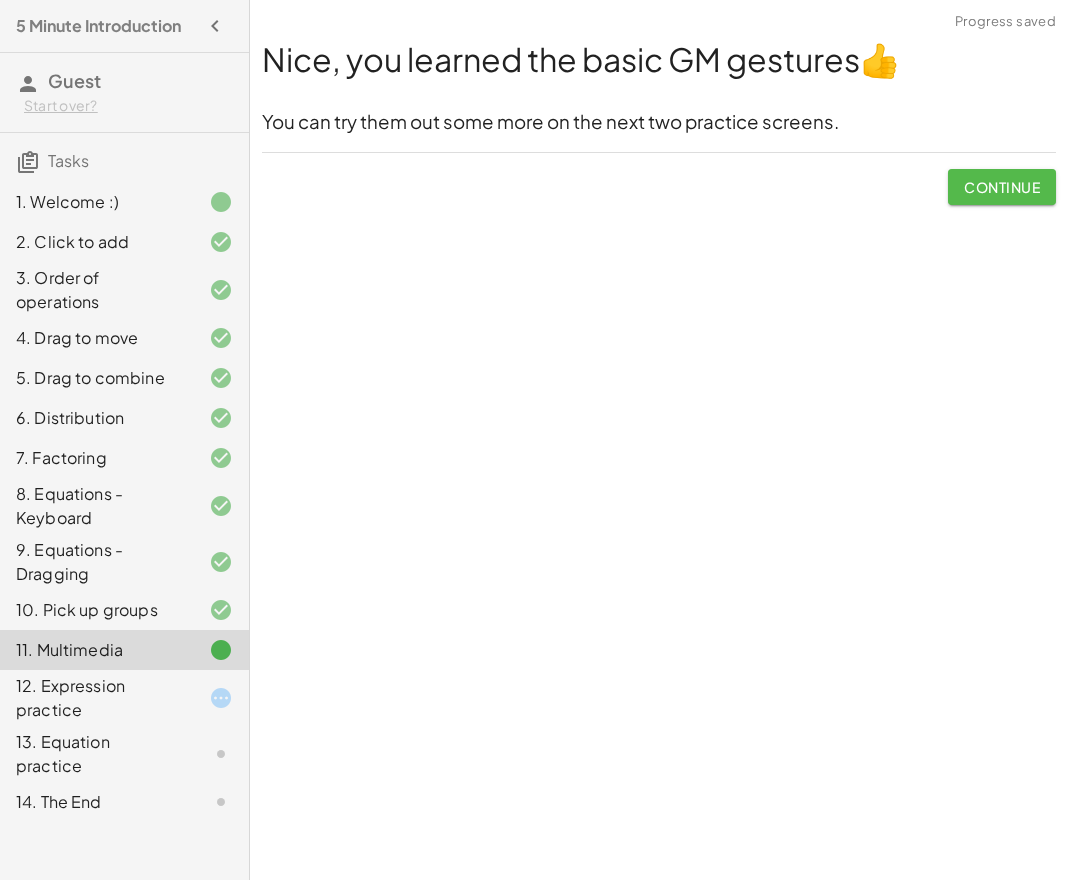 click on "Continue" 